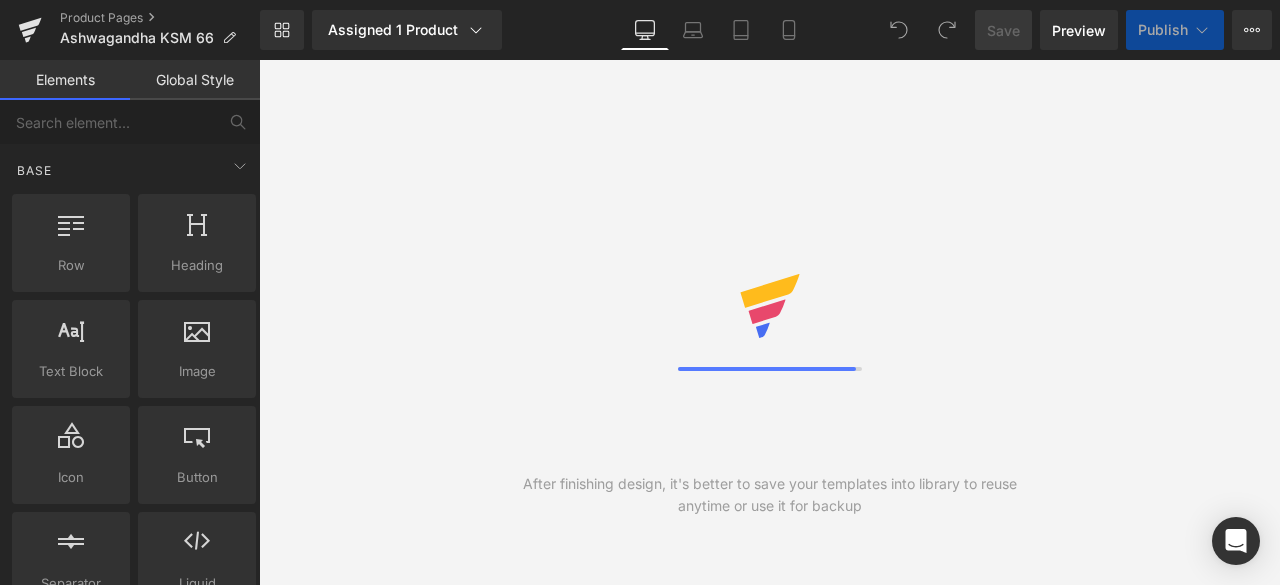 scroll, scrollTop: 0, scrollLeft: 0, axis: both 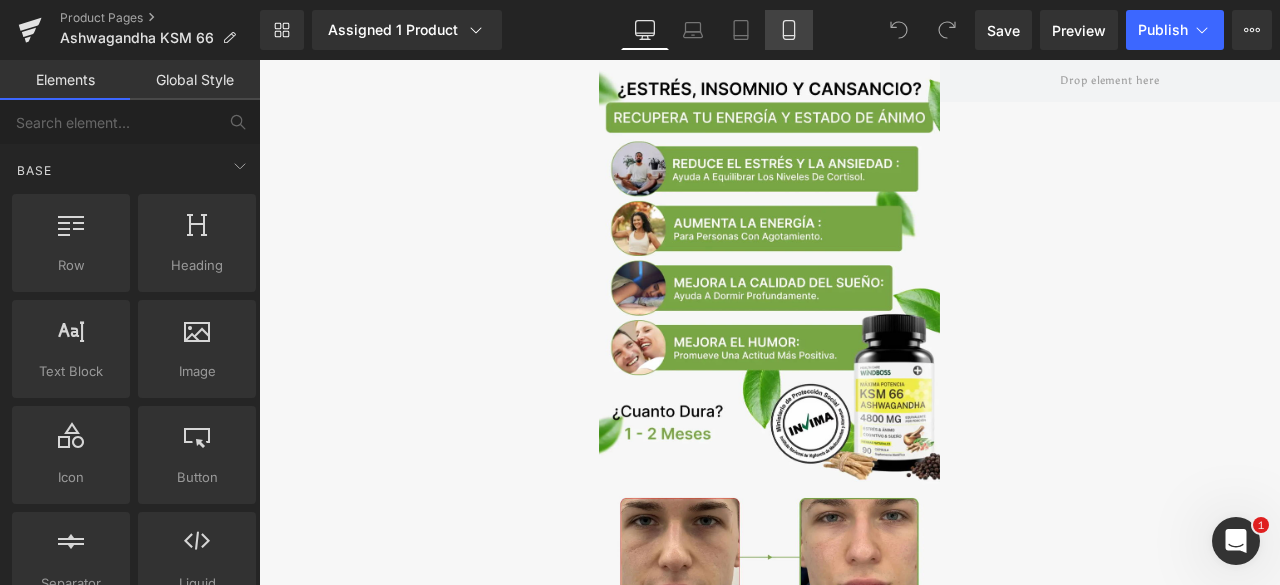 click 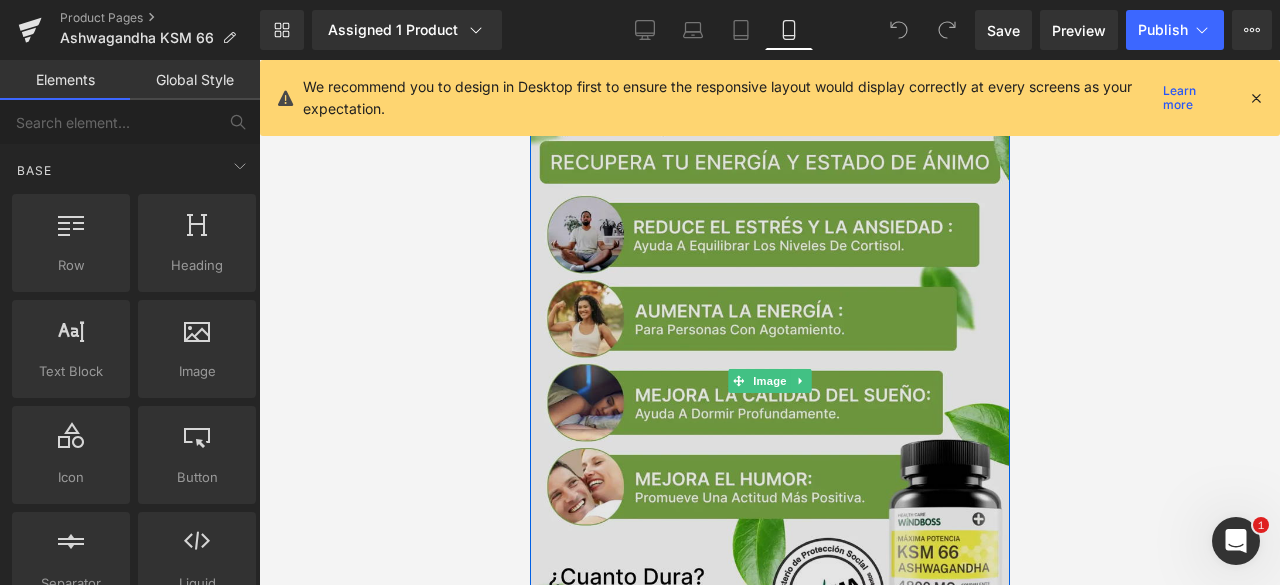 click at bounding box center (769, 381) 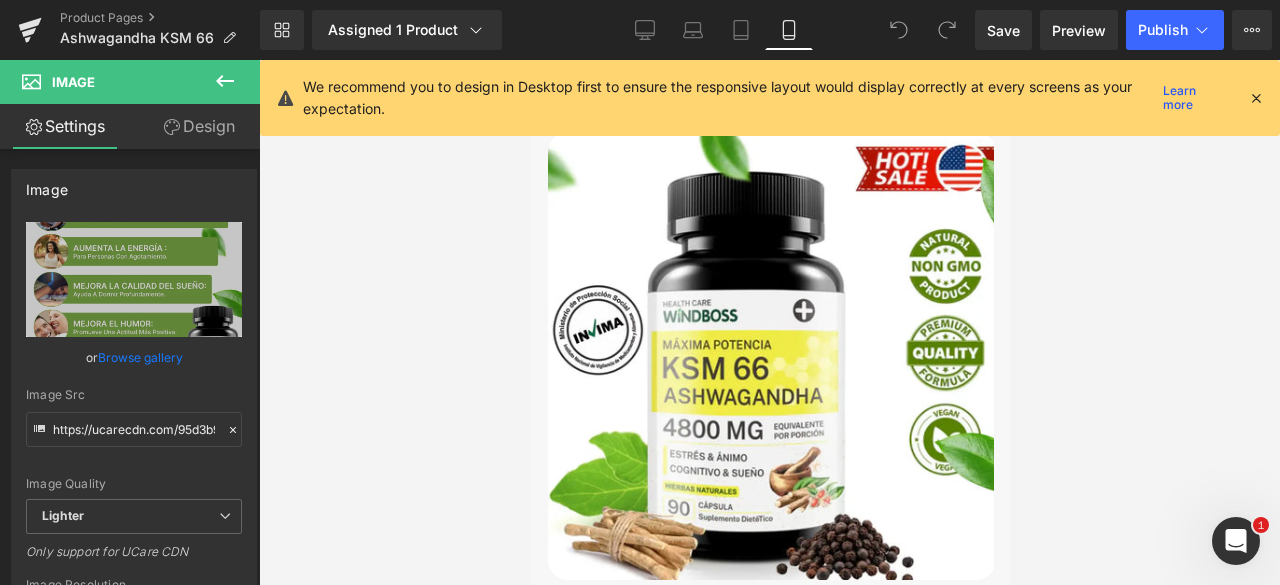 scroll, scrollTop: 5500, scrollLeft: 0, axis: vertical 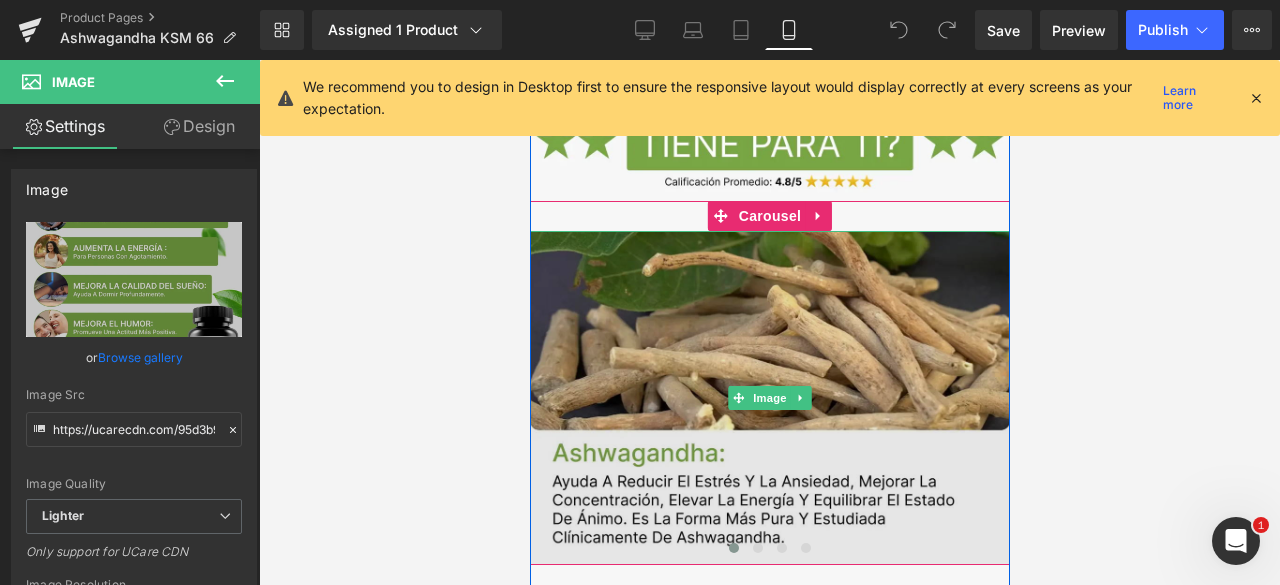 click at bounding box center (769, 398) 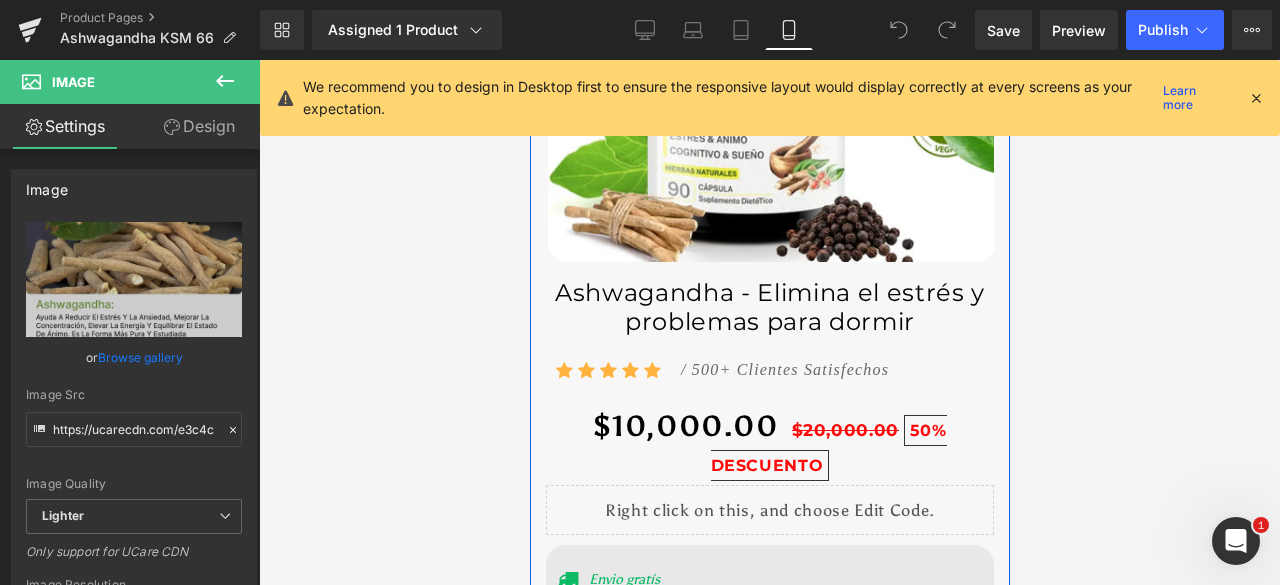 scroll, scrollTop: 6100, scrollLeft: 0, axis: vertical 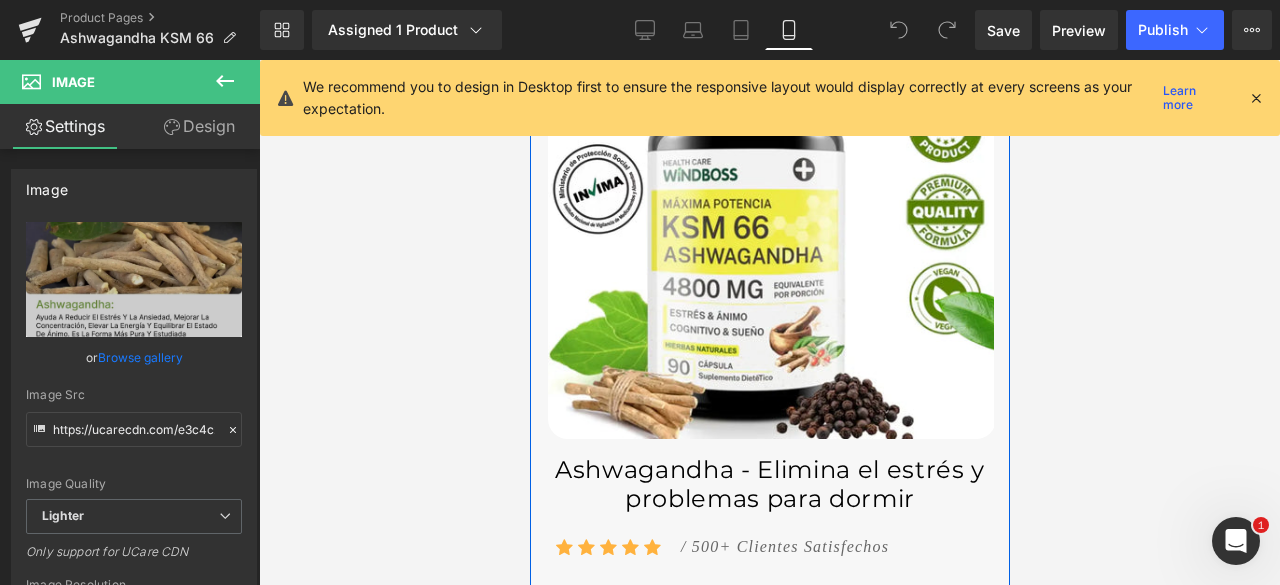 click on "Ashwagandha - Elimina el estrés y problemas para dormir" at bounding box center (769, 485) 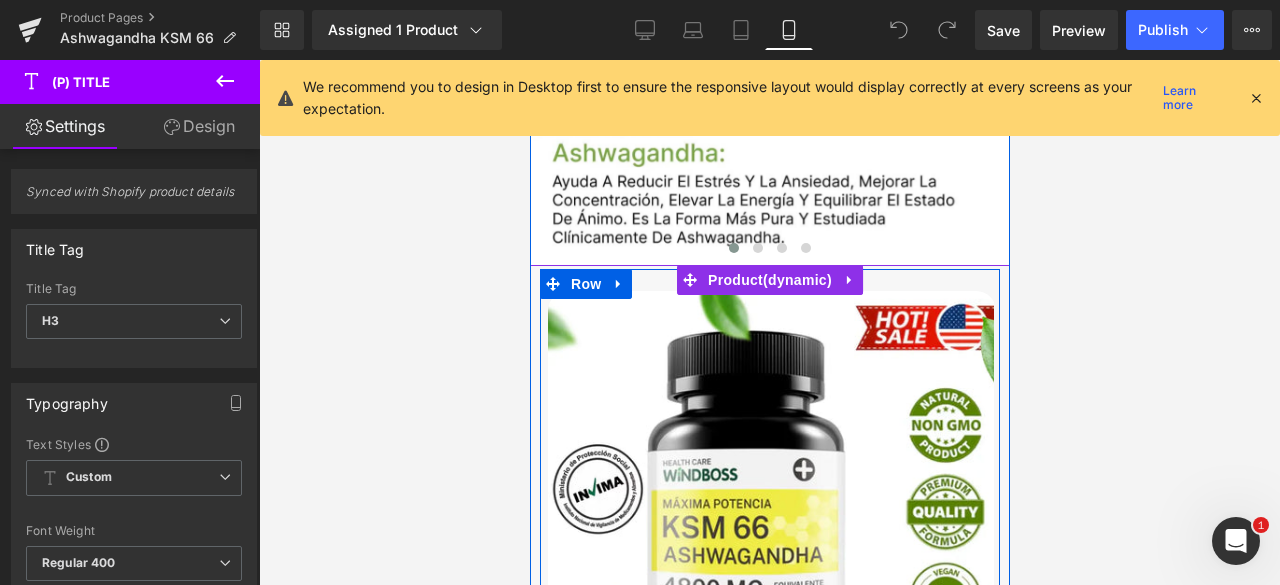 scroll, scrollTop: 5800, scrollLeft: 0, axis: vertical 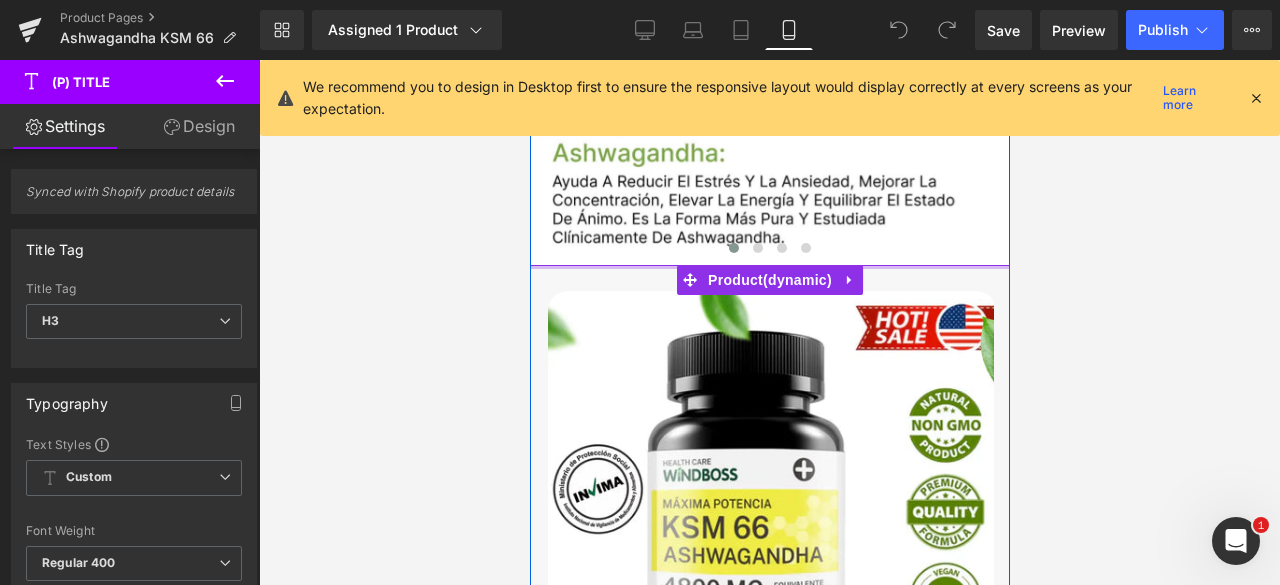 click at bounding box center (769, 267) 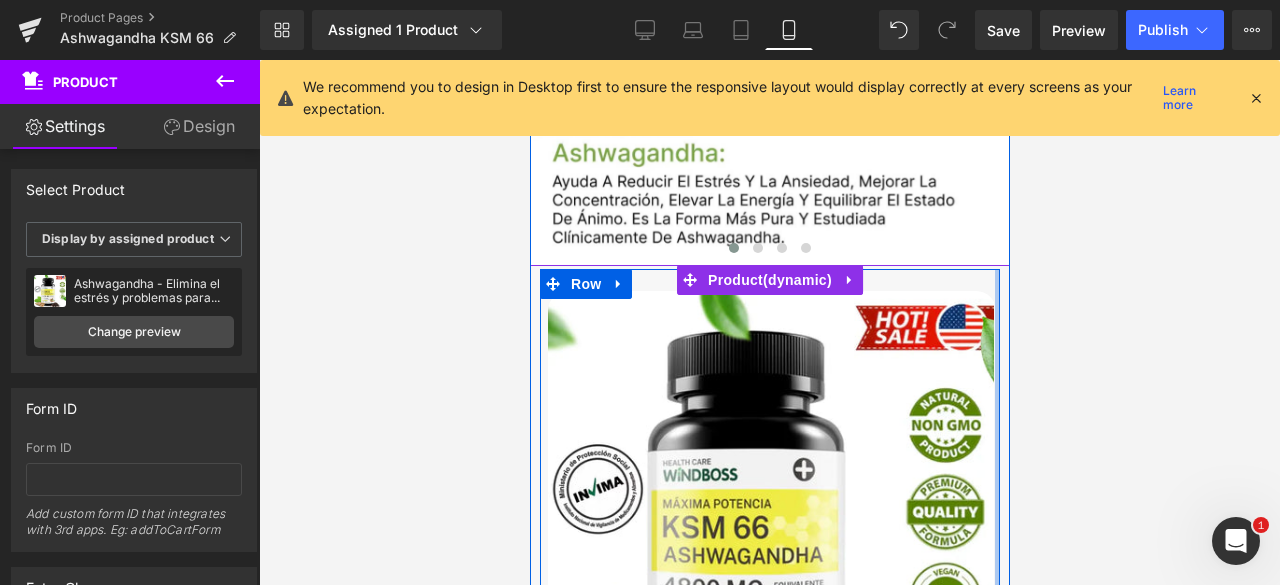 click at bounding box center (996, 734) 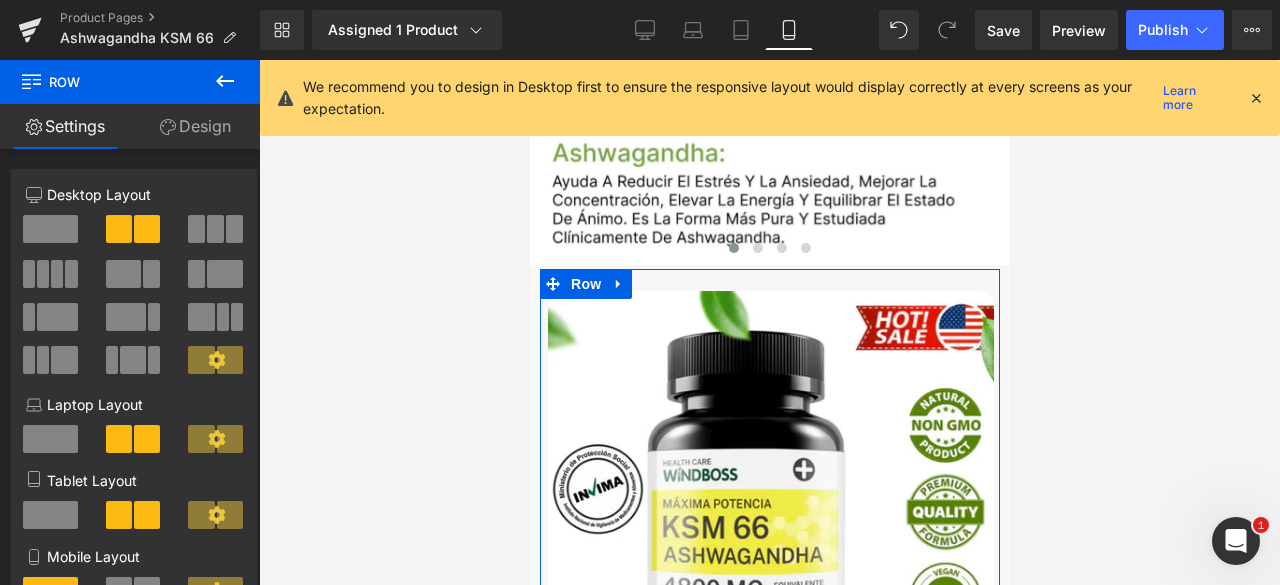 click on "Design" at bounding box center (195, 126) 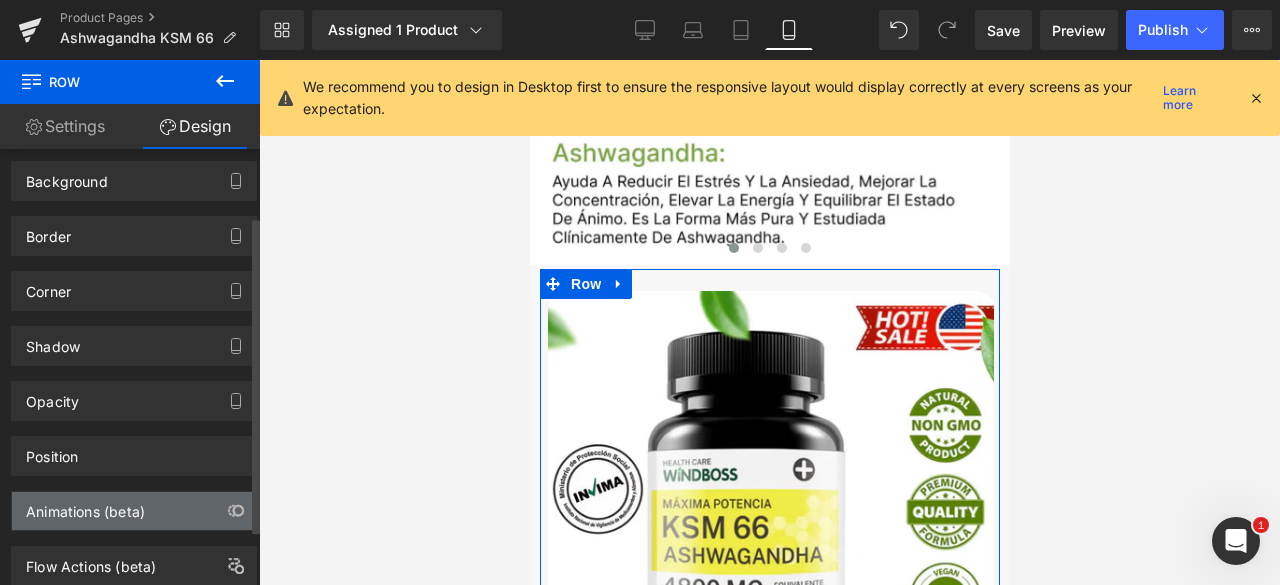 scroll, scrollTop: 168, scrollLeft: 0, axis: vertical 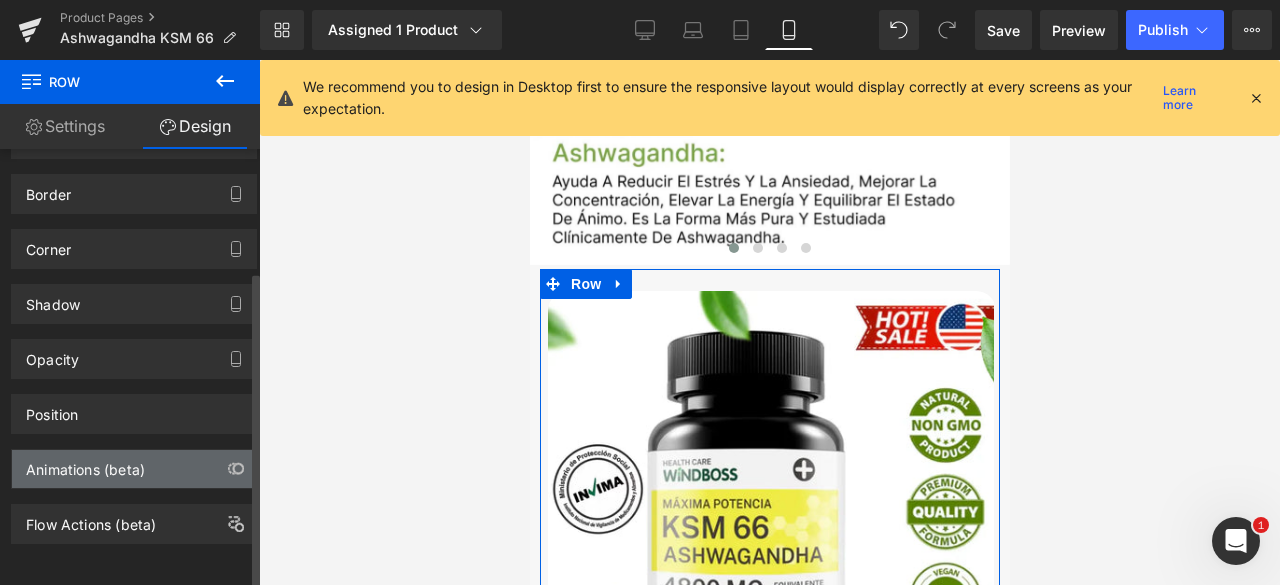 click on "Animations (beta)" at bounding box center [85, 464] 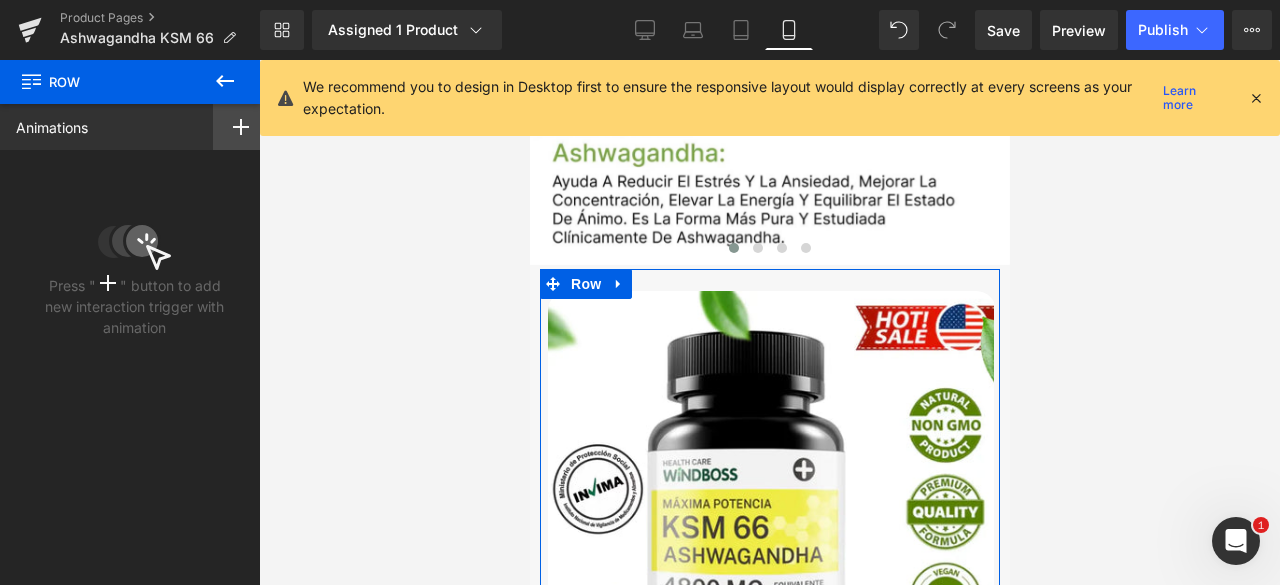 click 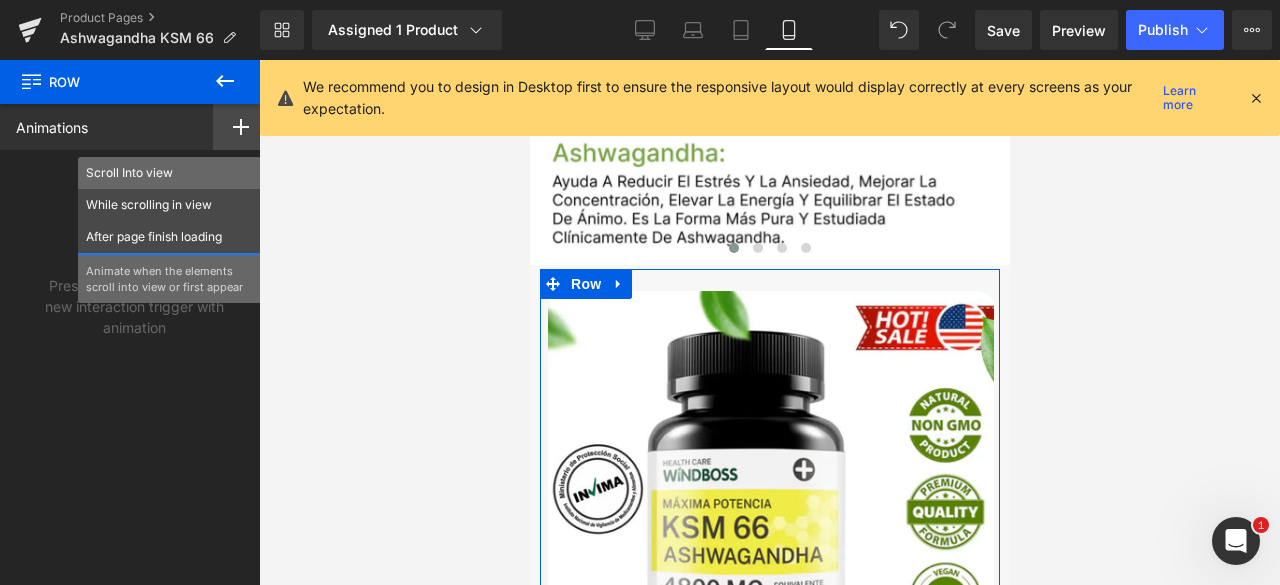 click on "Scroll Into view" at bounding box center [169, 173] 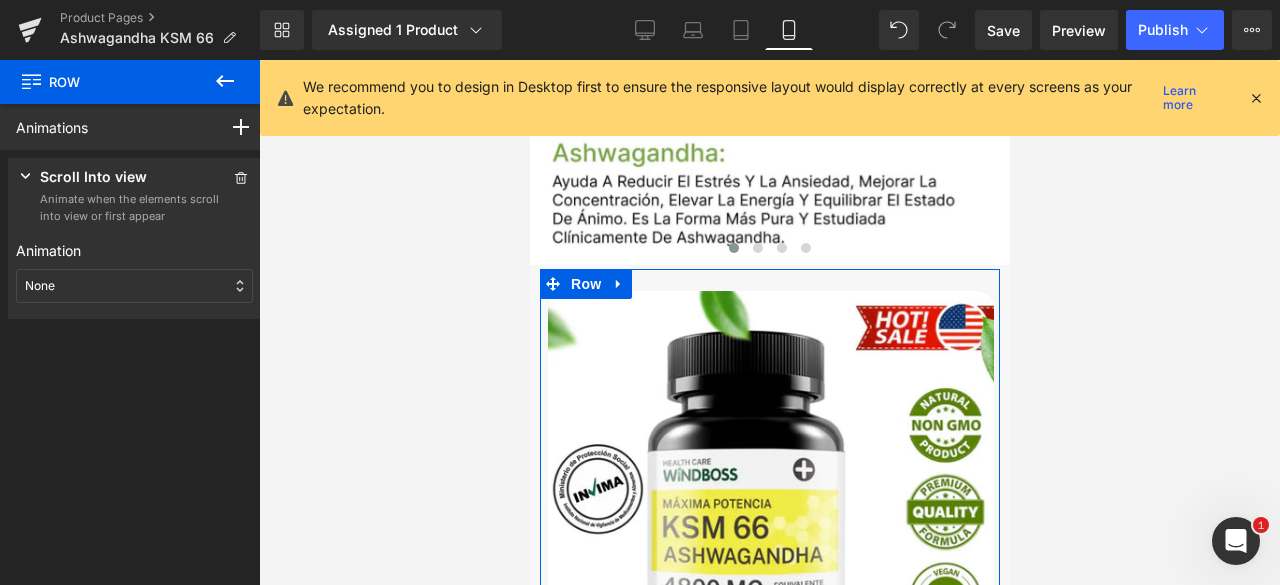 drag, startPoint x: 95, startPoint y: 283, endPoint x: 95, endPoint y: 317, distance: 34 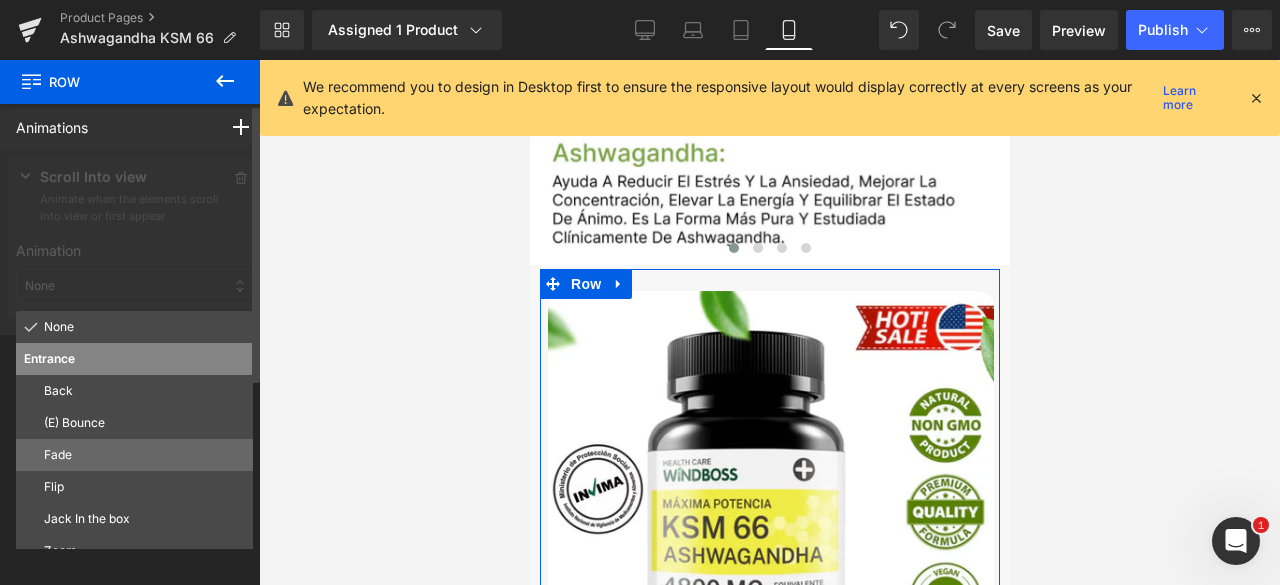 click on "Fade" at bounding box center (144, 455) 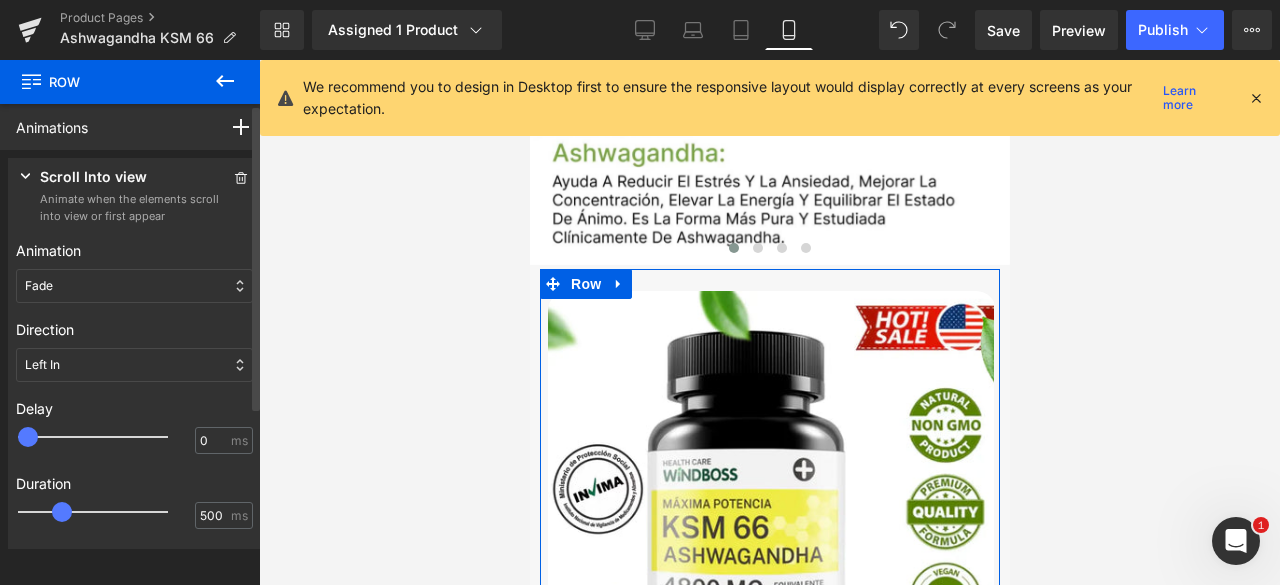 type on "500" 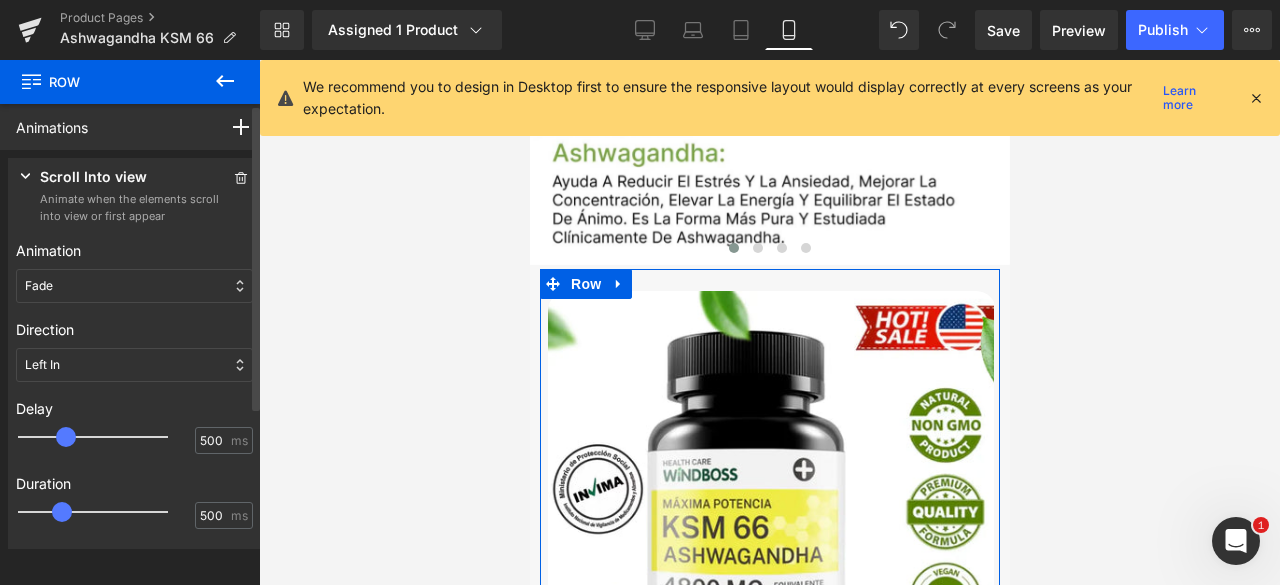 click at bounding box center [107, 437] 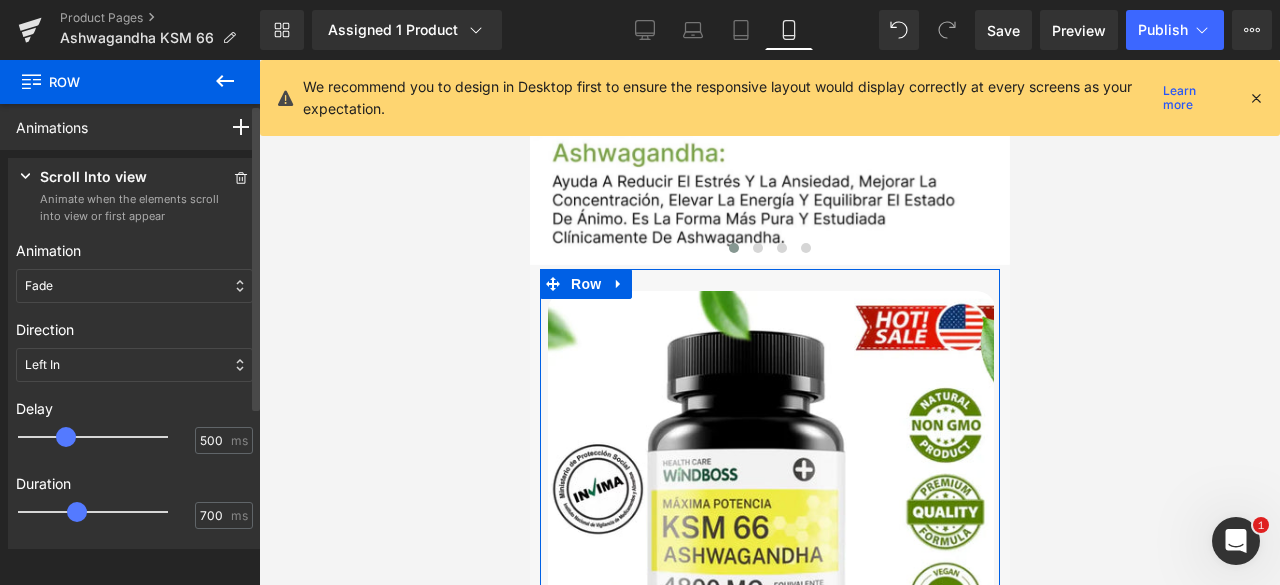 click at bounding box center [107, 512] 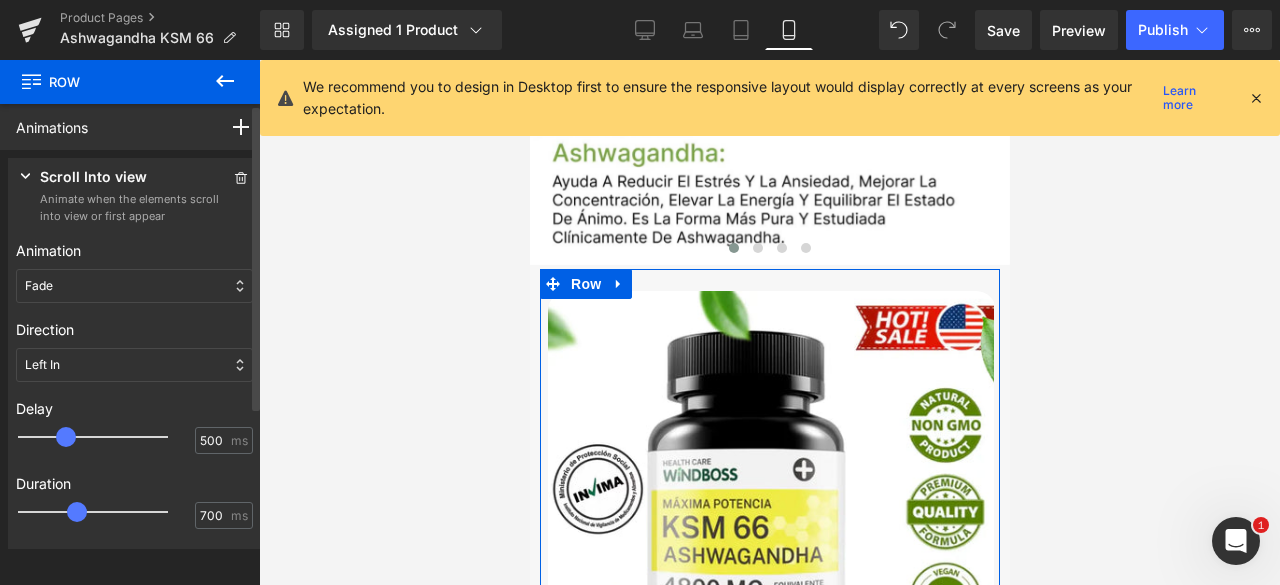 type on "750" 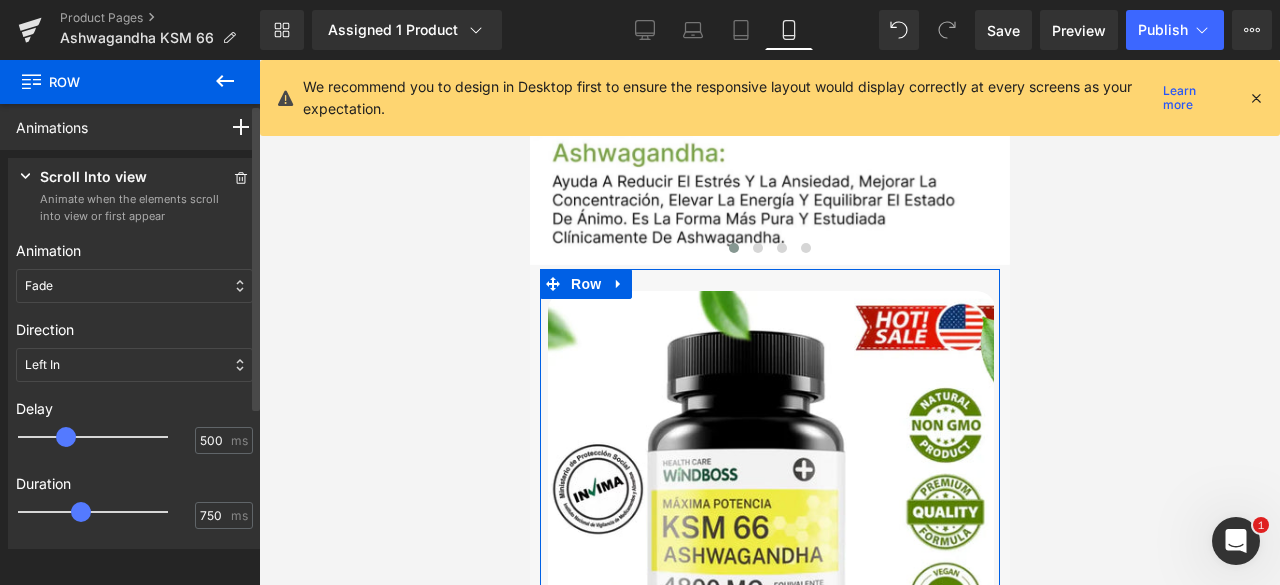 click at bounding box center [107, 512] 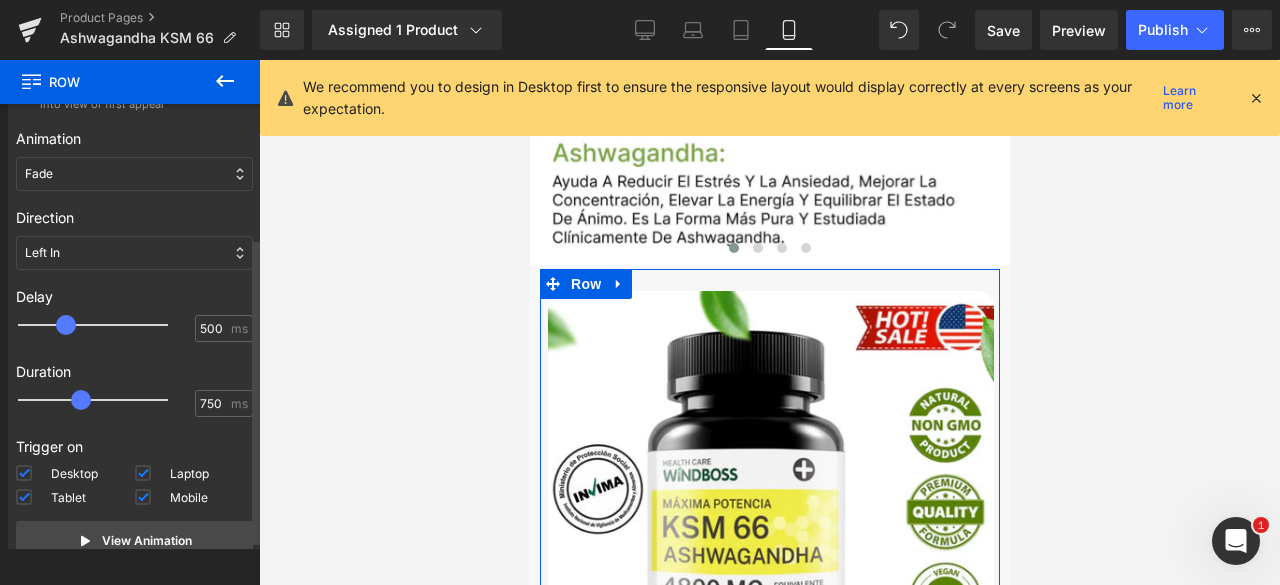scroll, scrollTop: 197, scrollLeft: 0, axis: vertical 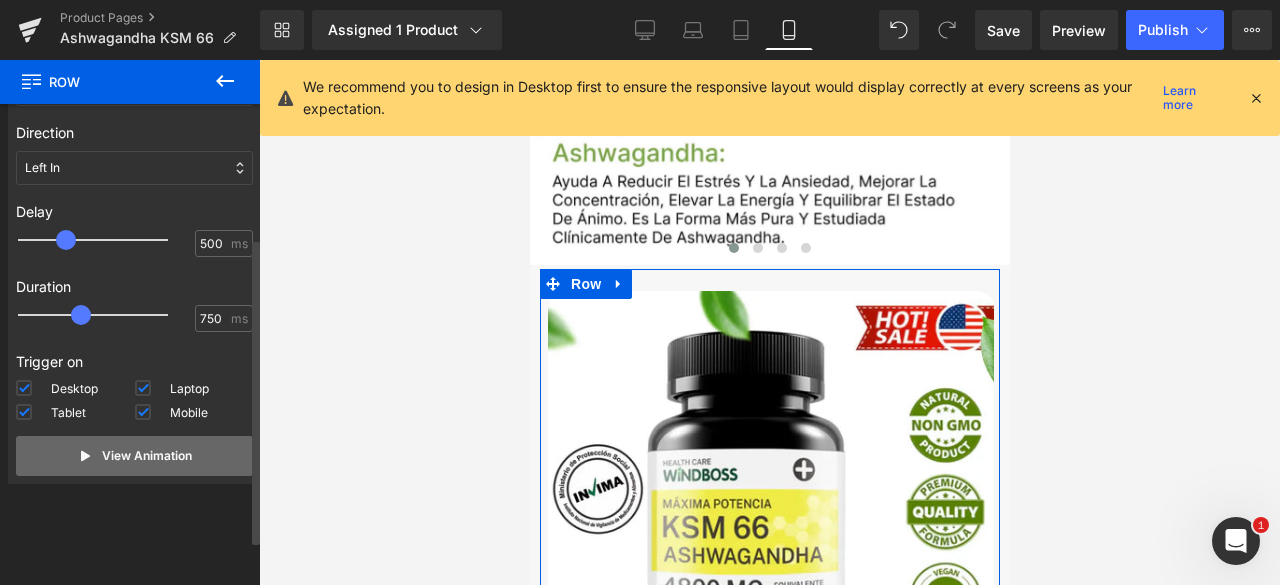 click on "View Animation" at bounding box center [134, 456] 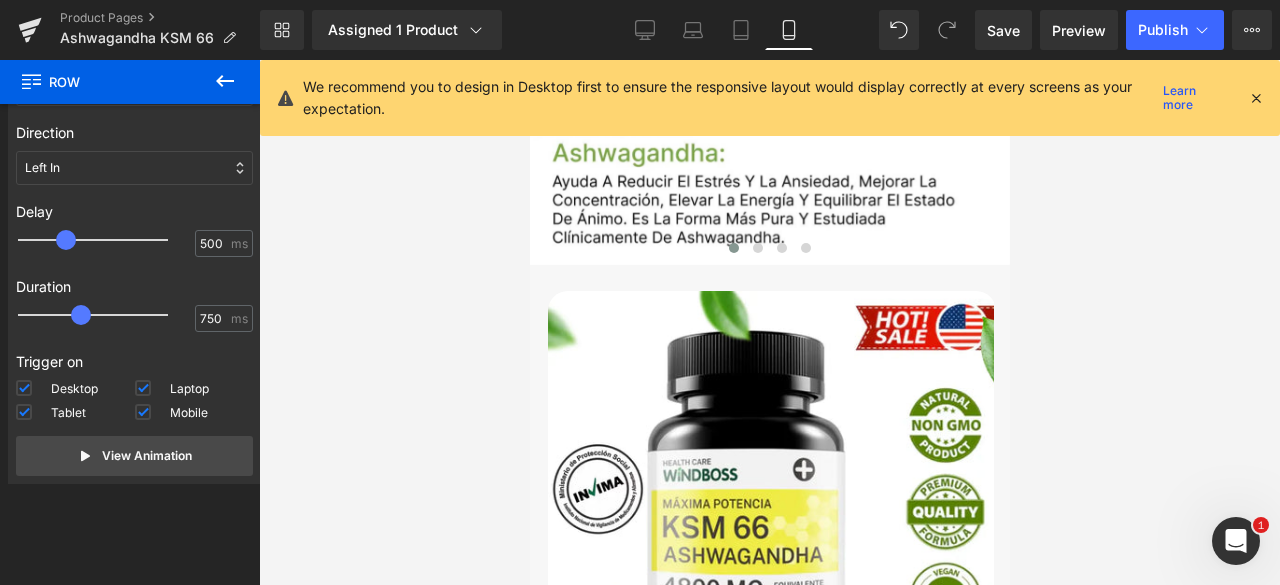 click at bounding box center [769, 252] 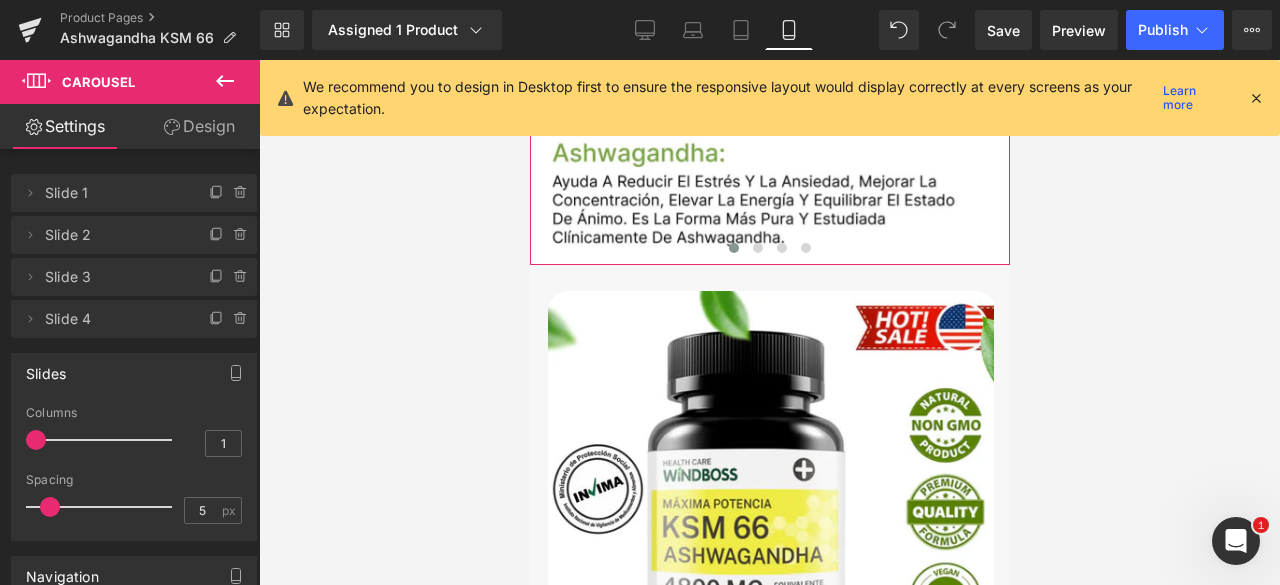 click on "Design" at bounding box center [199, 126] 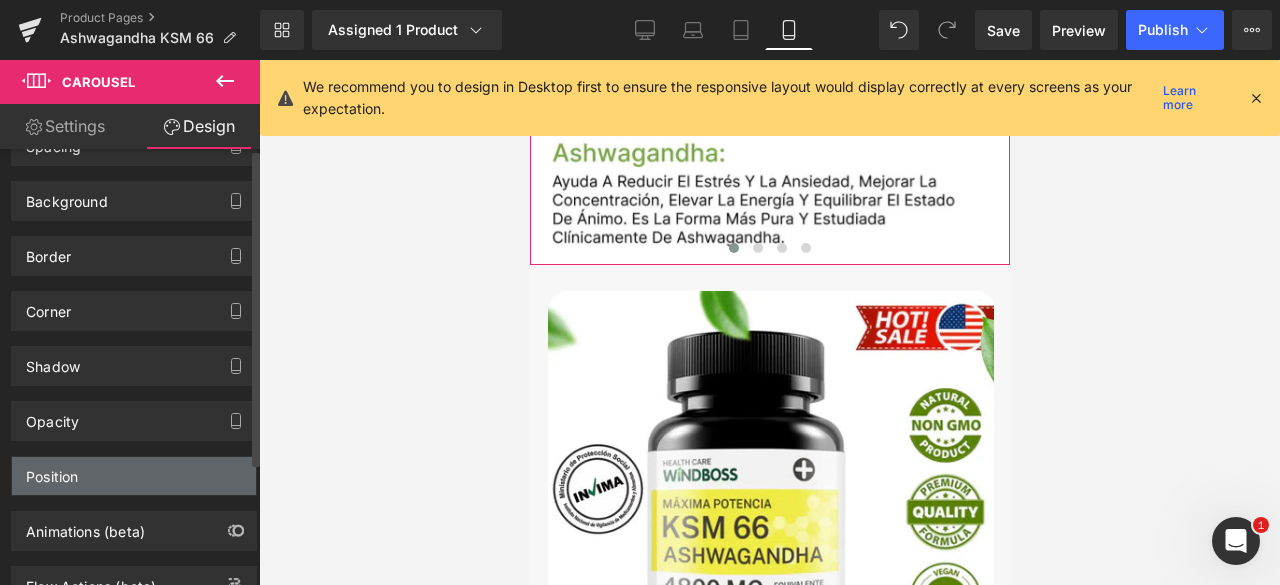 scroll, scrollTop: 168, scrollLeft: 0, axis: vertical 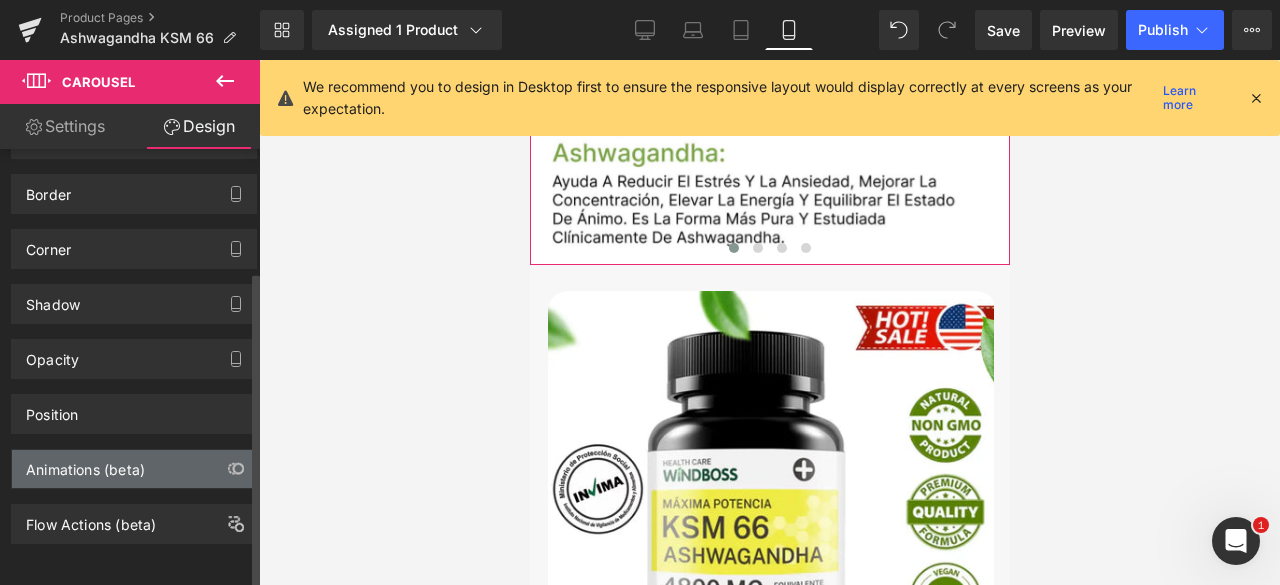 click on "Animations (beta)" at bounding box center [85, 464] 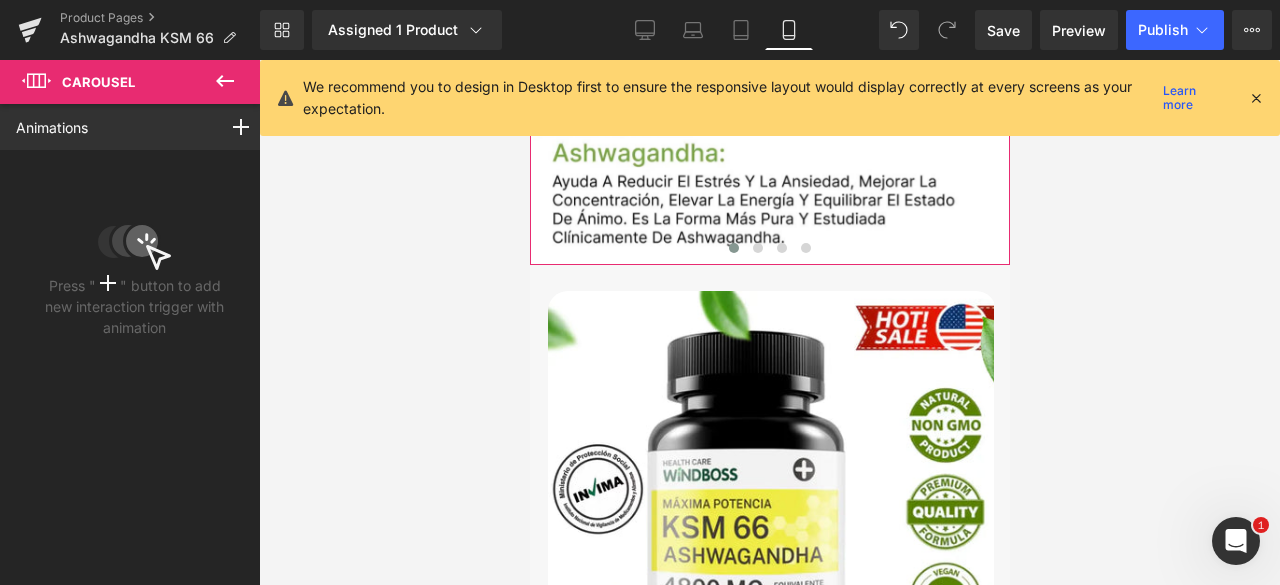 click on "Animations
Scroll Into view While scrolling in view After page finish loading
This is the place for explaining how interaction trigger animation" at bounding box center [134, 127] 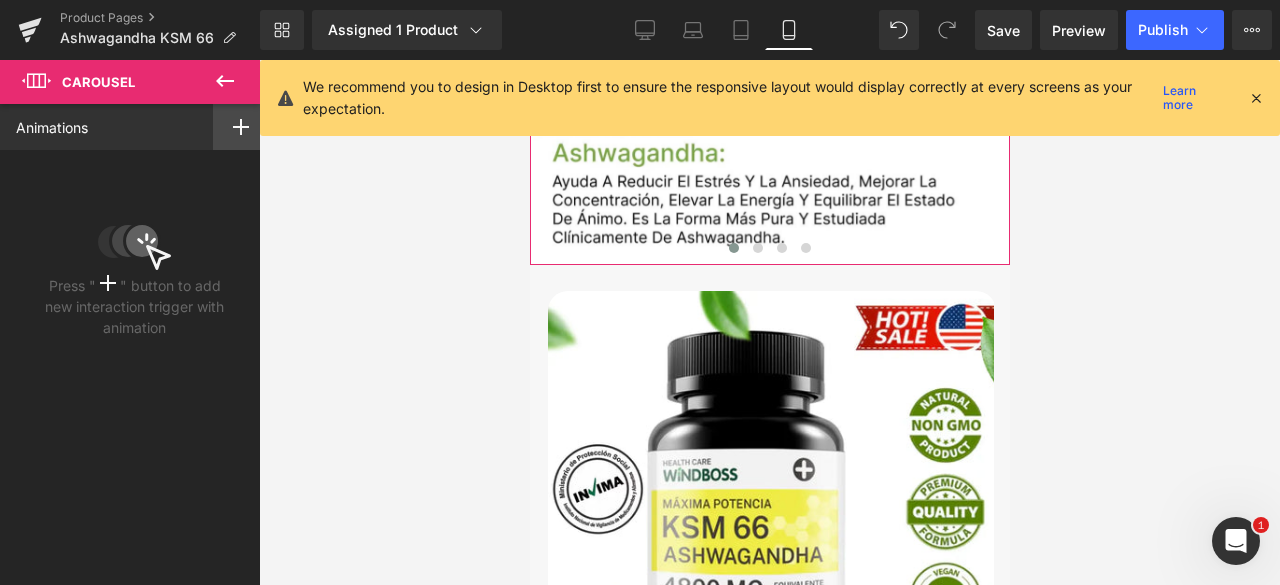 click on "Animations
Scroll Into view While scrolling in view After page finish loading
This is the place for explaining how interaction trigger animation" at bounding box center [134, 127] 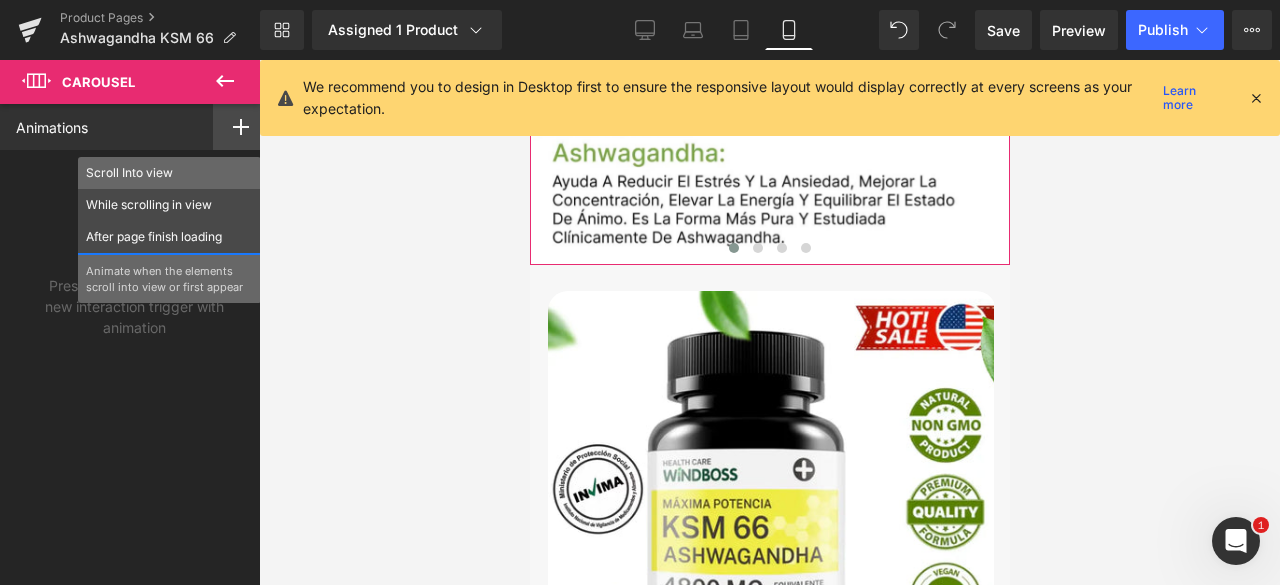 click on "Scroll Into view" at bounding box center (169, 173) 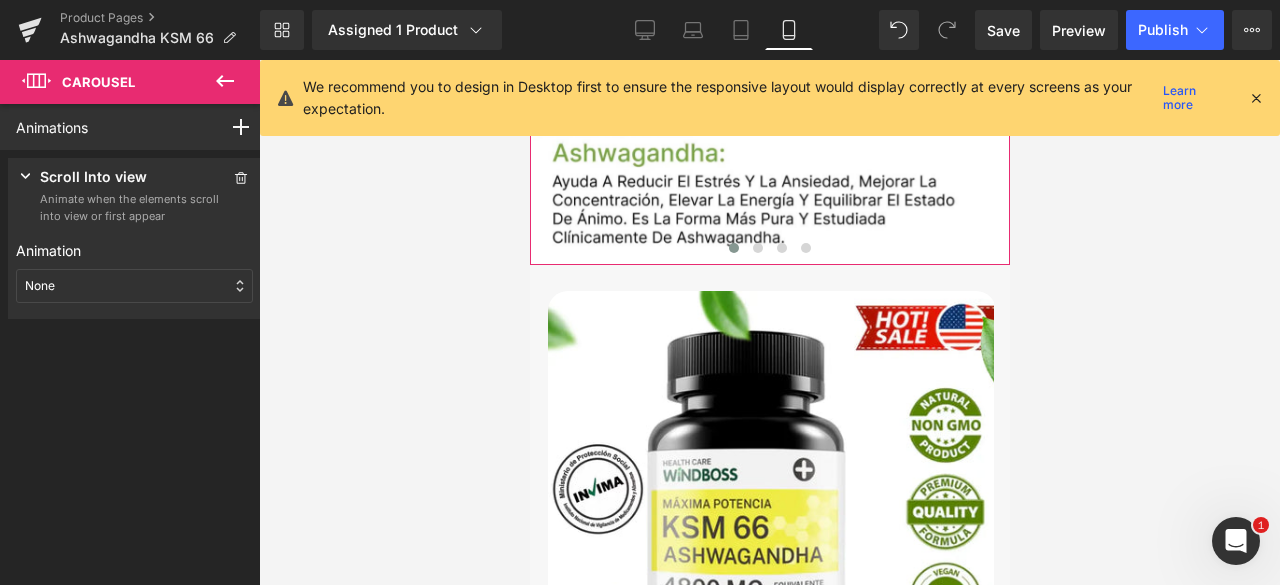 click on "None" at bounding box center (134, 286) 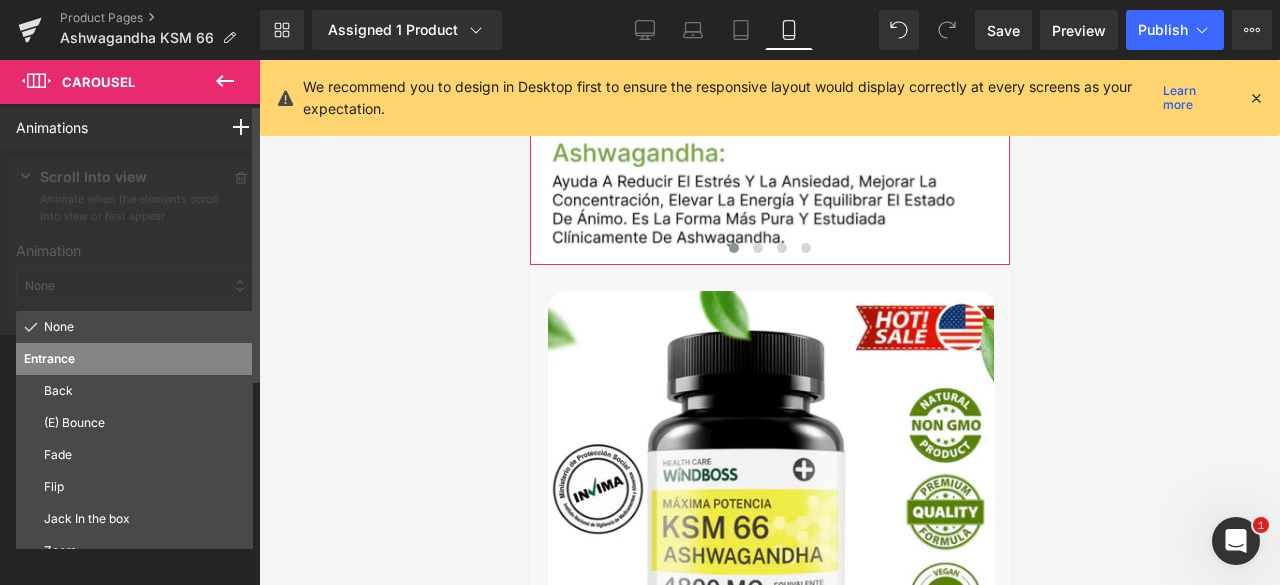 click on "Fade" at bounding box center (144, 455) 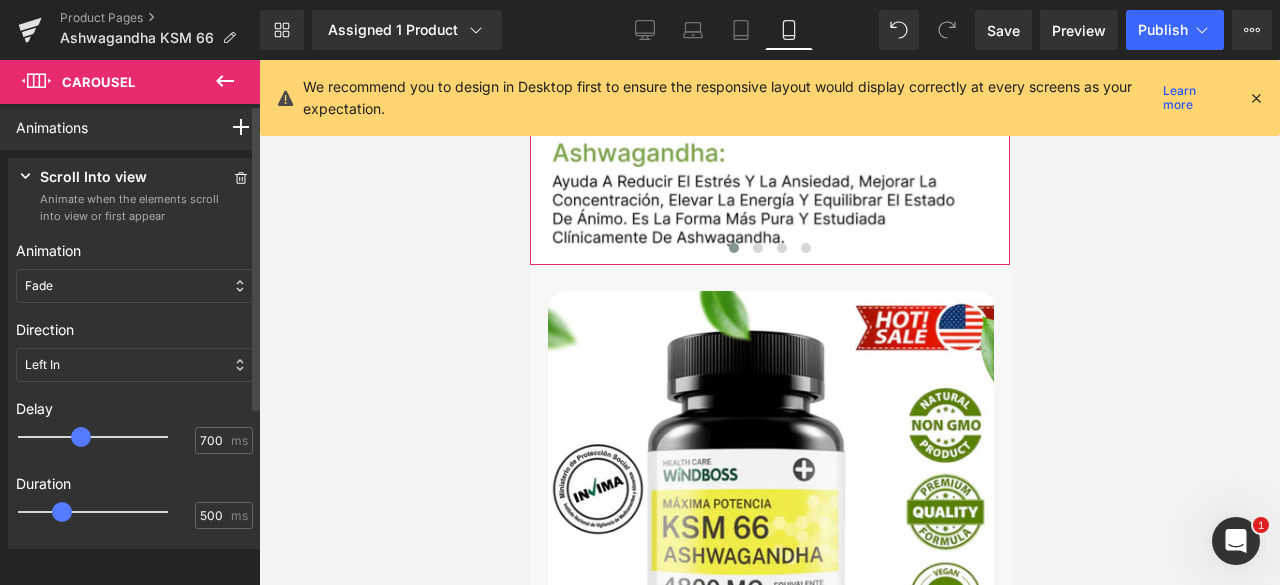 click at bounding box center [107, 437] 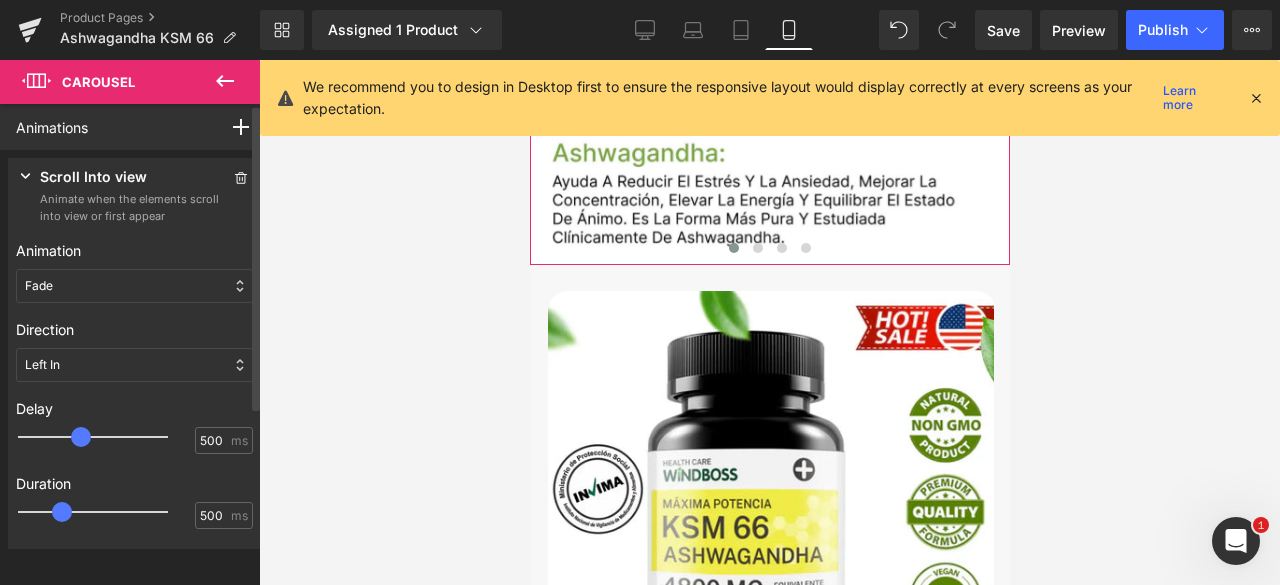 click at bounding box center [107, 437] 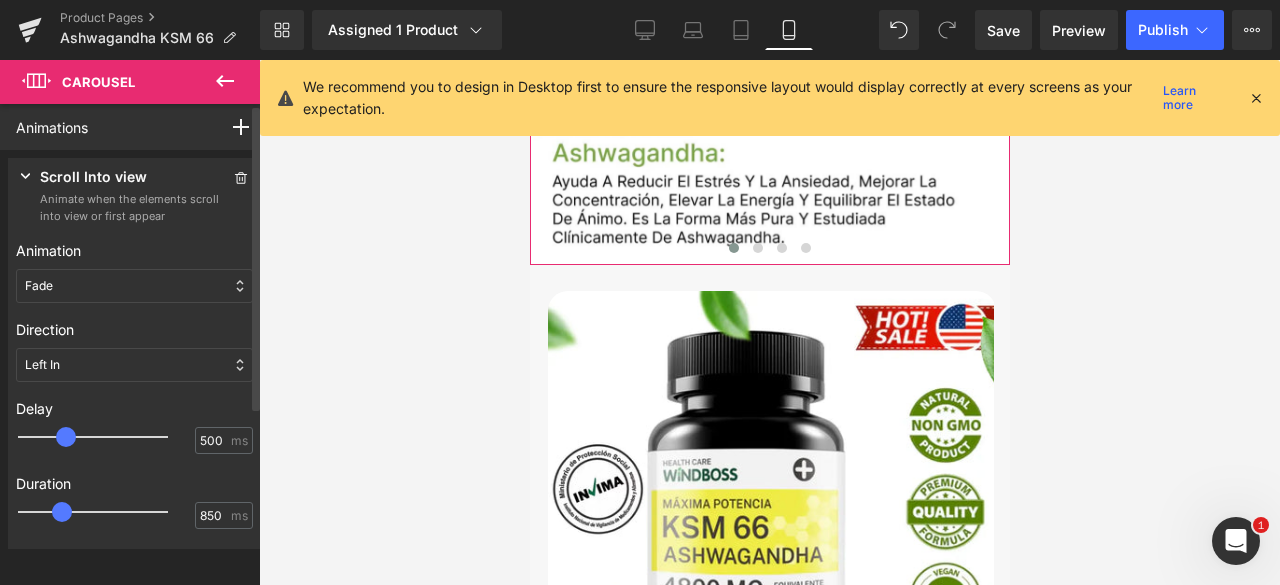 click at bounding box center (107, 512) 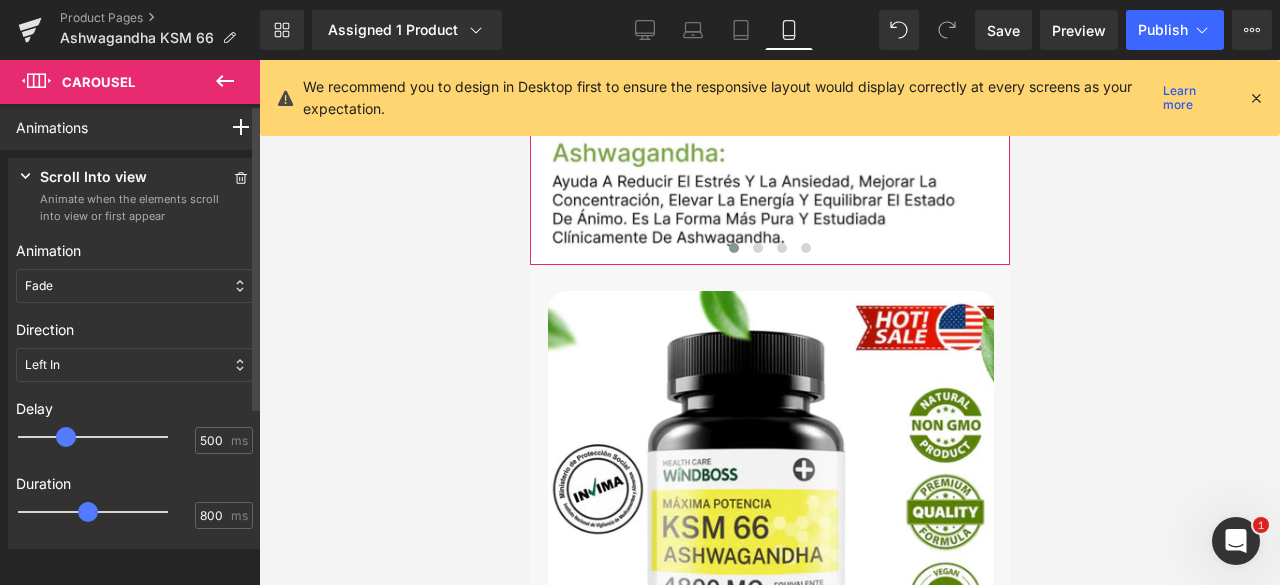 type on "750" 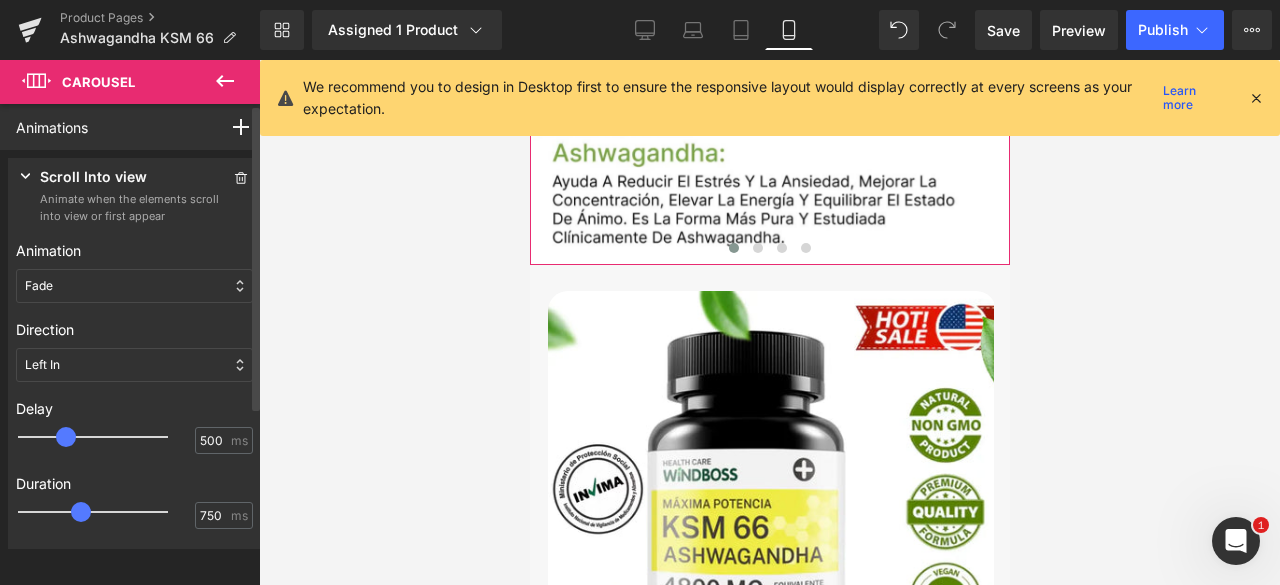 click at bounding box center [81, 512] 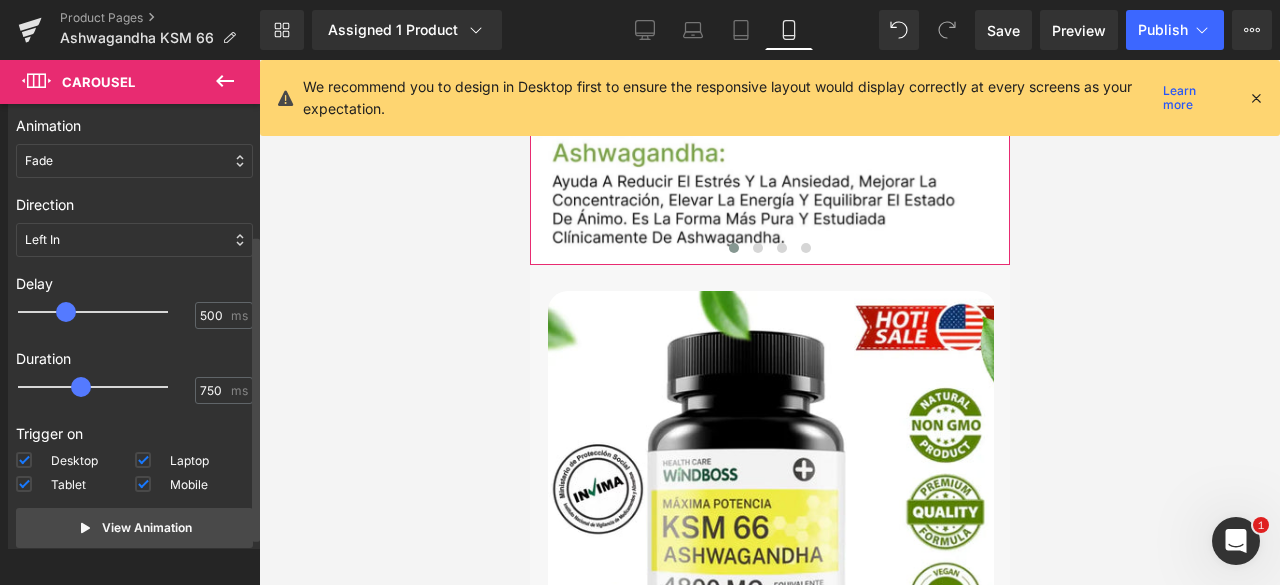 scroll, scrollTop: 197, scrollLeft: 0, axis: vertical 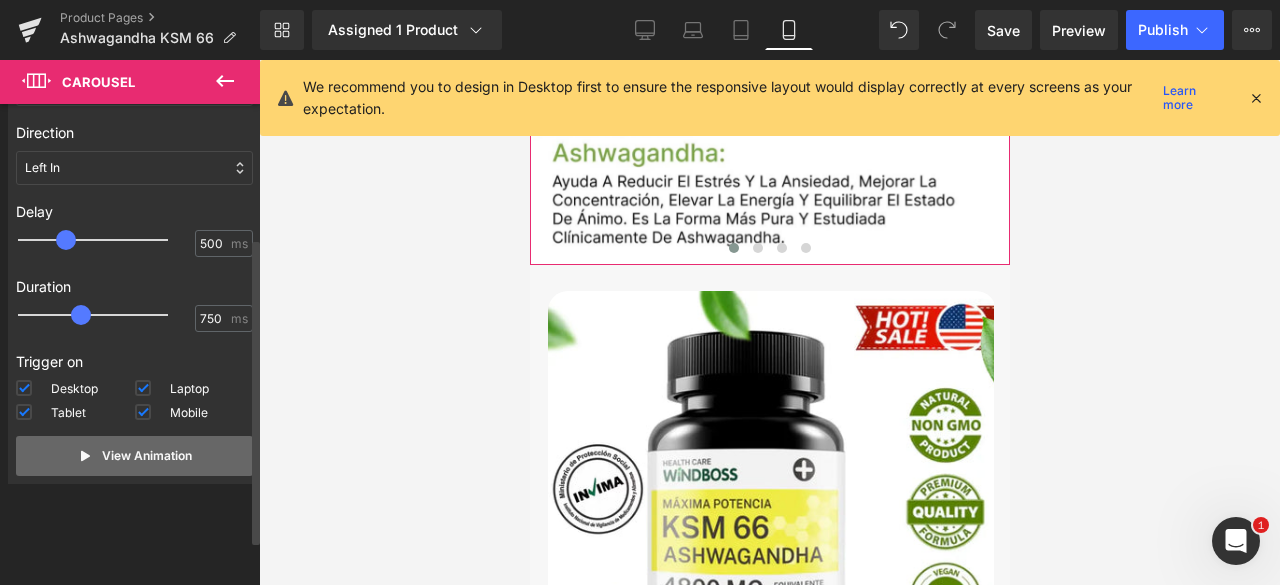 click on "View Animation" at bounding box center (134, 456) 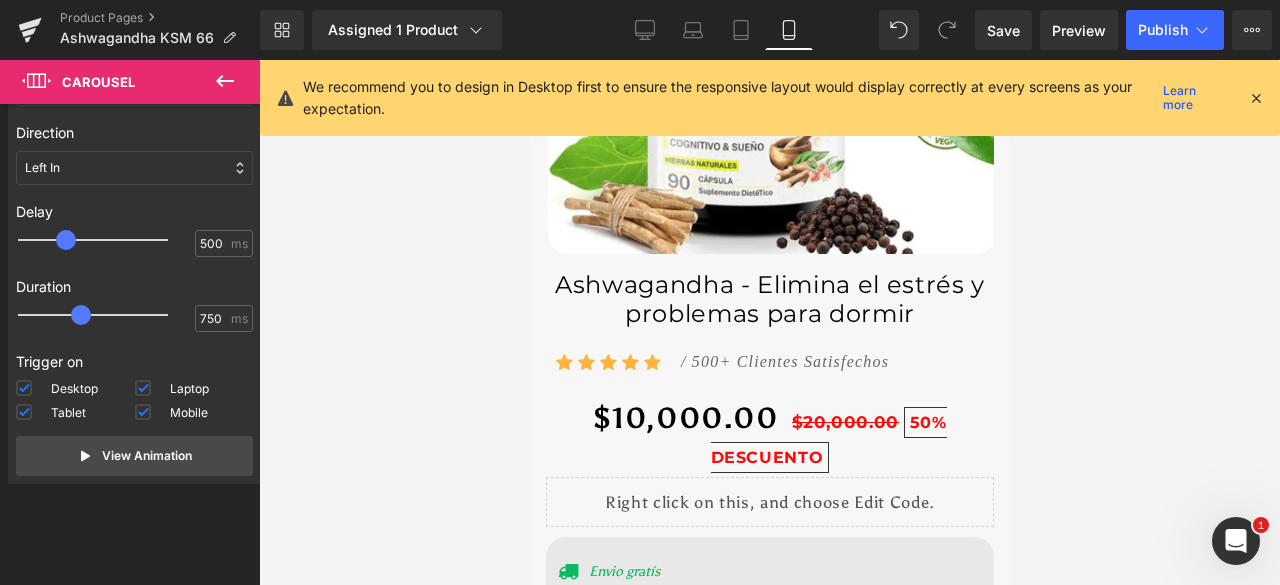 scroll, scrollTop: 6100, scrollLeft: 0, axis: vertical 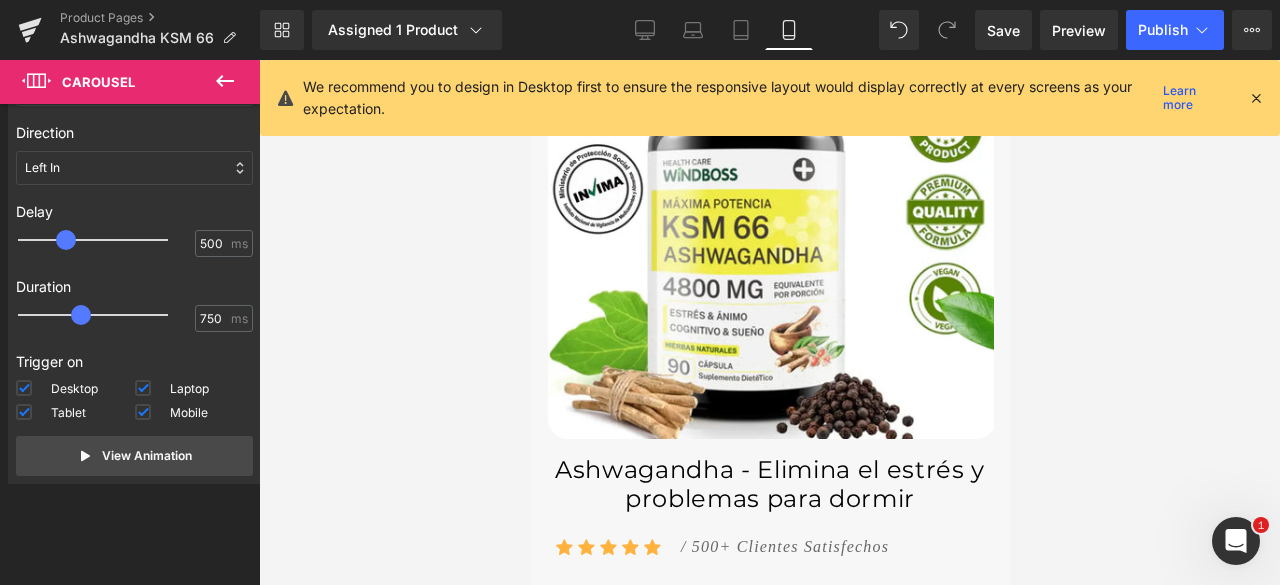 click on "Ashwagandha - Elimina el estrés y problemas para dormir" at bounding box center [769, 485] 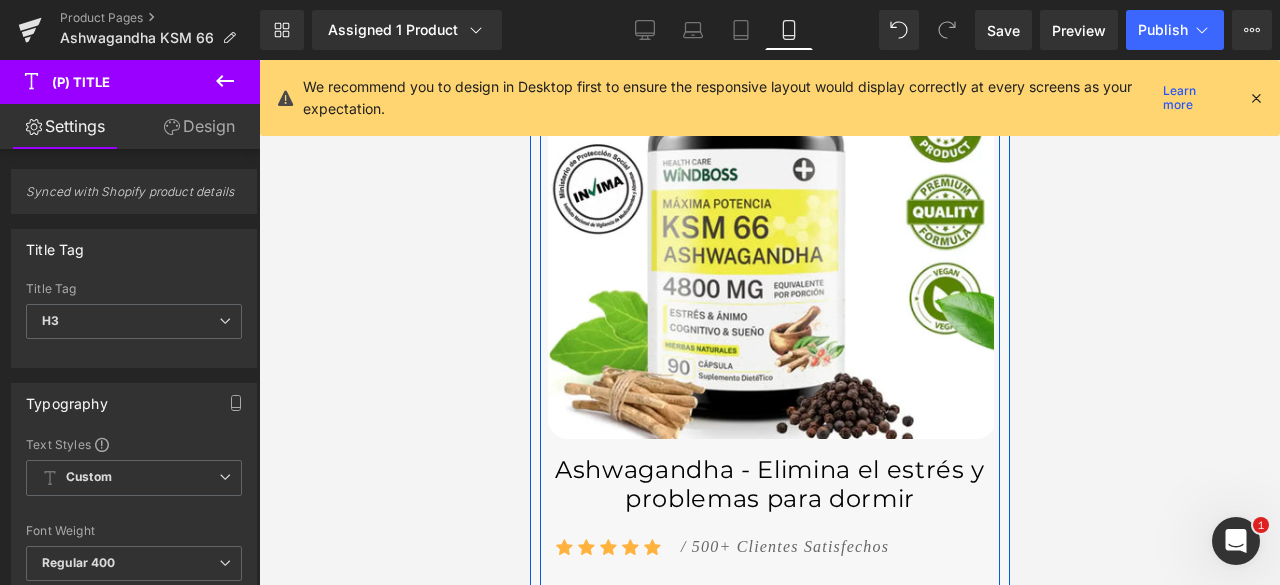 click on "Ashwagandha - Elimina el estrés y problemas para dormir
(P) Title
Icon
Icon
Icon
Icon
Icon
Icon List Hoz
/ 500+ Clientes Satisfechos
Text Block
Icon List
$10,000.00
$20,000.00 50%" at bounding box center [769, 665] 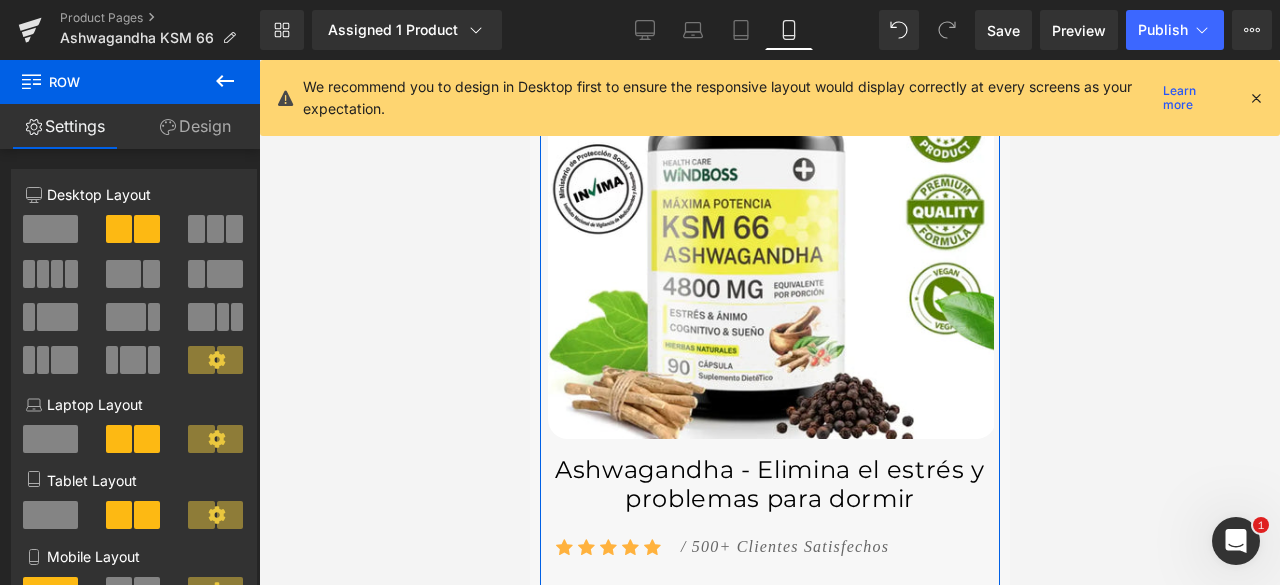 click on "Design" at bounding box center (195, 126) 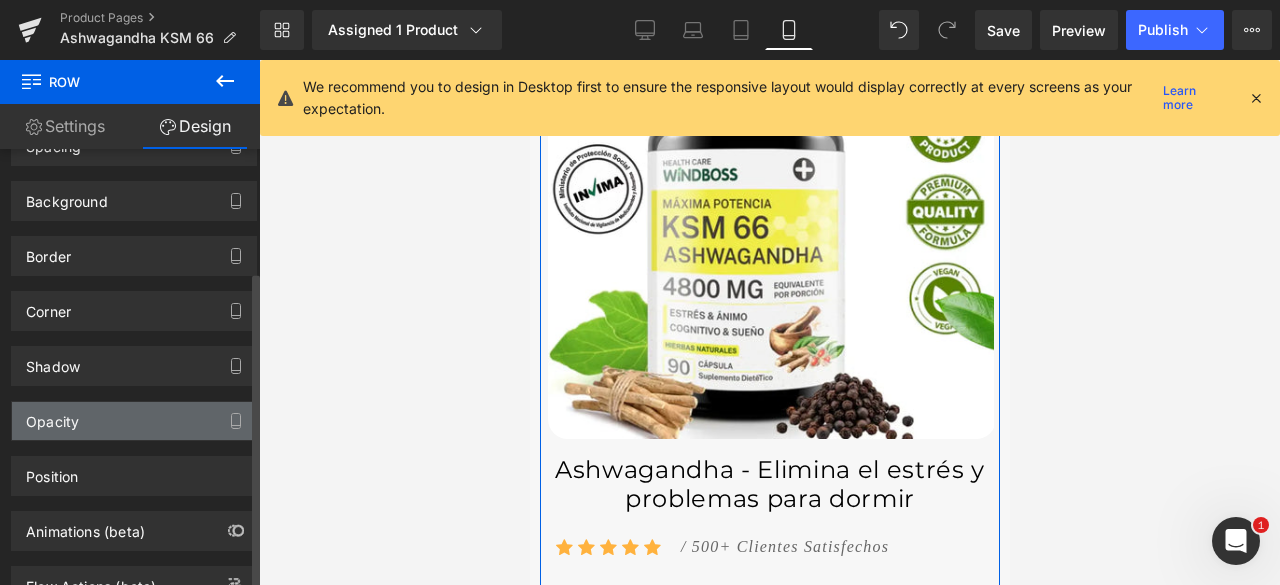 scroll, scrollTop: 168, scrollLeft: 0, axis: vertical 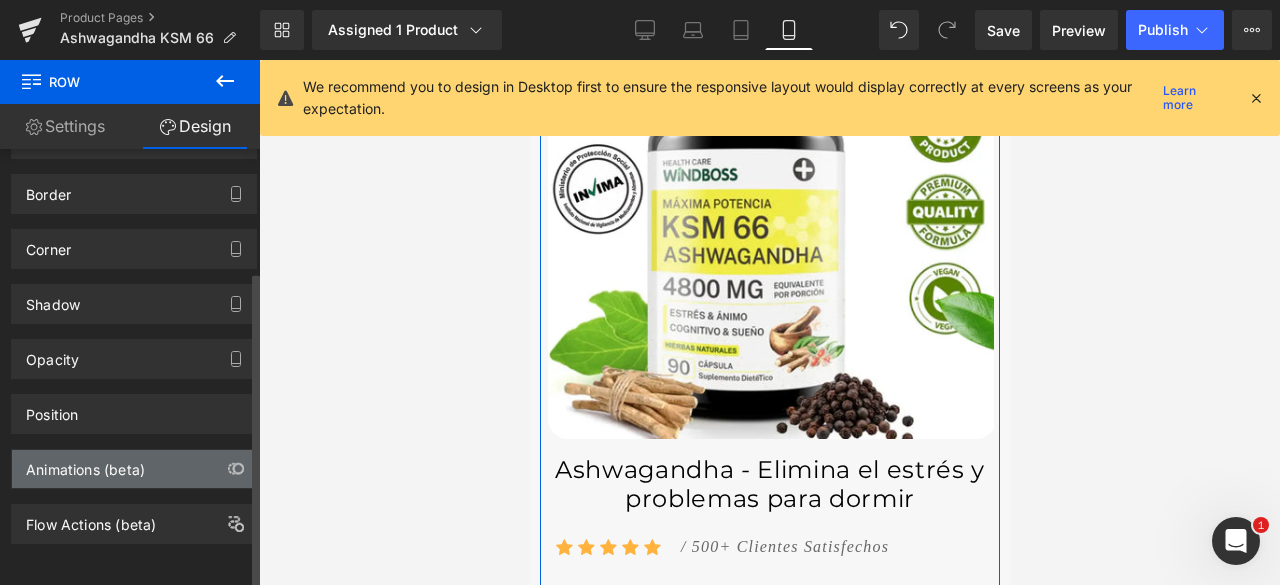 click on "Animations (beta)" at bounding box center [85, 464] 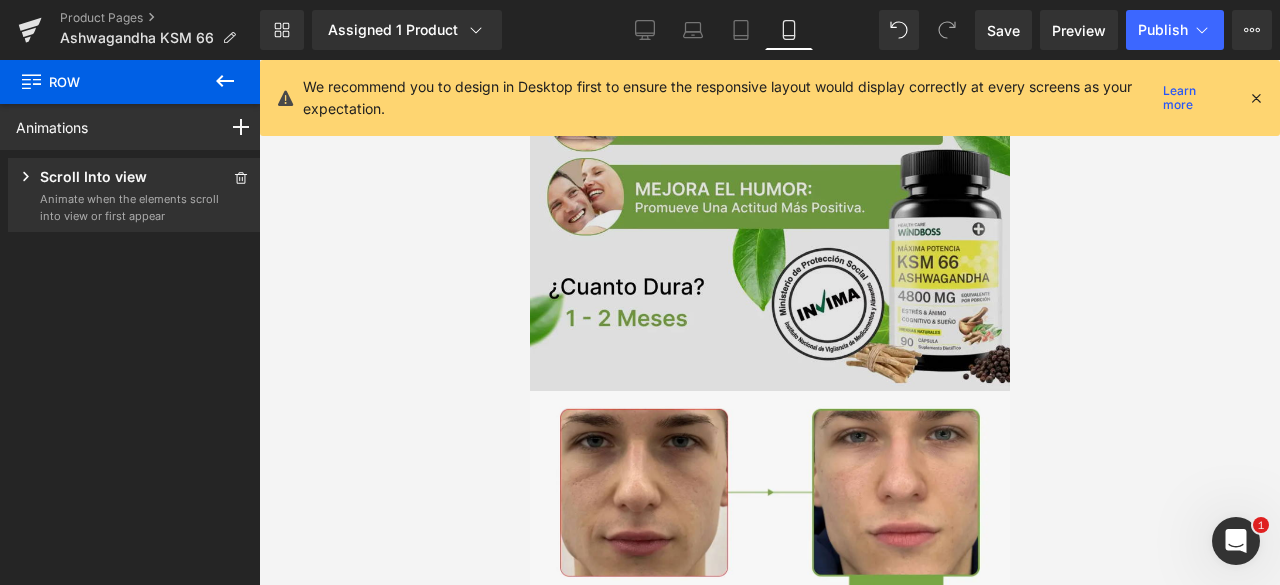 scroll, scrollTop: 0, scrollLeft: 0, axis: both 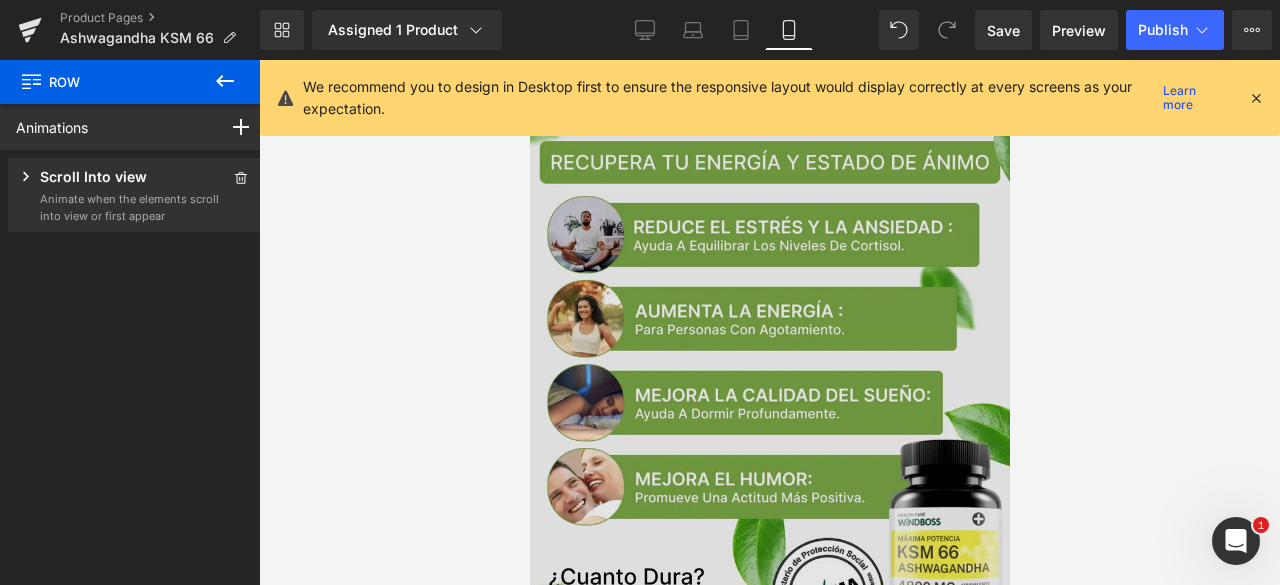 click at bounding box center (769, 381) 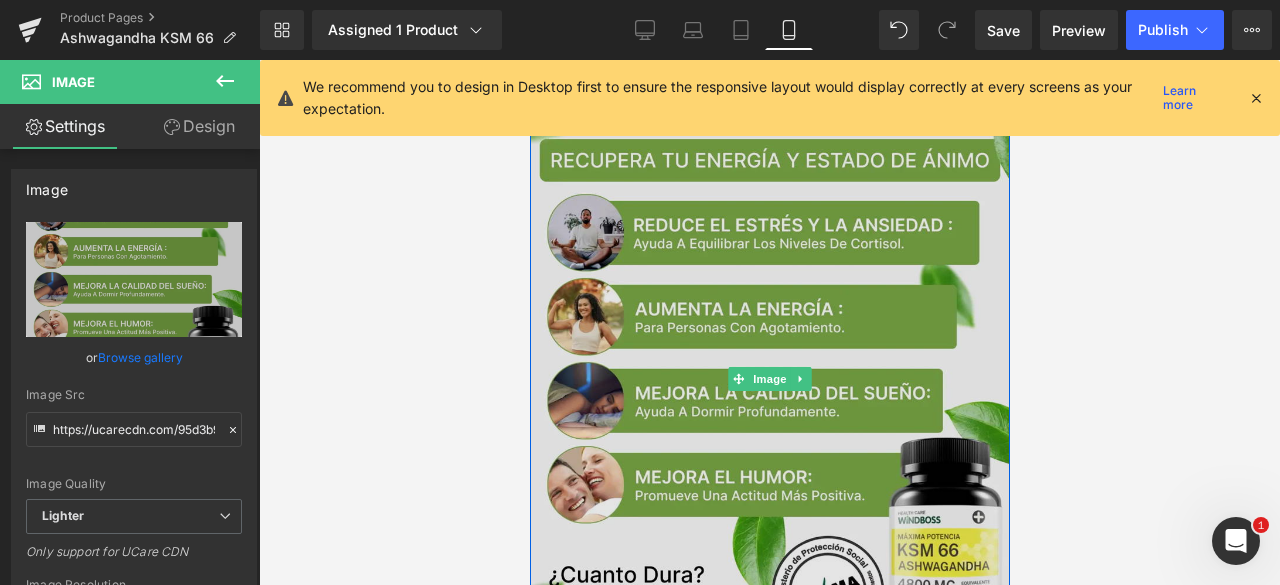 scroll, scrollTop: 0, scrollLeft: 0, axis: both 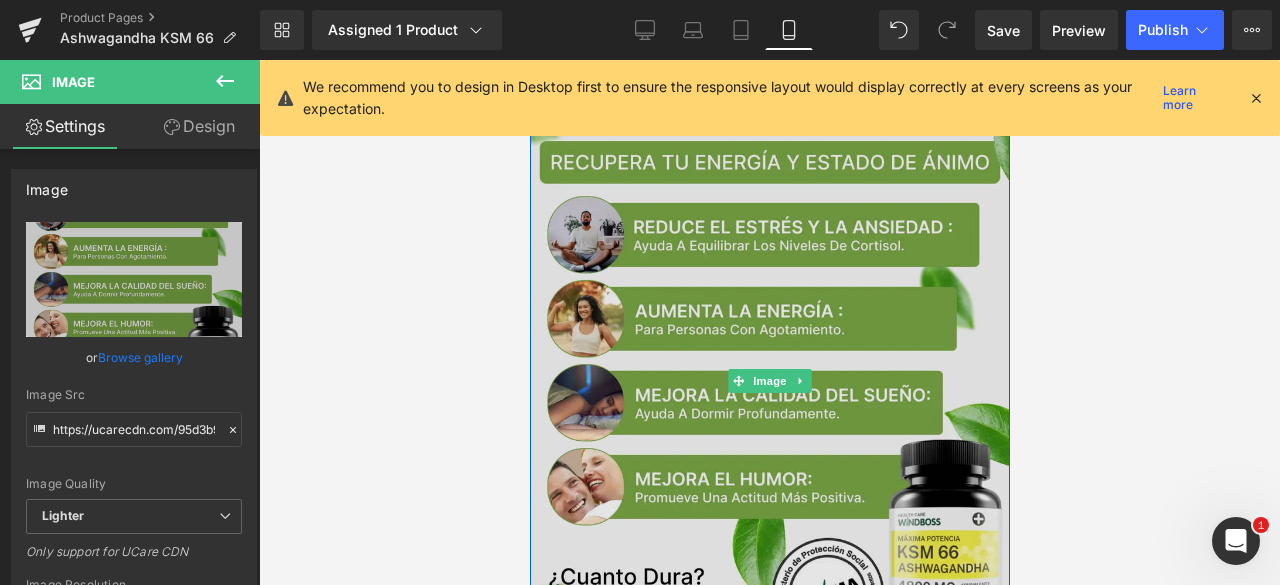 drag, startPoint x: 772, startPoint y: 253, endPoint x: 660, endPoint y: 229, distance: 114.54257 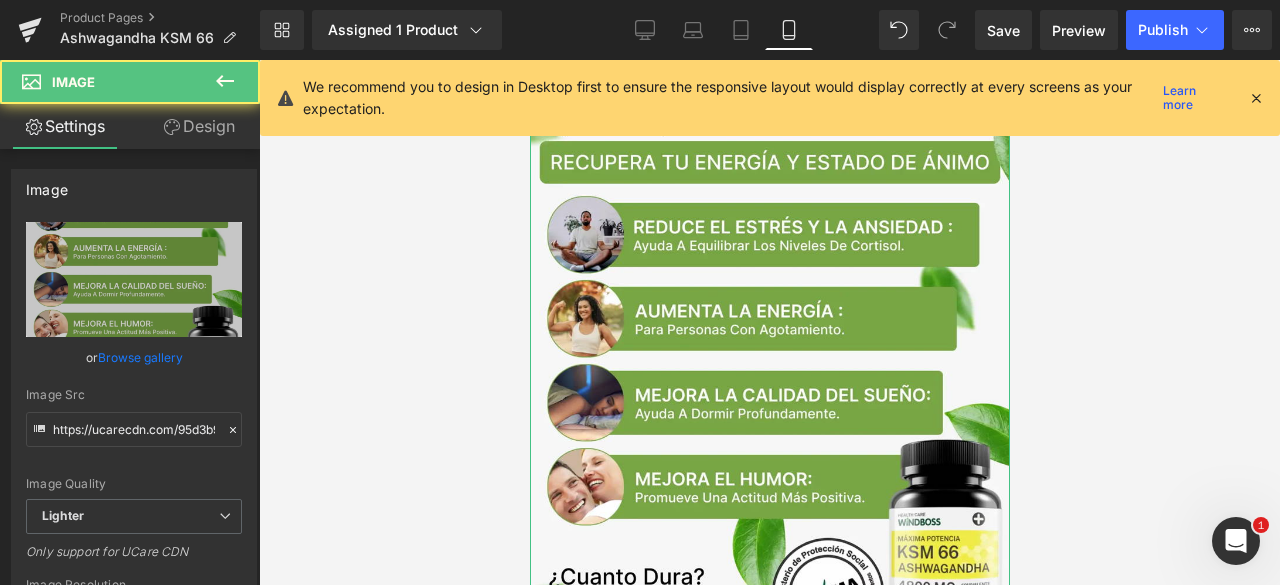 click on "Design" at bounding box center [199, 126] 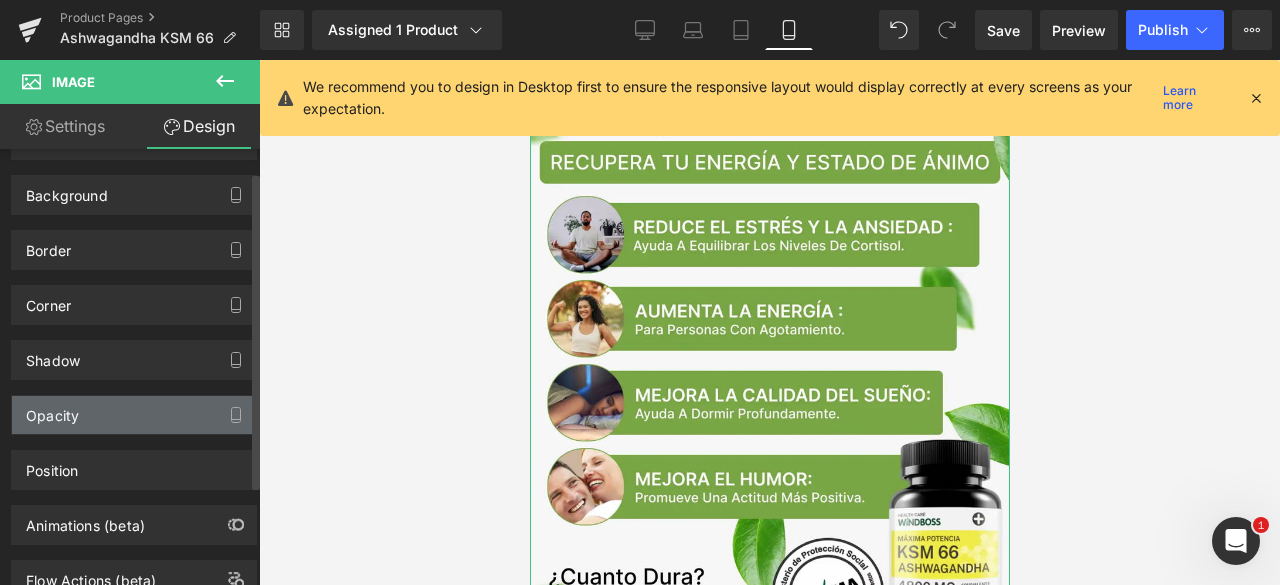 scroll, scrollTop: 168, scrollLeft: 0, axis: vertical 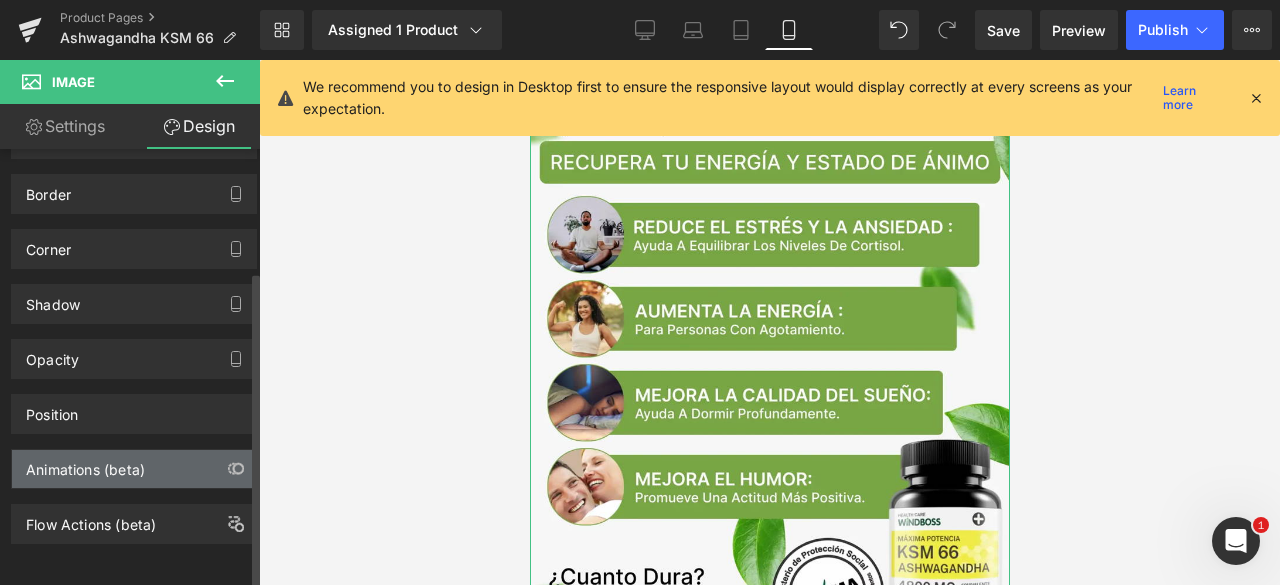 click on "Animations (beta)" at bounding box center [85, 464] 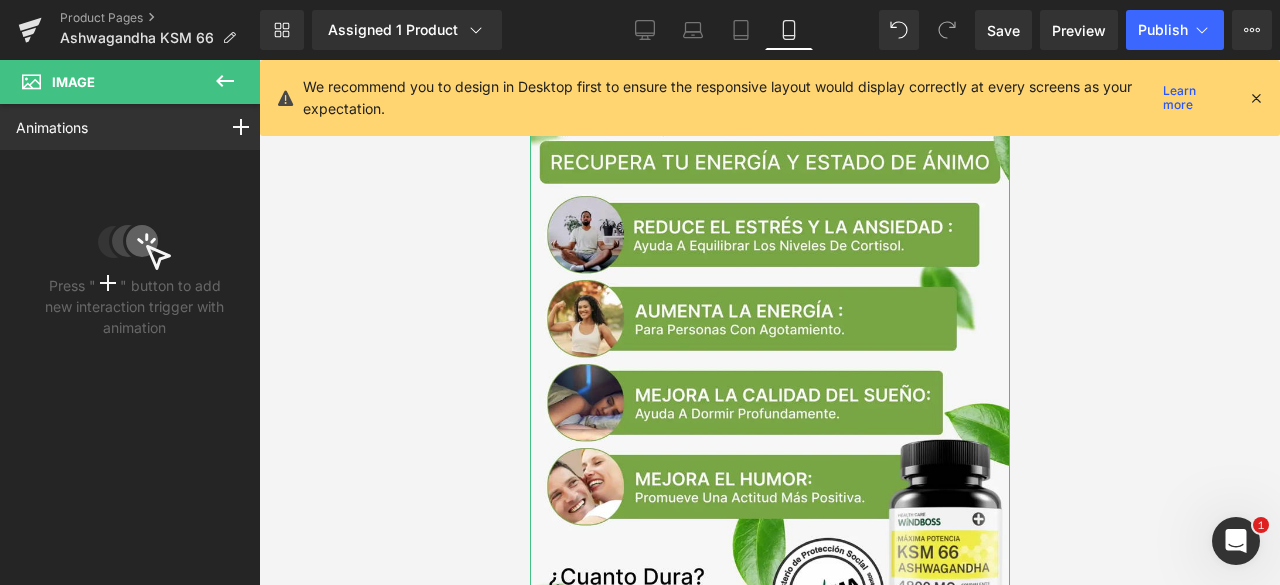 click on "Animations
Mouse Click Mouse Hover Mouse Leave Scroll Into view While scrolling in view After page finish loading
This is the place for explaining how interaction trigger animation" at bounding box center (134, 127) 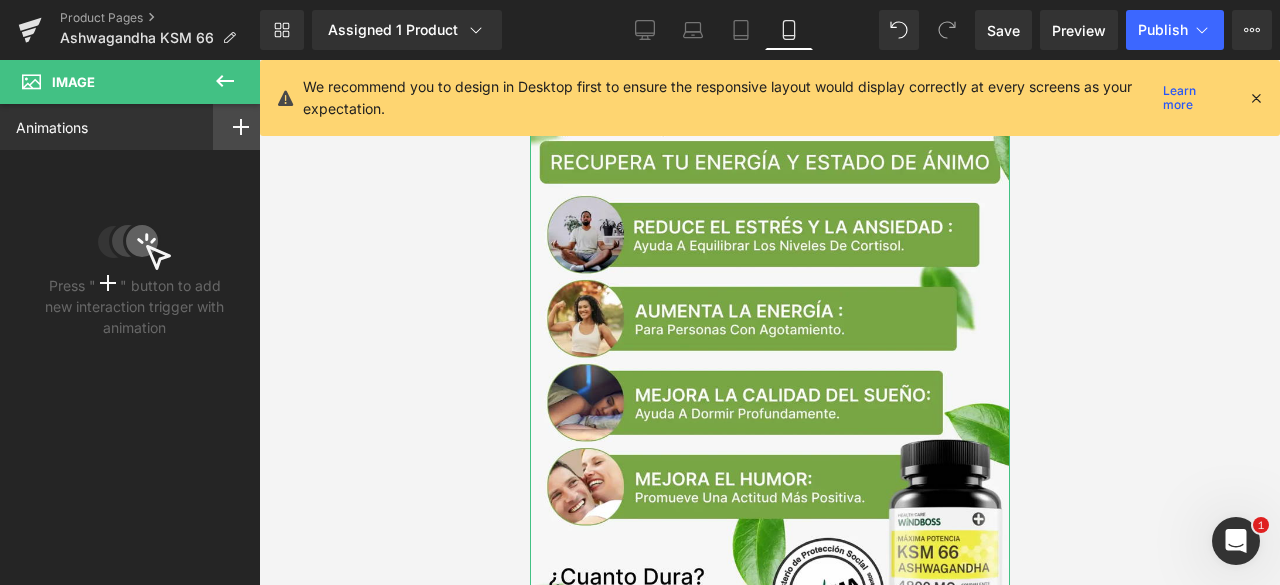 click 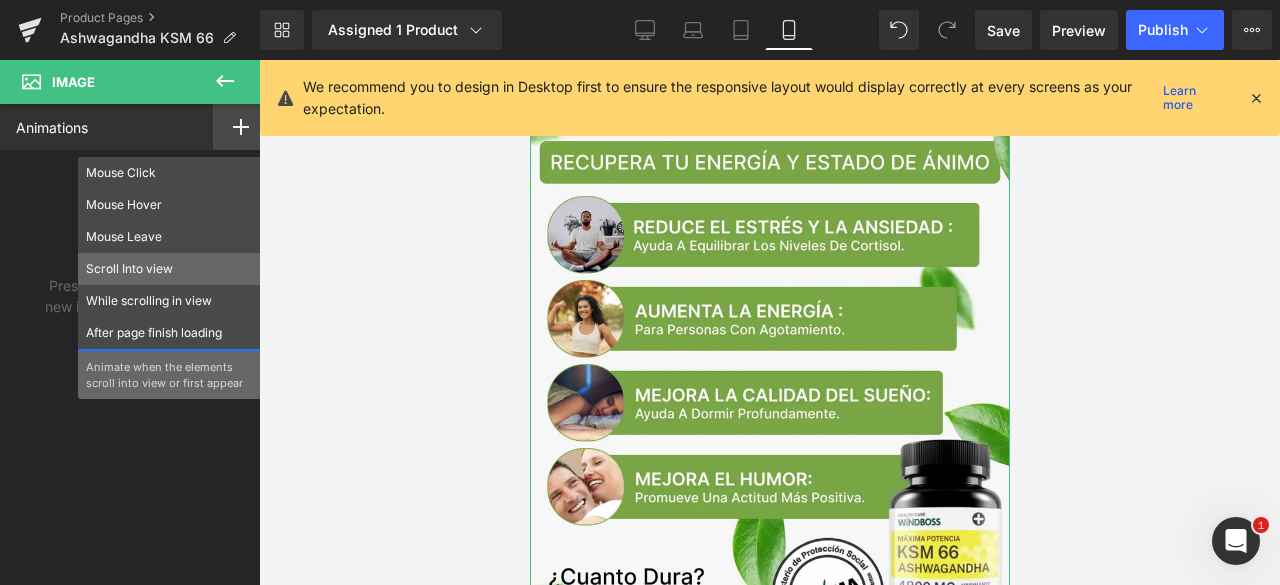 click on "Scroll Into view" at bounding box center (169, 269) 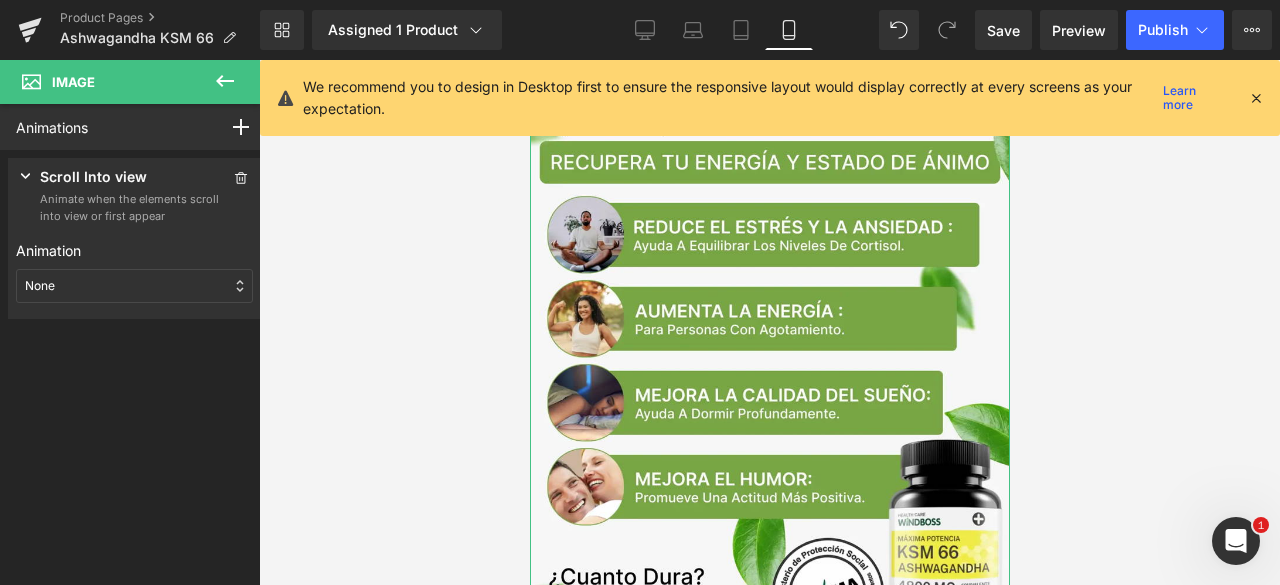 click on "None" at bounding box center (40, 286) 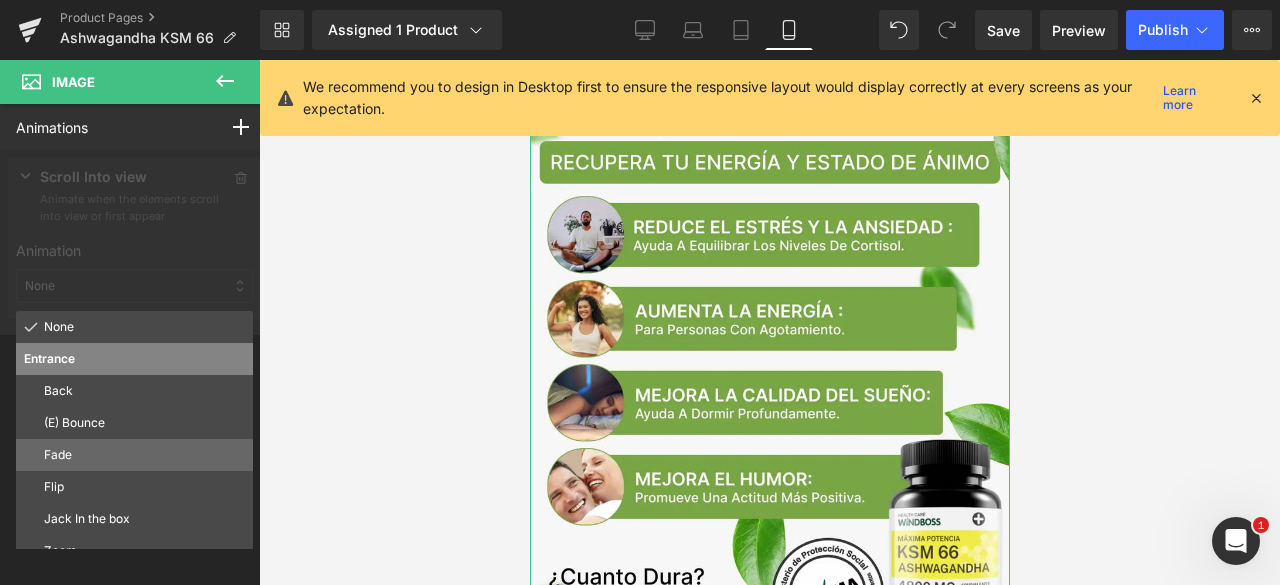 click on "Fade" at bounding box center (144, 455) 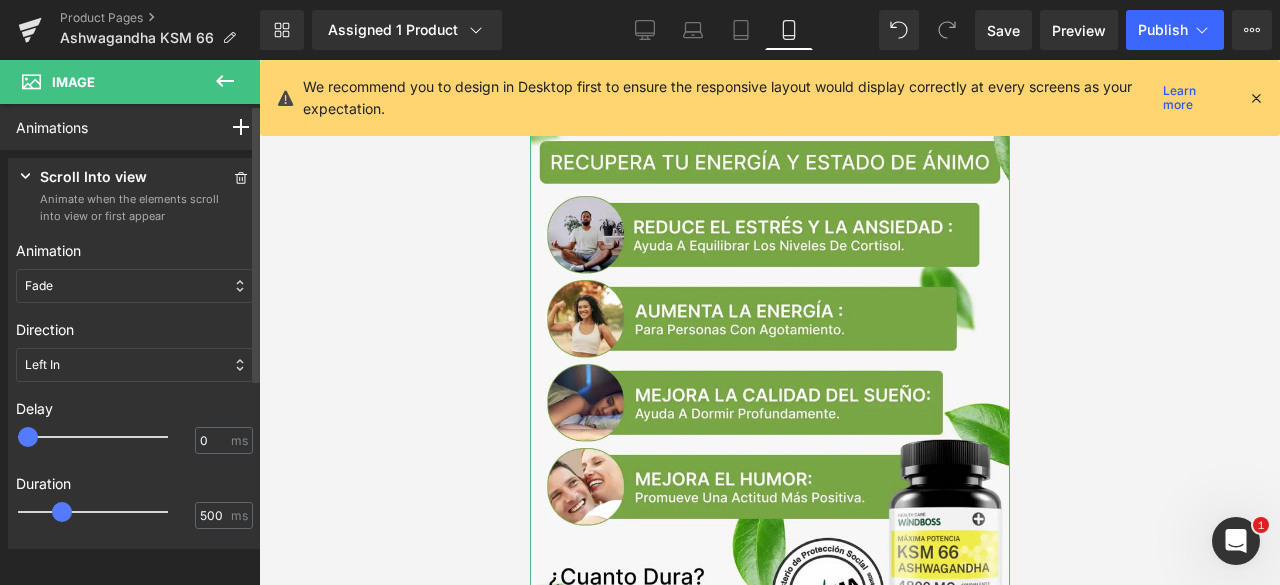 type on "500" 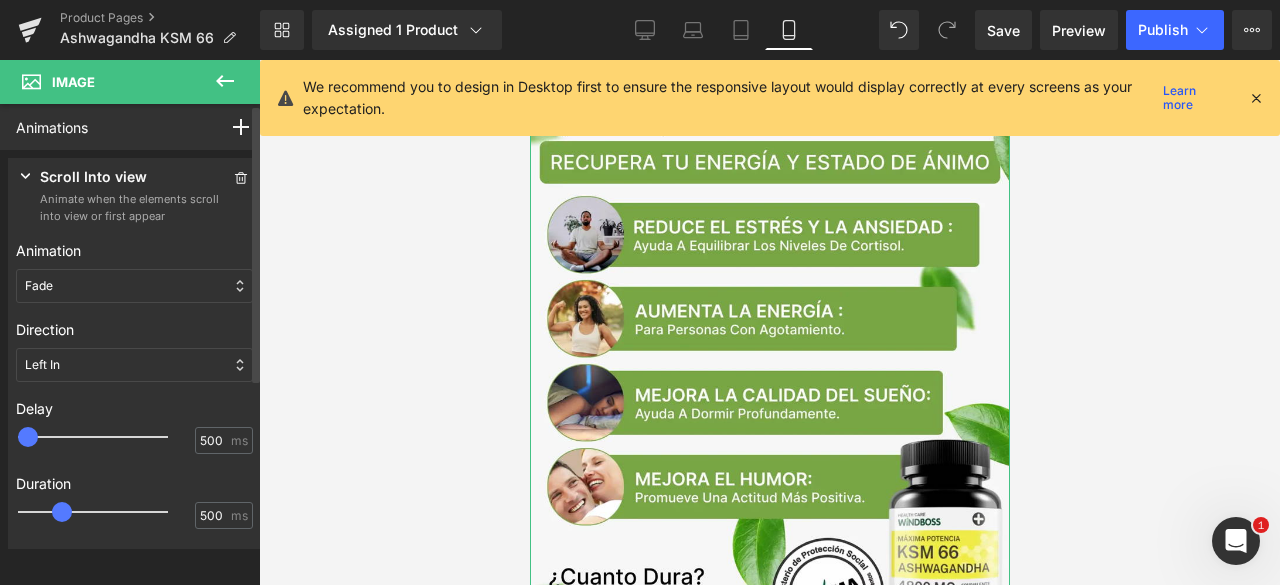 click at bounding box center (107, 437) 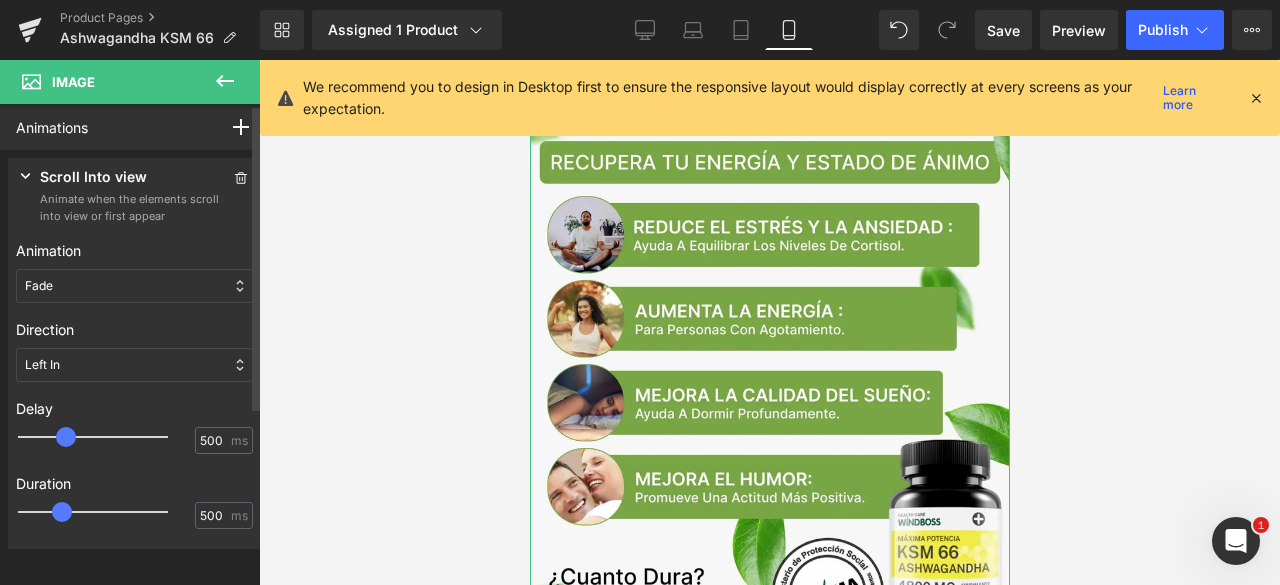 type on "750" 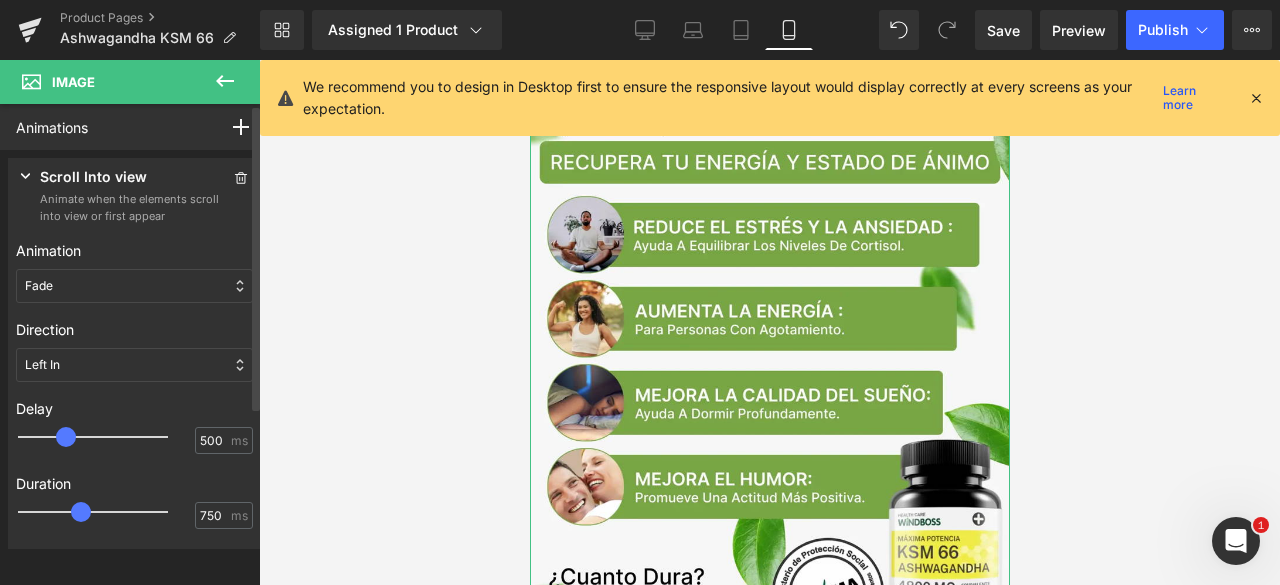 click at bounding box center (107, 512) 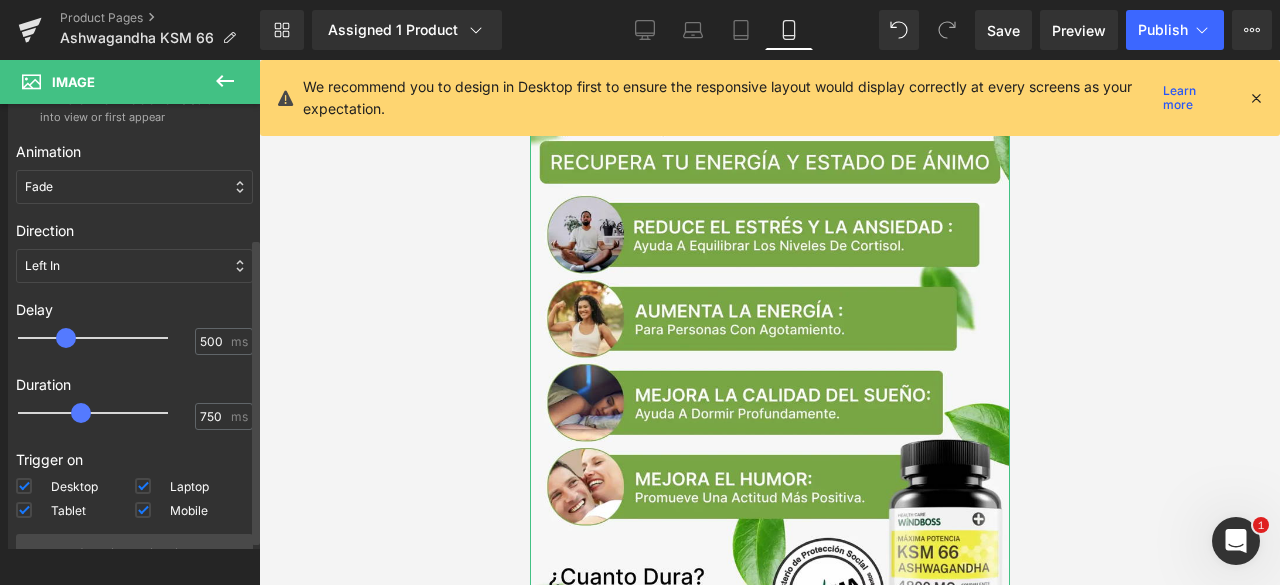 scroll, scrollTop: 197, scrollLeft: 0, axis: vertical 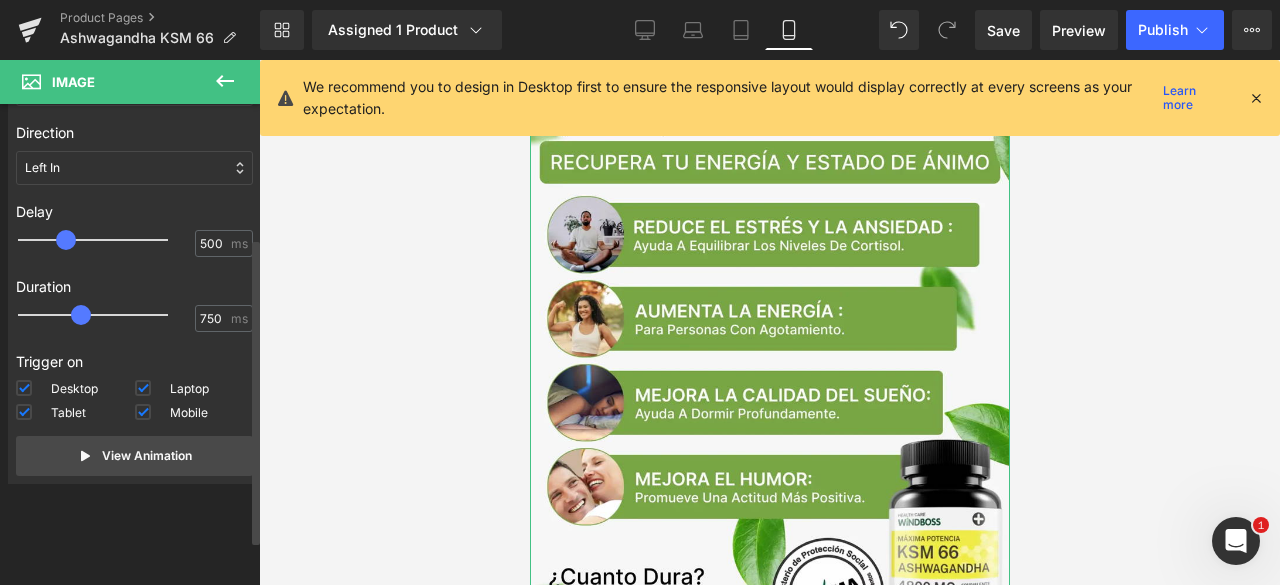 drag, startPoint x: 118, startPoint y: 457, endPoint x: 116, endPoint y: 433, distance: 24.083189 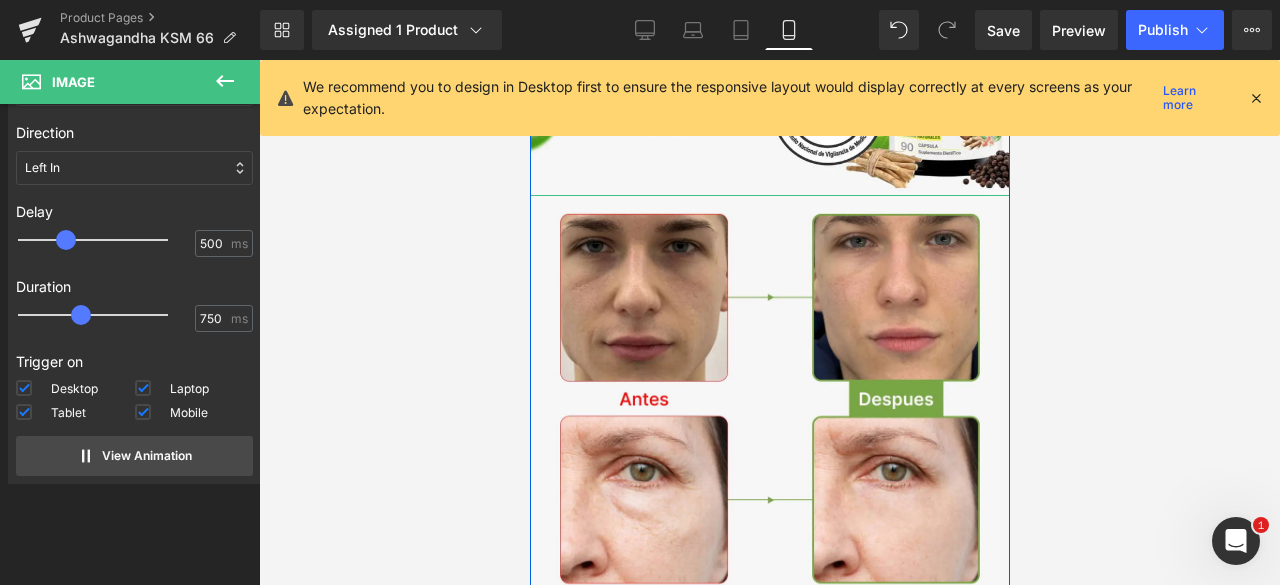 scroll, scrollTop: 500, scrollLeft: 0, axis: vertical 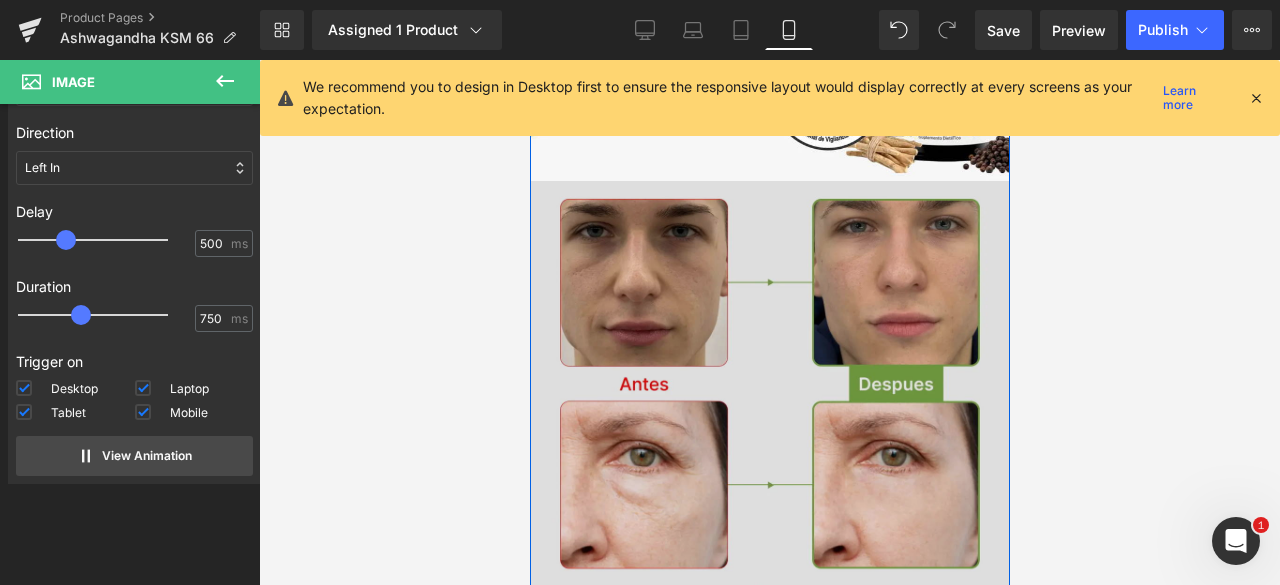 click at bounding box center (769, 407) 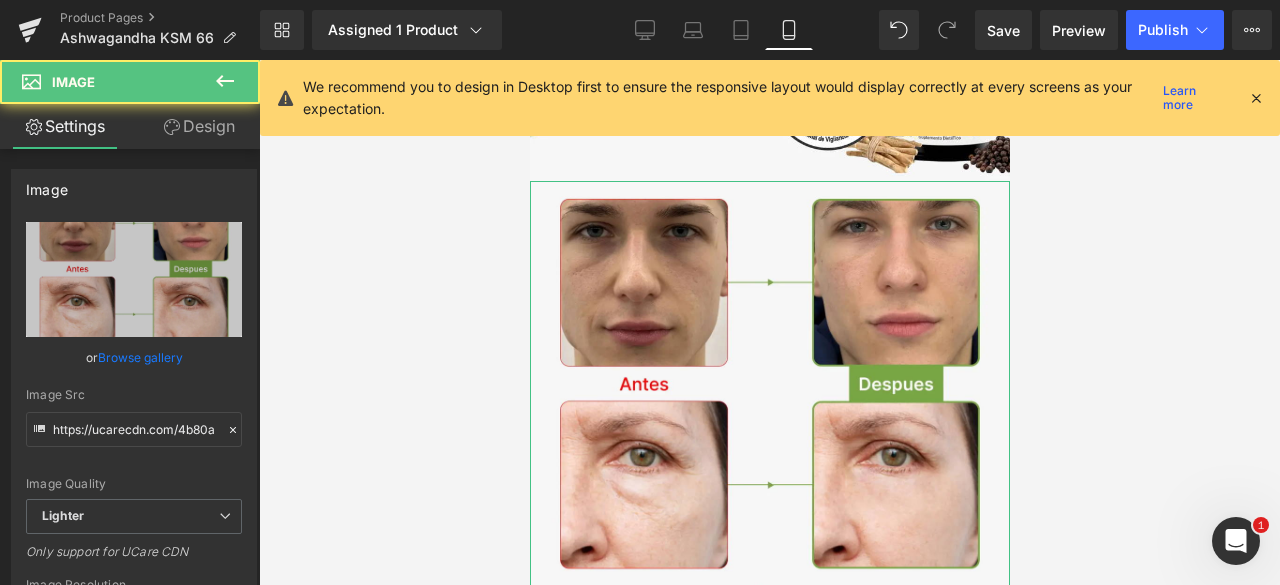 click on "Design" at bounding box center [199, 126] 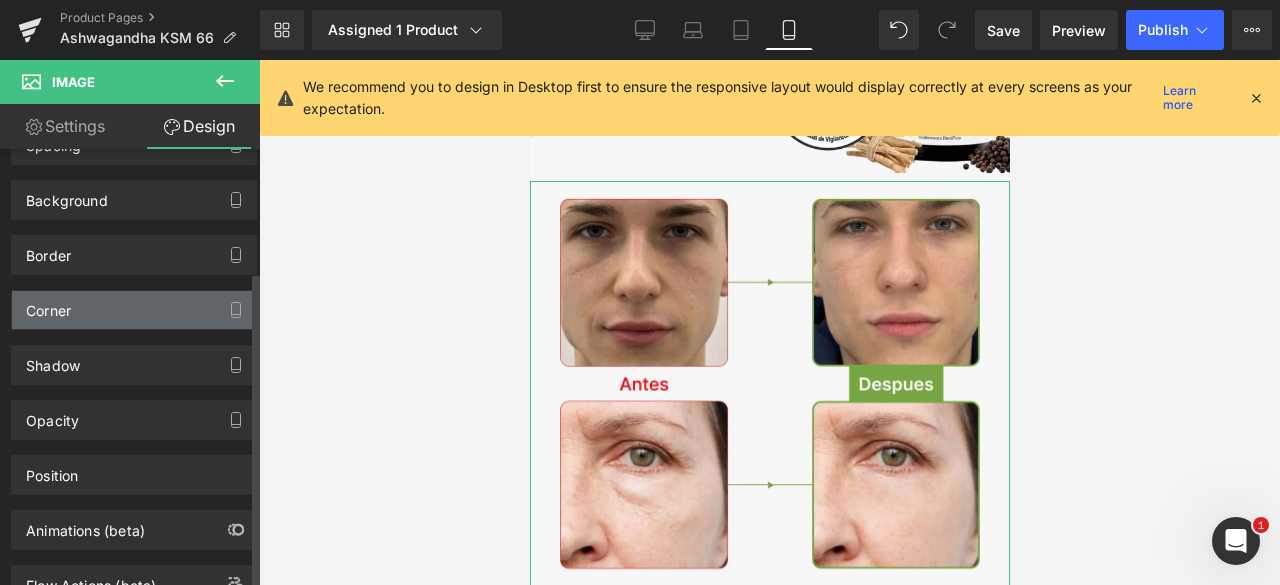 scroll, scrollTop: 168, scrollLeft: 0, axis: vertical 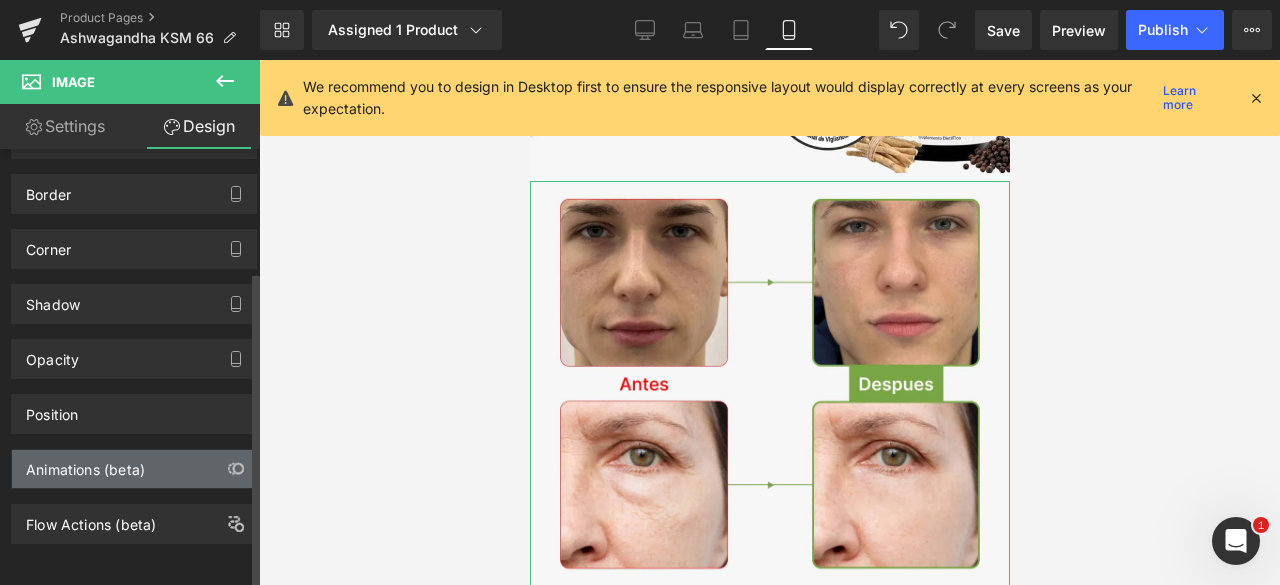 click on "Animations (beta)" at bounding box center (85, 464) 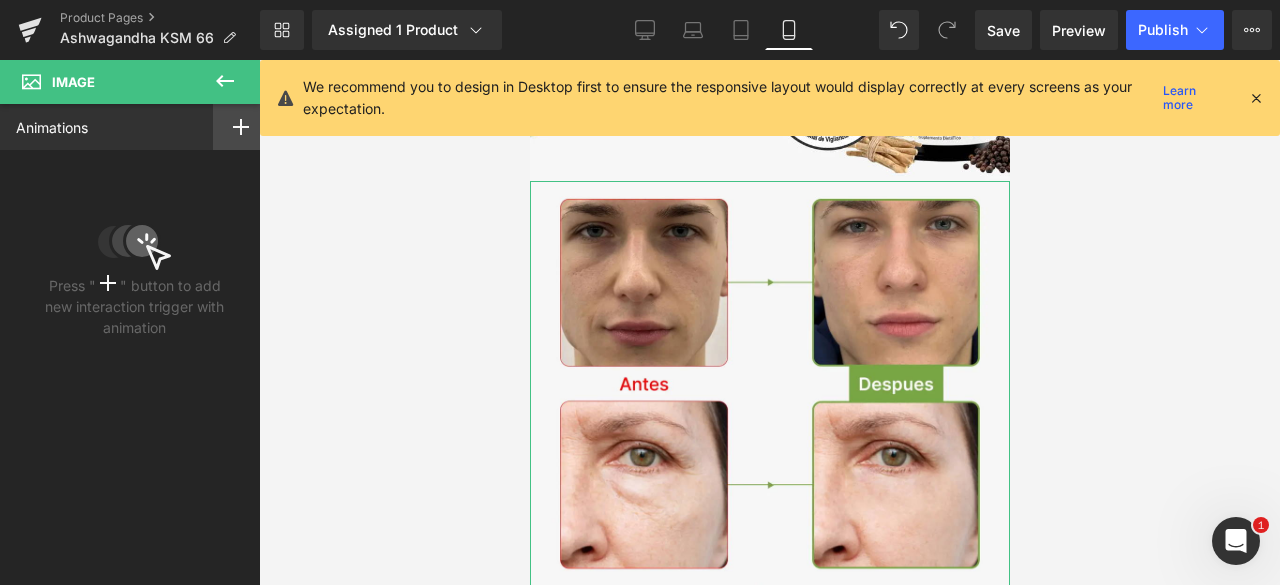 click 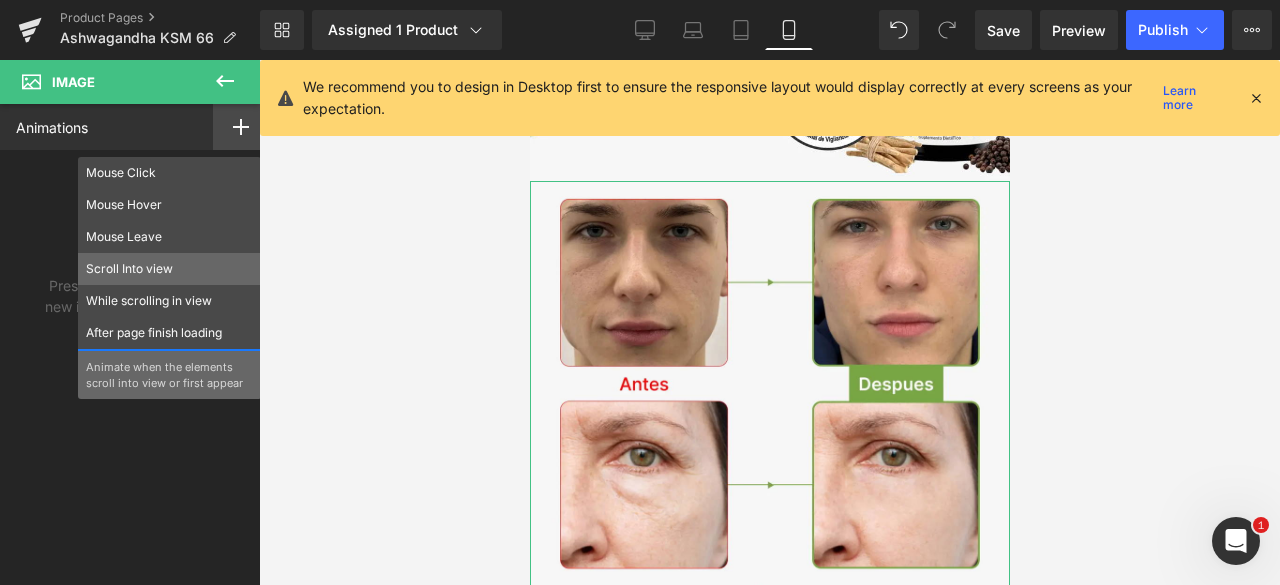 click on "Scroll Into view" at bounding box center [169, 269] 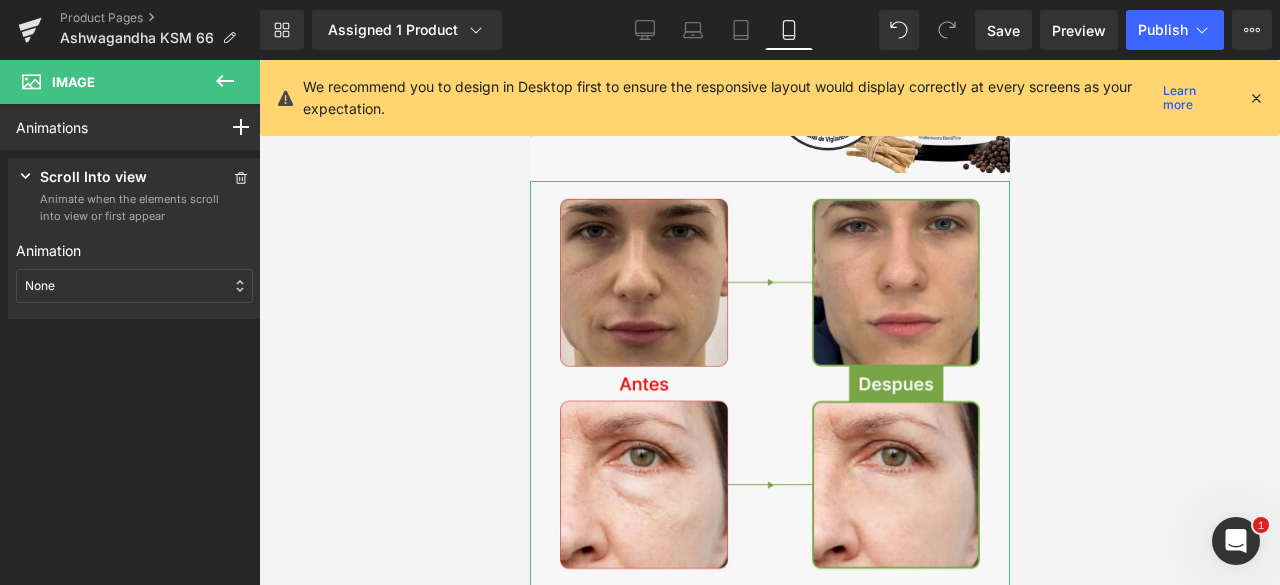 click on "None" at bounding box center [40, 286] 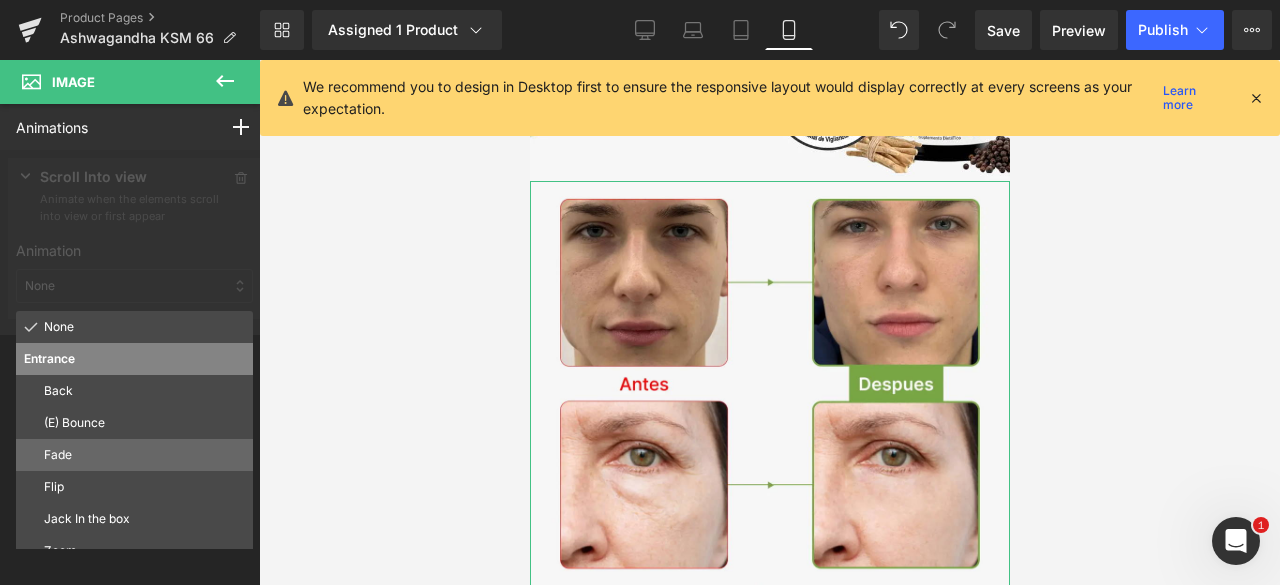 click on "Fade" at bounding box center (144, 455) 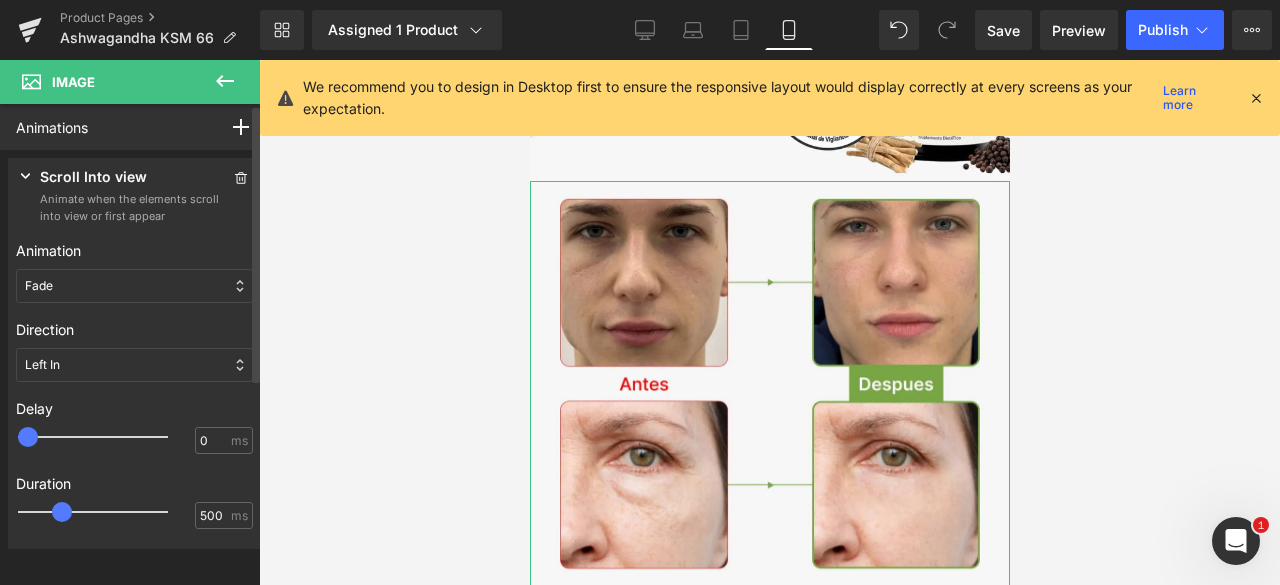 type on "500" 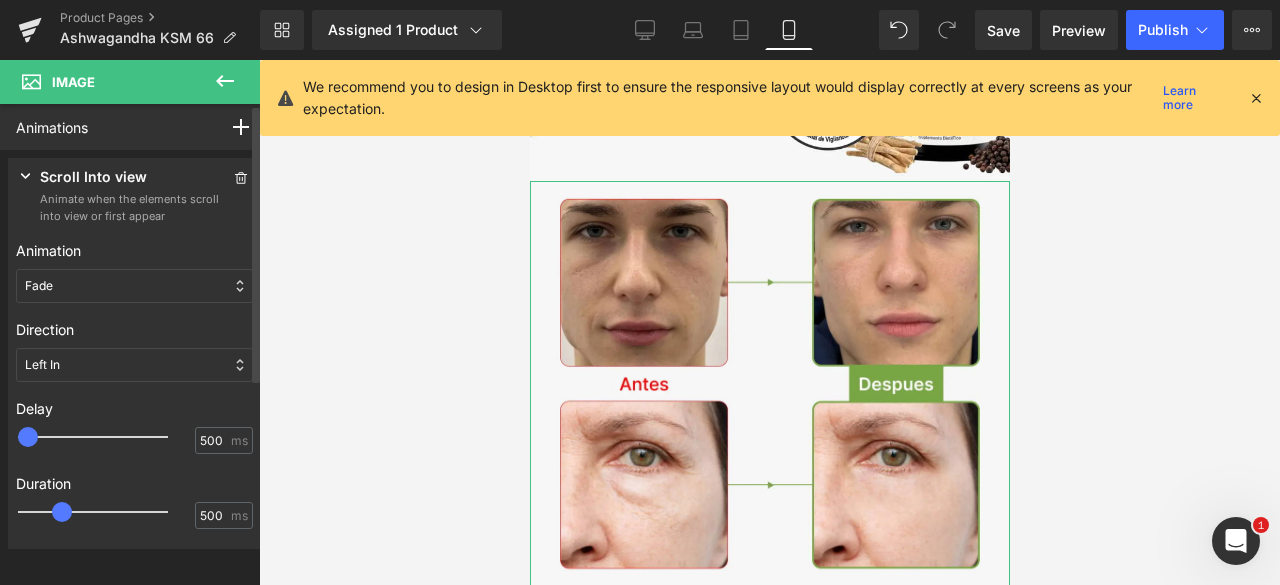 click at bounding box center (107, 437) 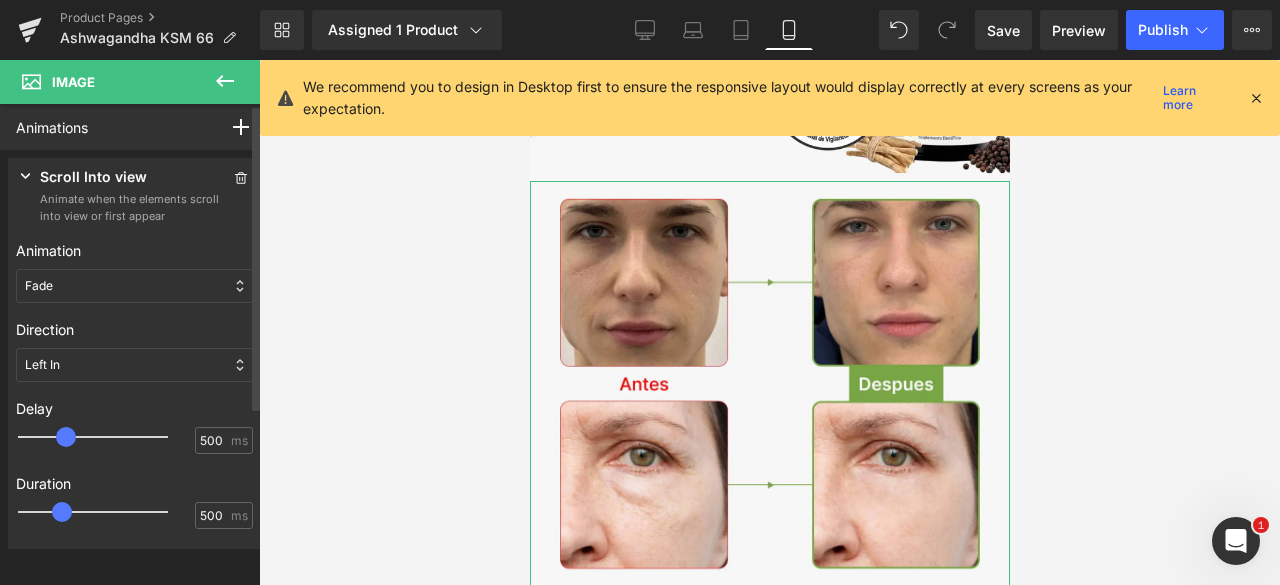 type on "750" 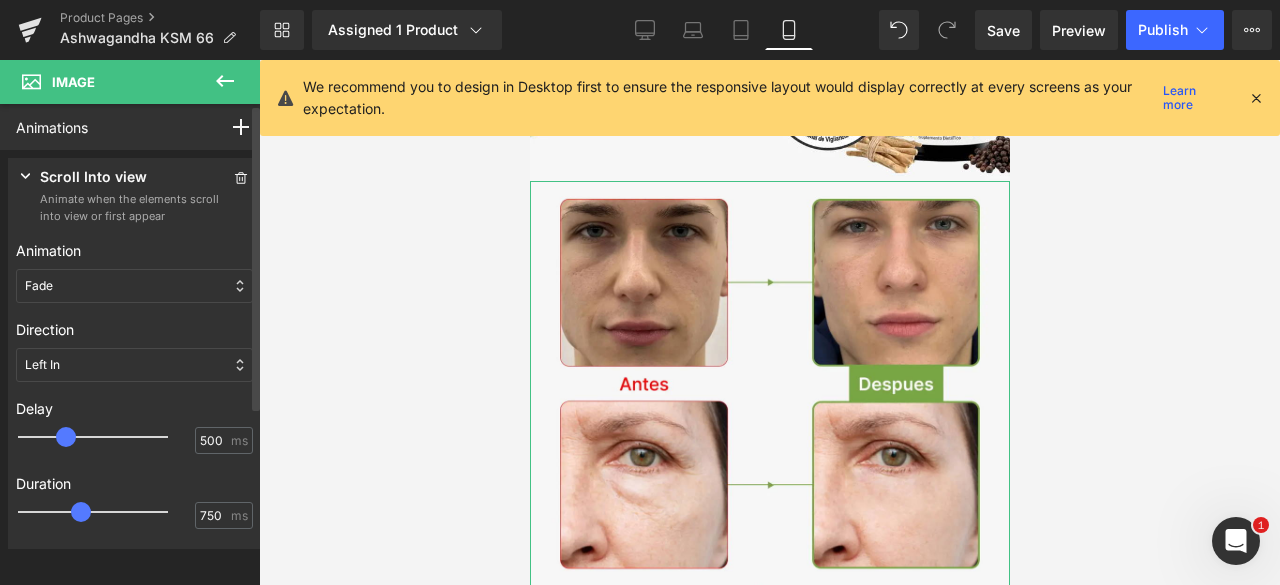 click at bounding box center [107, 512] 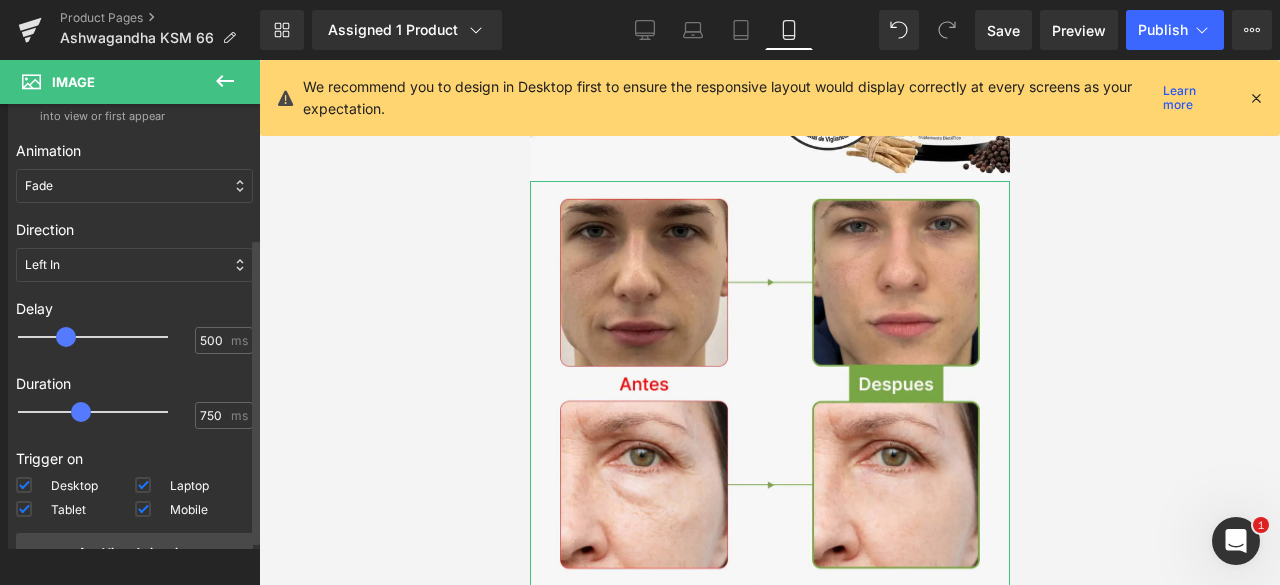 scroll, scrollTop: 197, scrollLeft: 0, axis: vertical 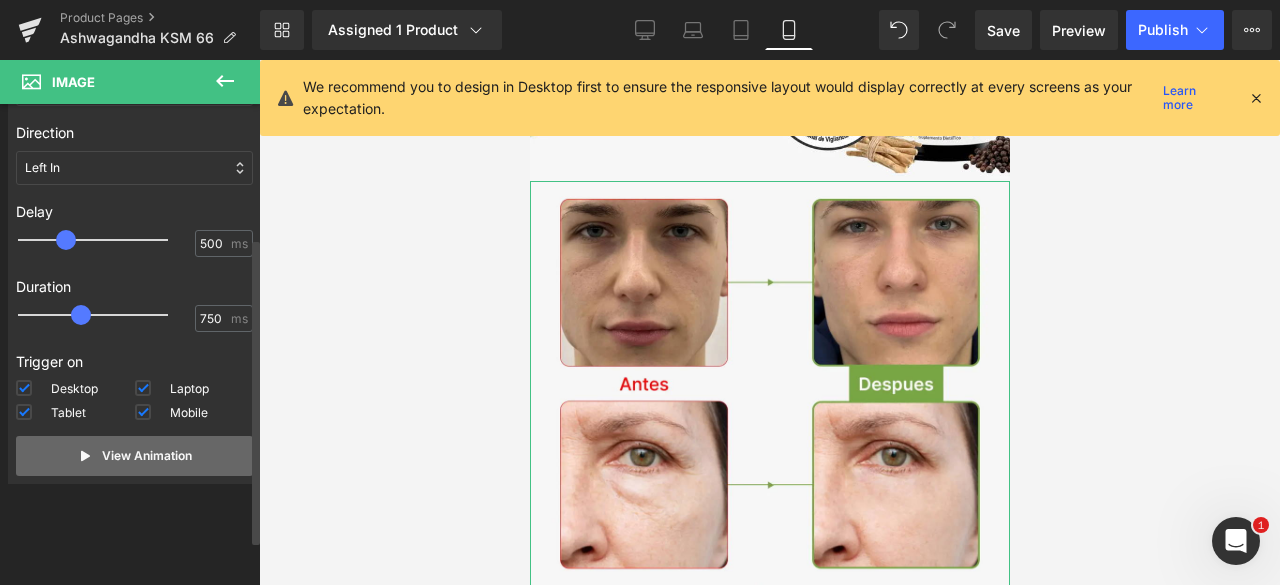 click on "View Animation" at bounding box center [147, 456] 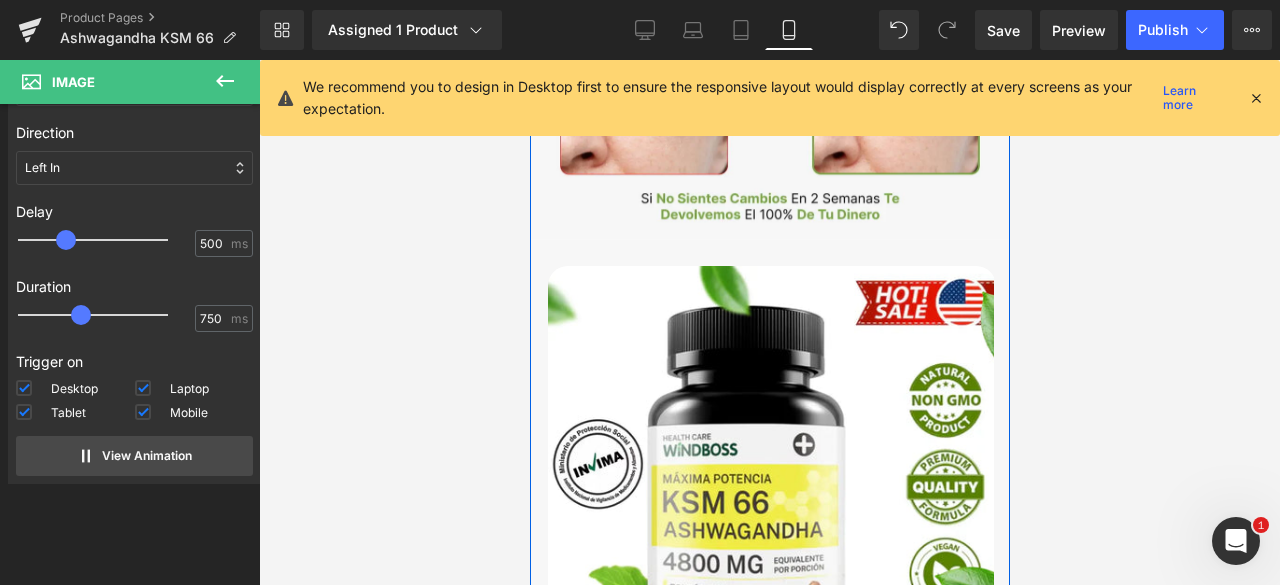 scroll, scrollTop: 1000, scrollLeft: 0, axis: vertical 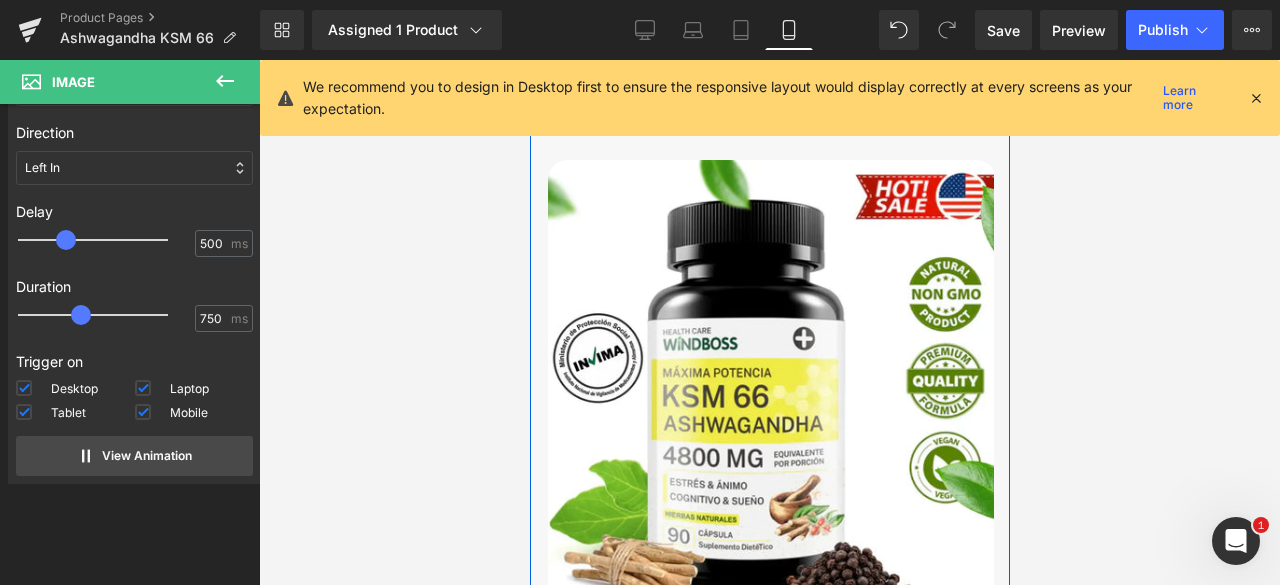 click at bounding box center (771, 384) 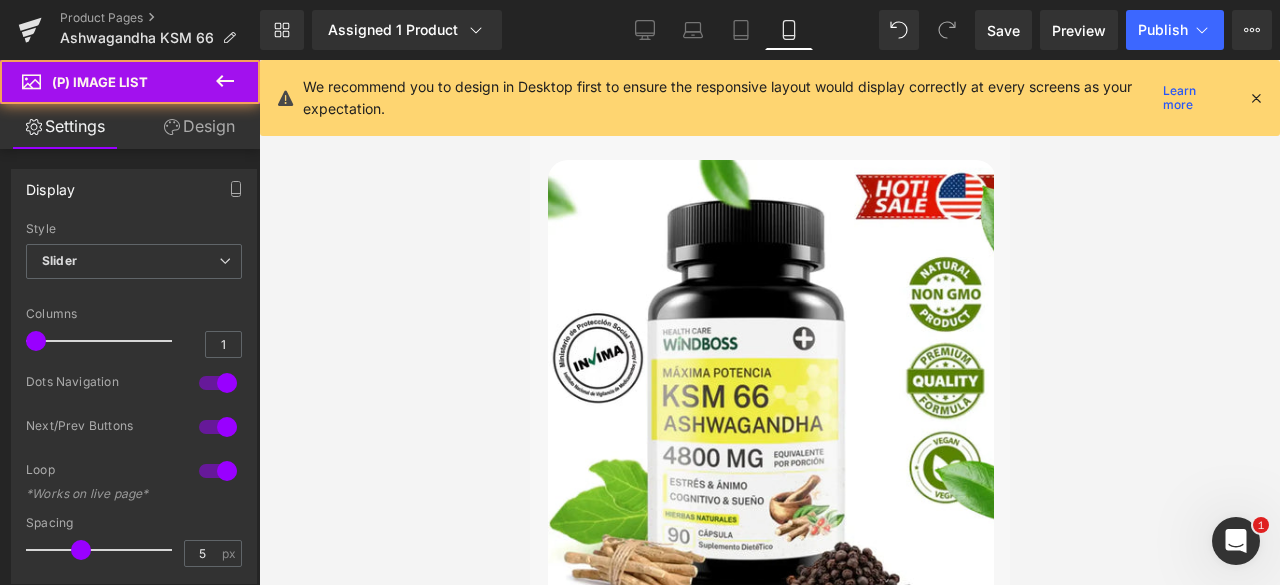 click on "Design" at bounding box center (199, 126) 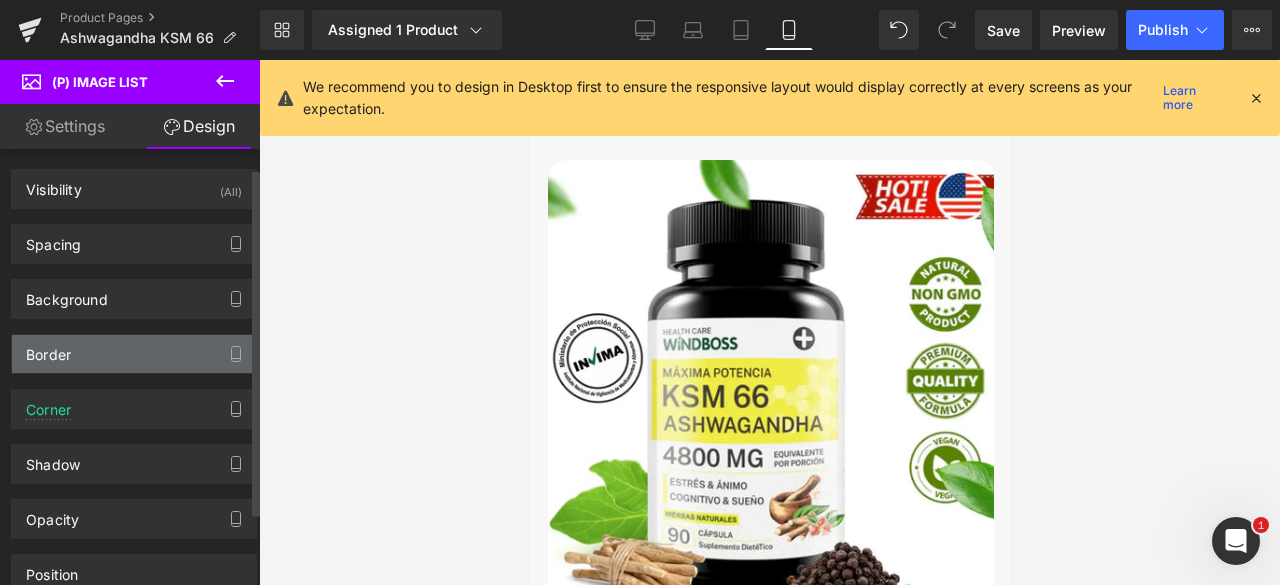 scroll, scrollTop: 114, scrollLeft: 0, axis: vertical 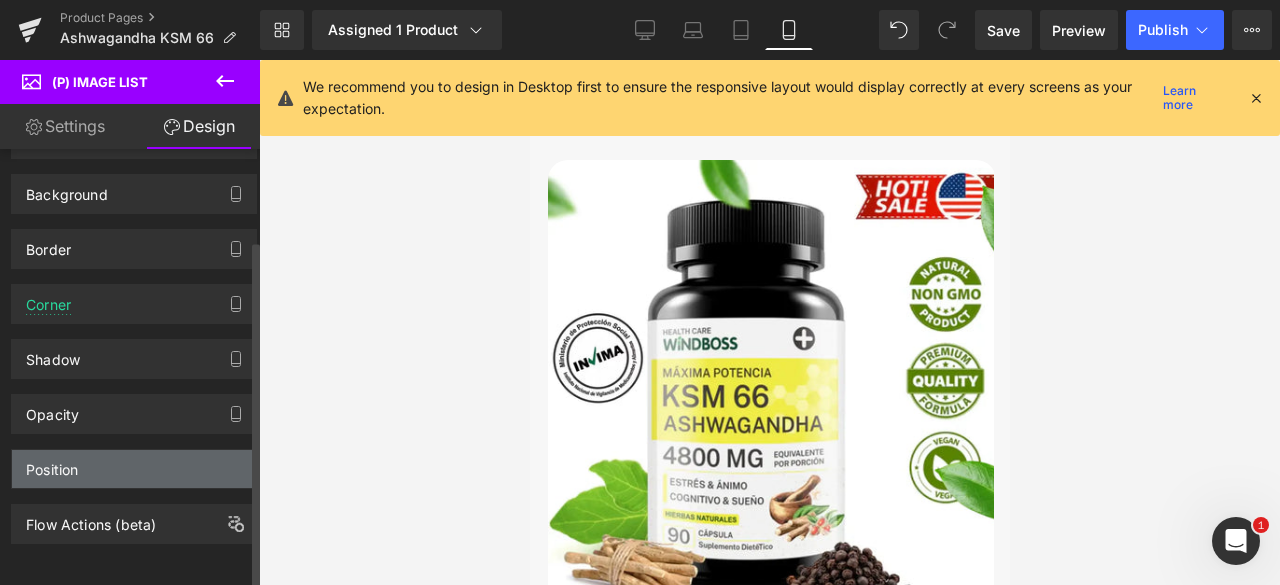 click on "Position" at bounding box center (134, 469) 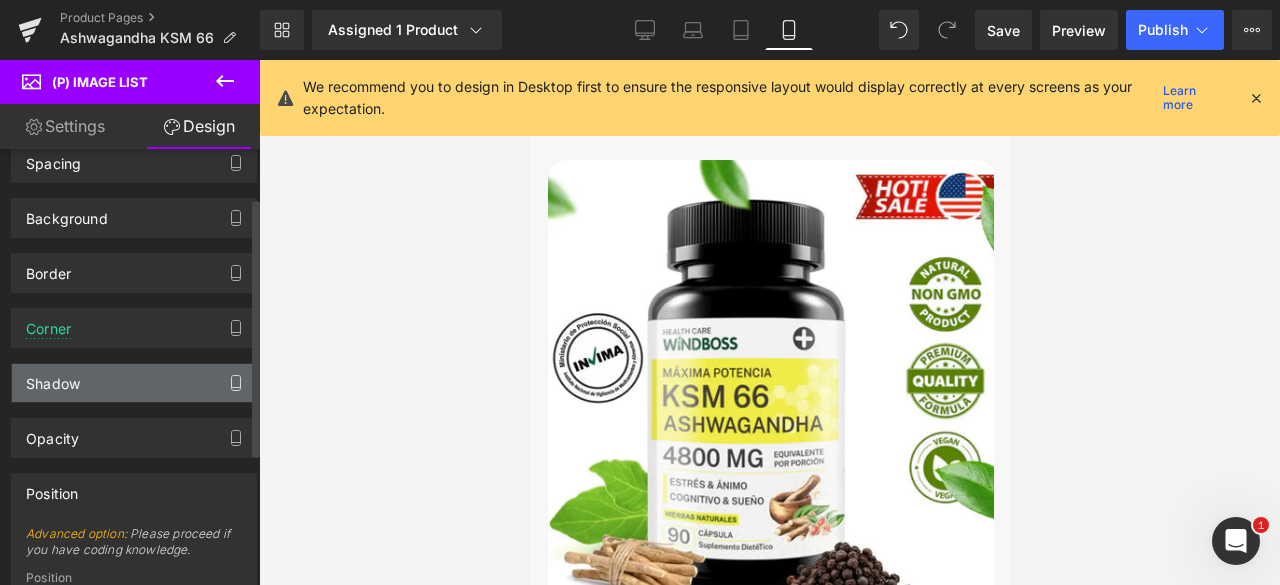 scroll, scrollTop: 0, scrollLeft: 0, axis: both 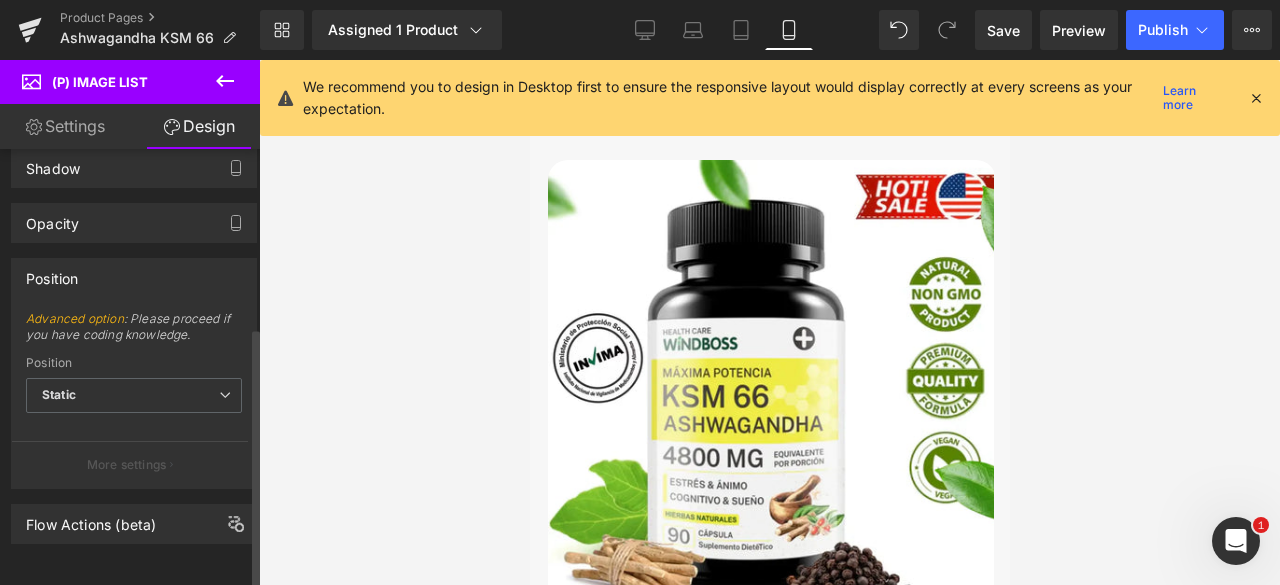 click on "Position" at bounding box center (134, 278) 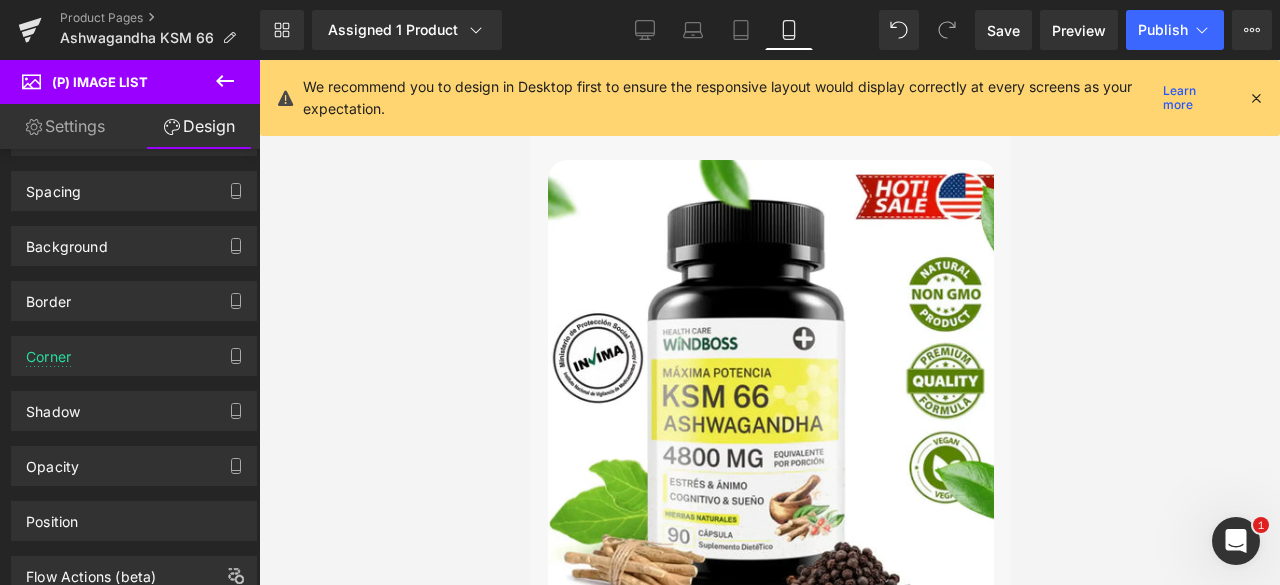 scroll, scrollTop: 0, scrollLeft: 0, axis: both 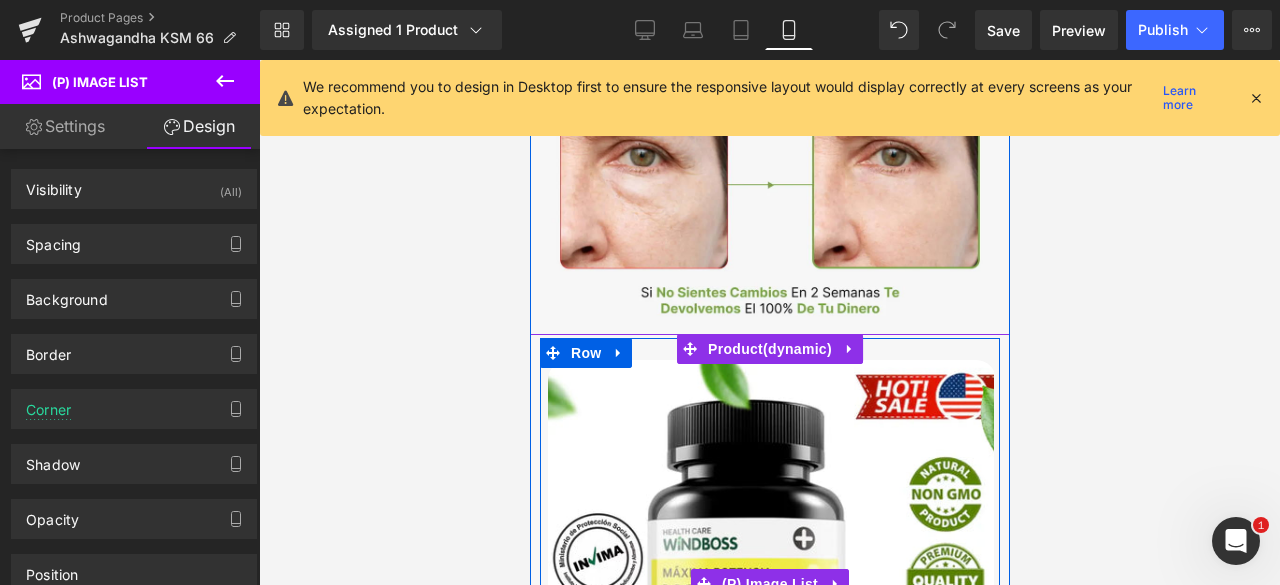 click at bounding box center (769, 584) 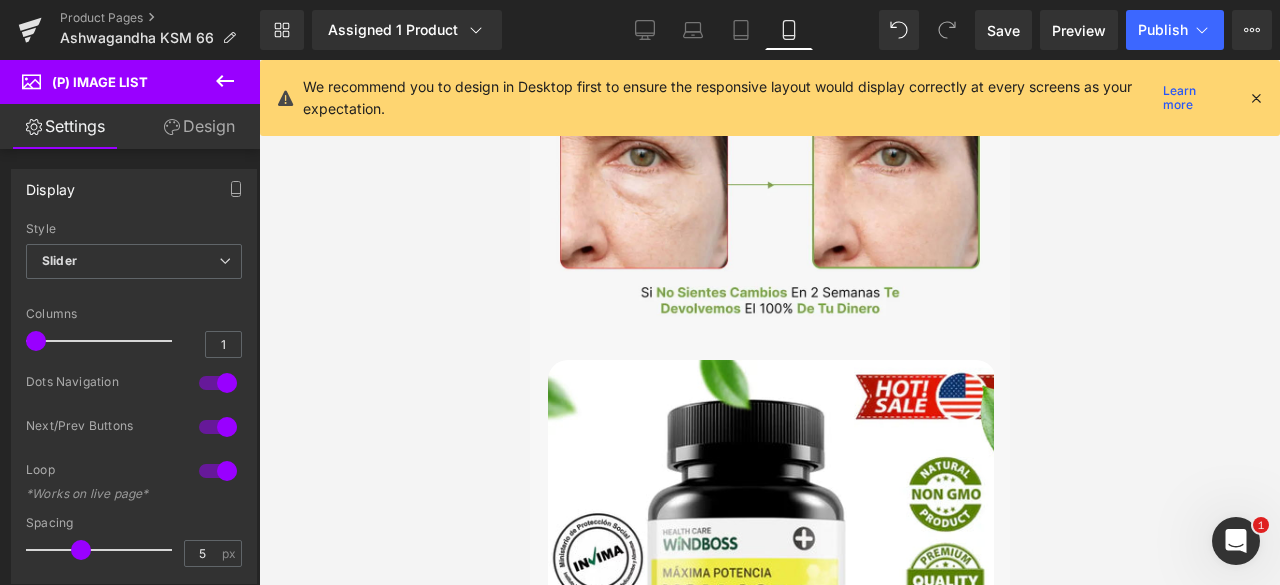 click on "Design" at bounding box center (199, 126) 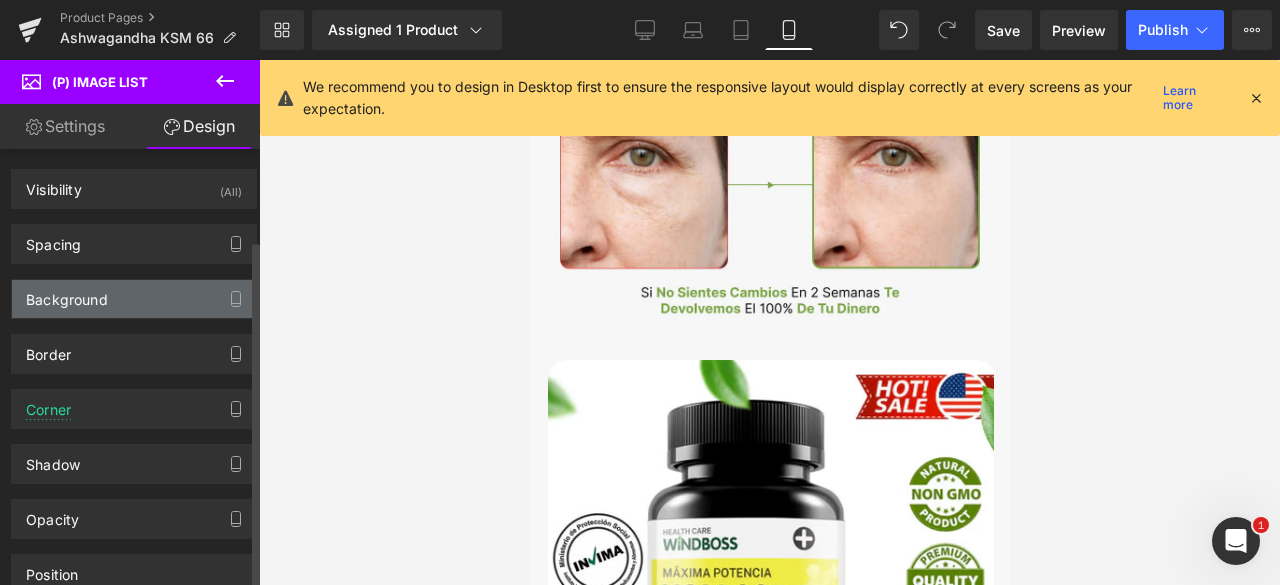 scroll, scrollTop: 114, scrollLeft: 0, axis: vertical 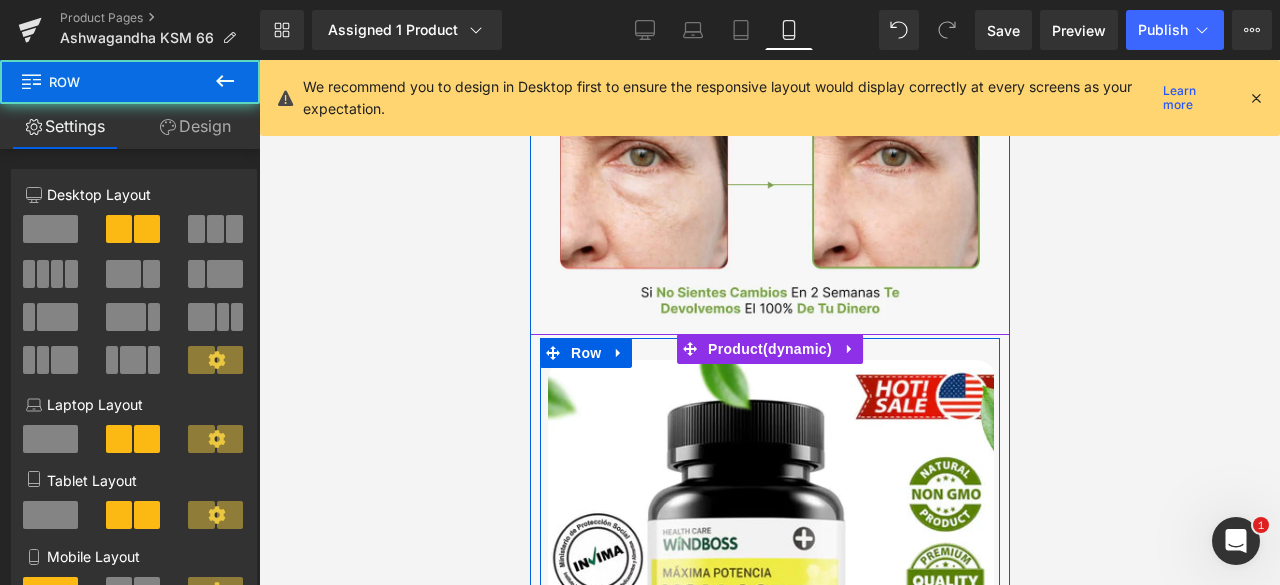 click on "Sale Off
(P) Image
‹ ›
(P) Image List" at bounding box center [769, 576] 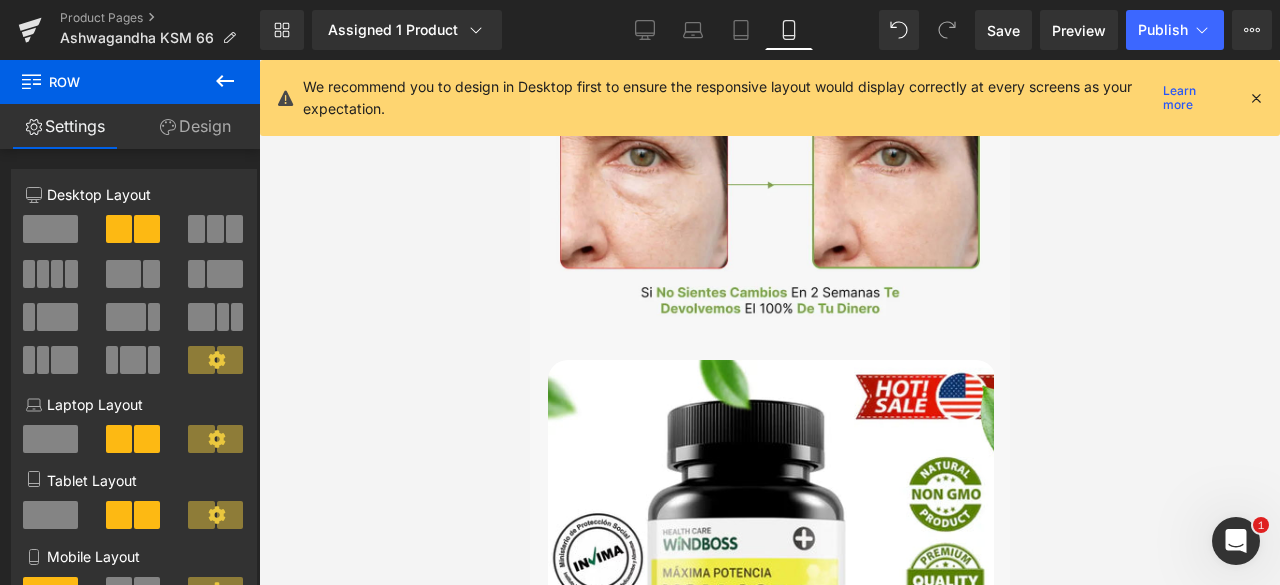 click on "Design" at bounding box center [195, 126] 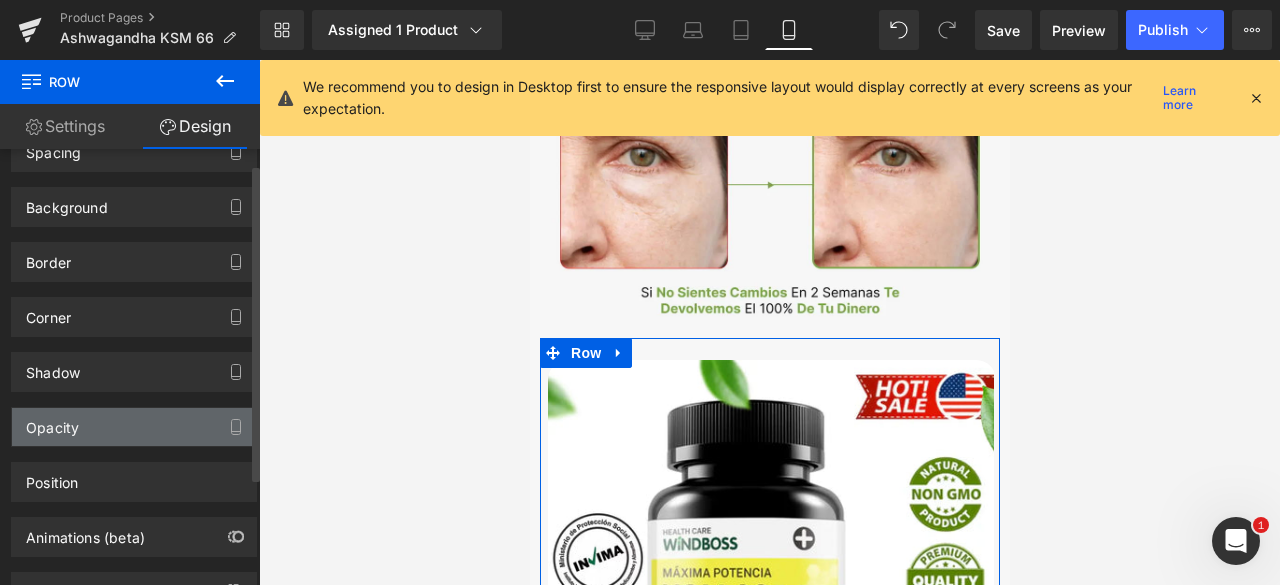 scroll, scrollTop: 168, scrollLeft: 0, axis: vertical 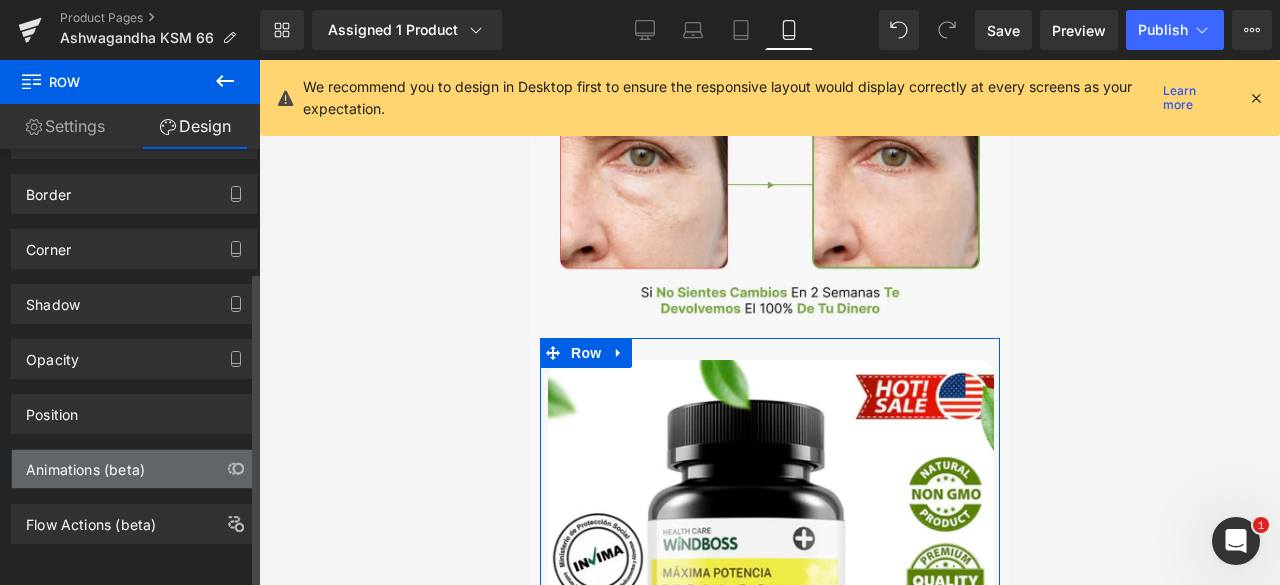 click on "Animations (beta)" at bounding box center [134, 469] 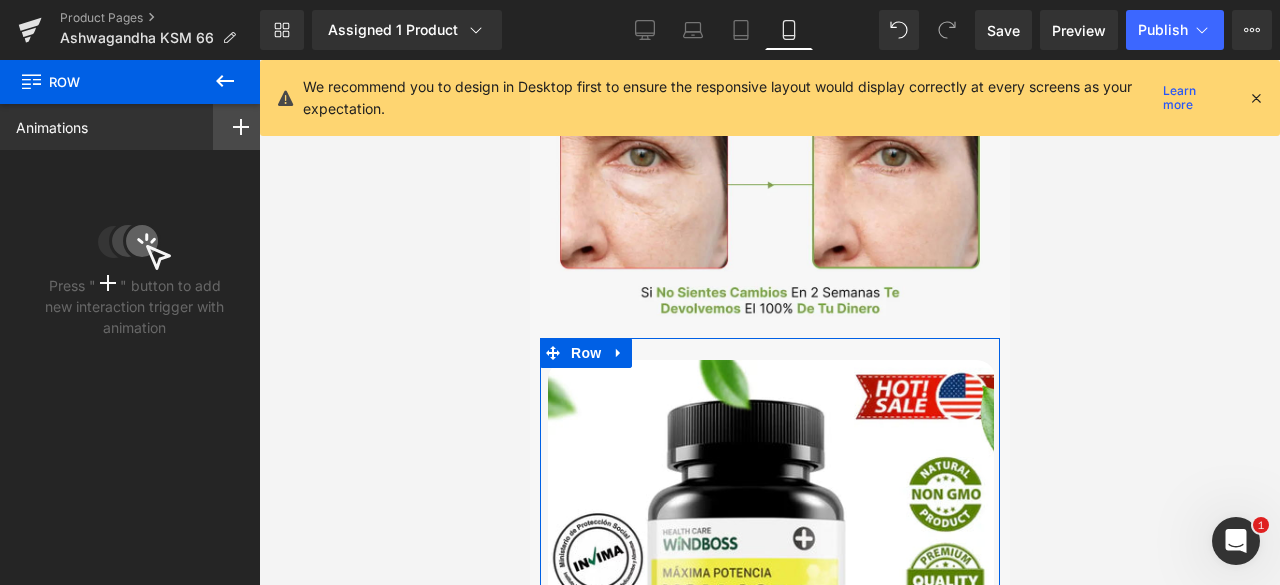 click at bounding box center [241, 127] 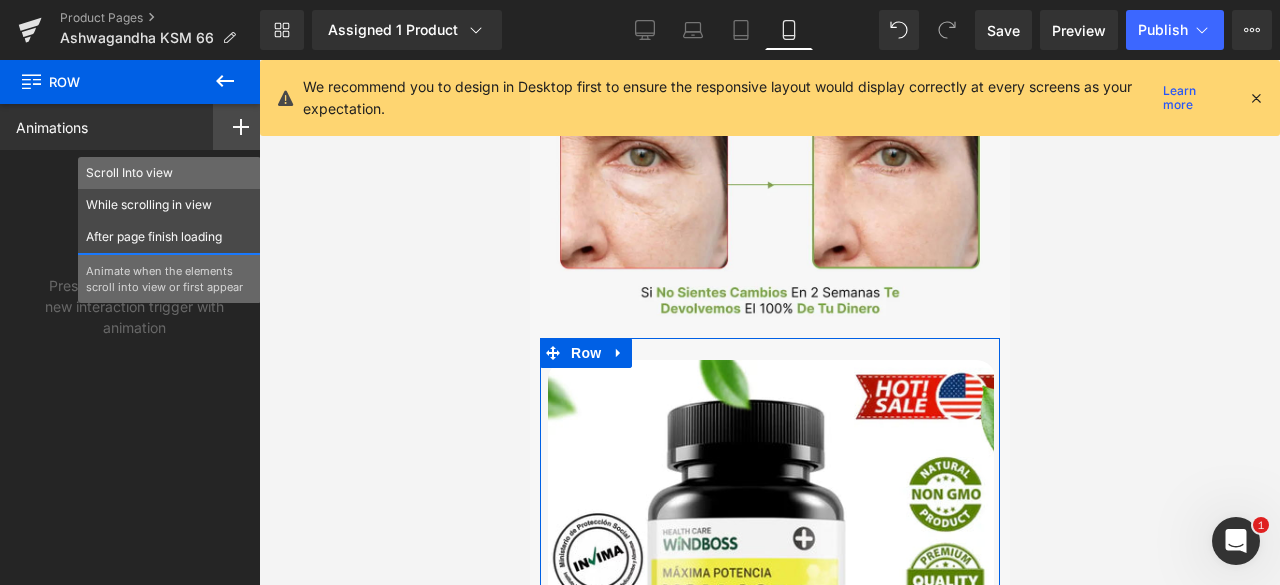 click on "Scroll Into view" at bounding box center (169, 173) 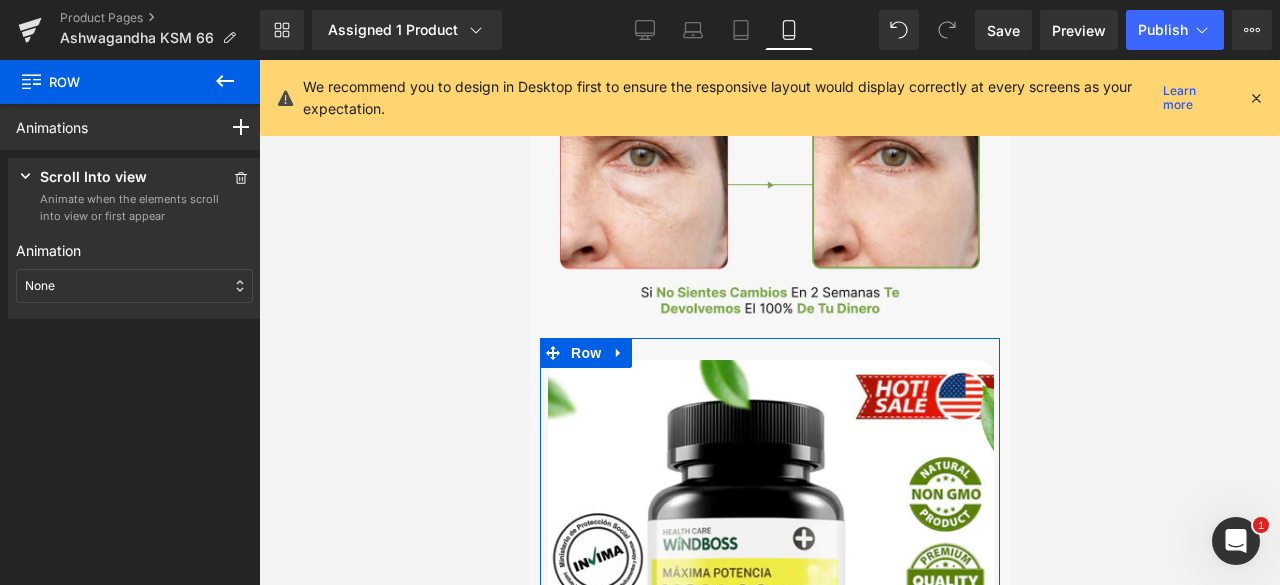 click on "None" at bounding box center (134, 286) 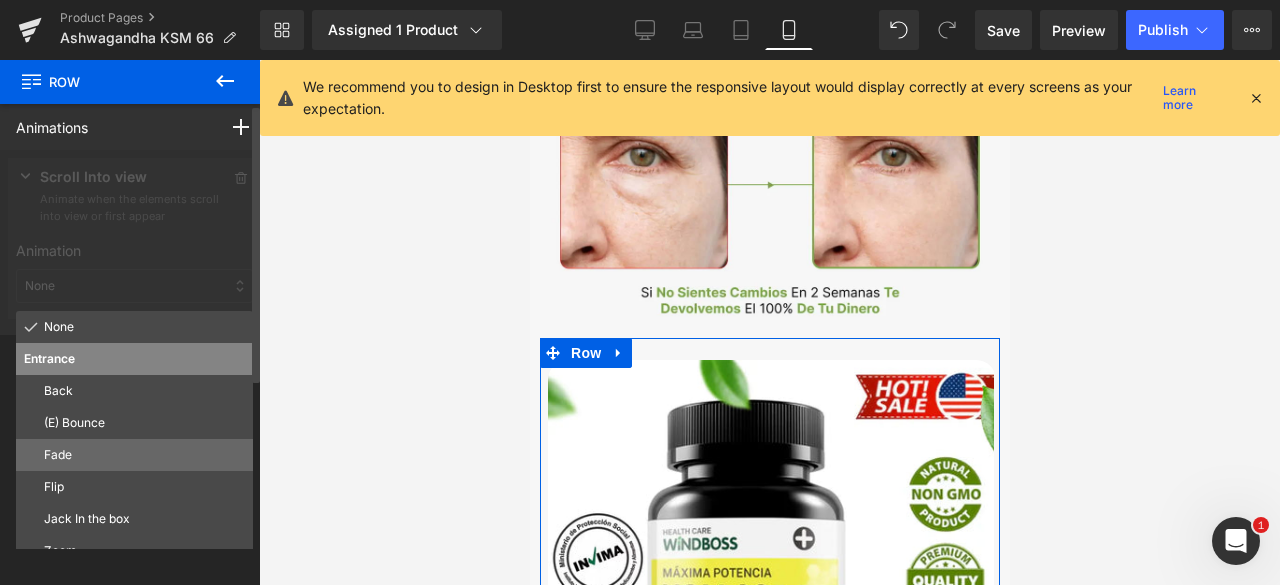 drag, startPoint x: 79, startPoint y: 459, endPoint x: 76, endPoint y: 472, distance: 13.341664 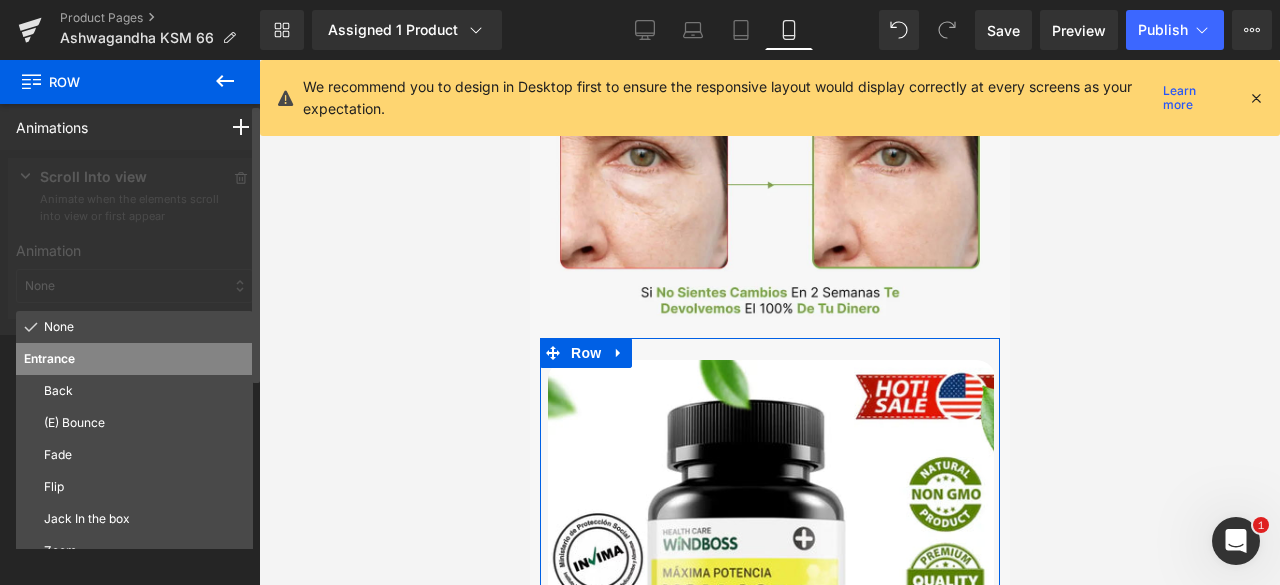 click on "Fade" at bounding box center (144, 455) 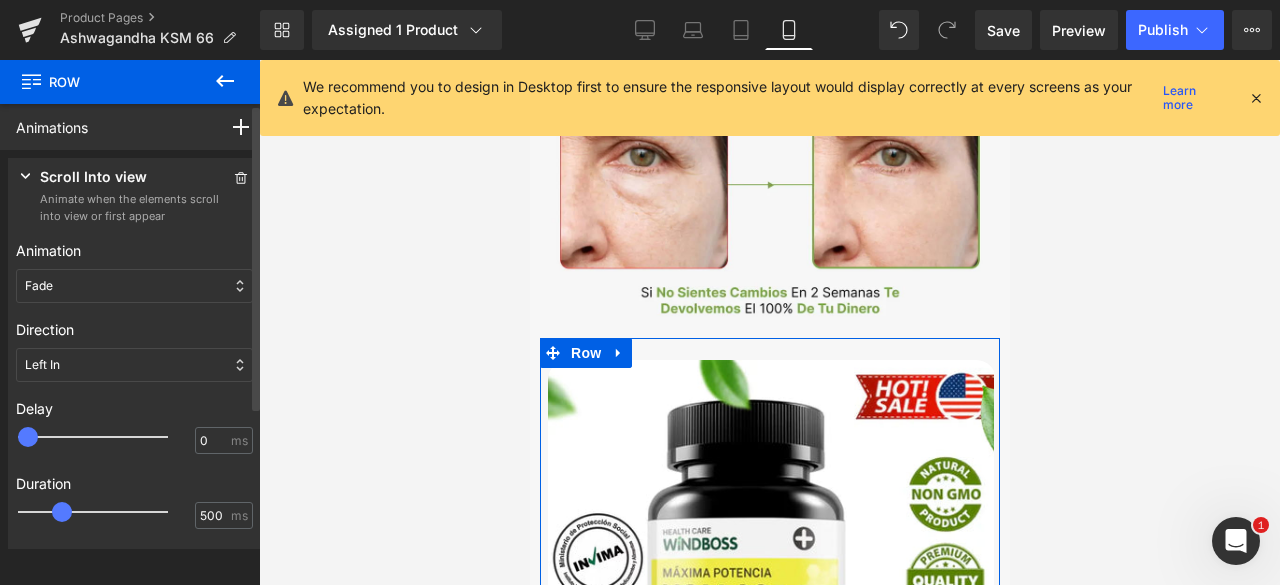 type on "700" 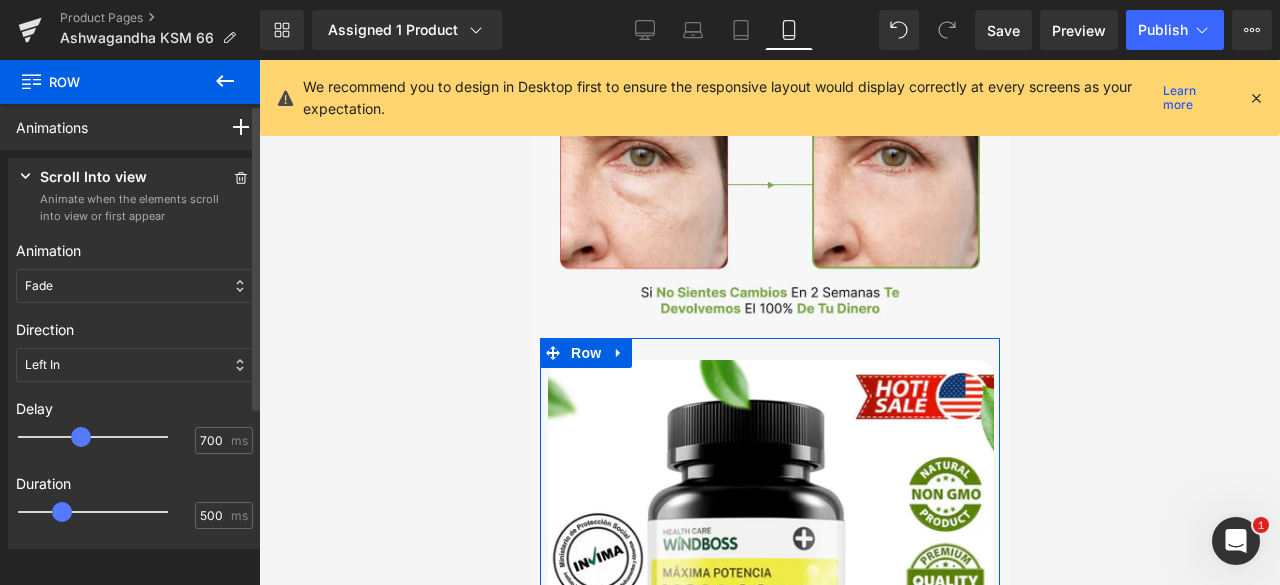 click at bounding box center (107, 437) 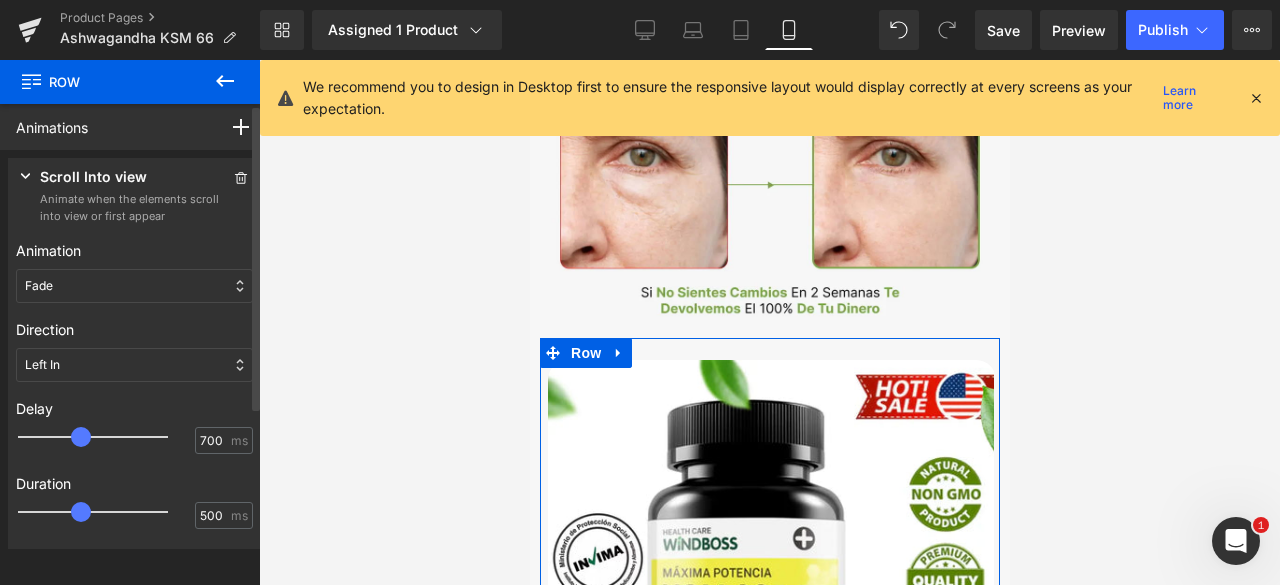 type on "750" 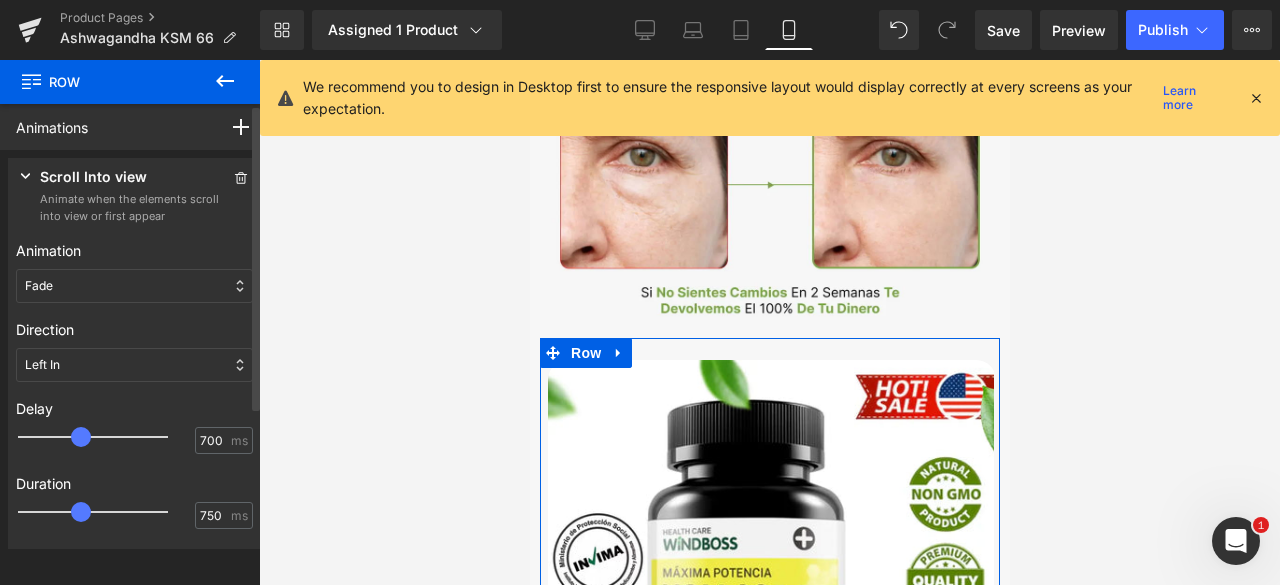 click at bounding box center [107, 512] 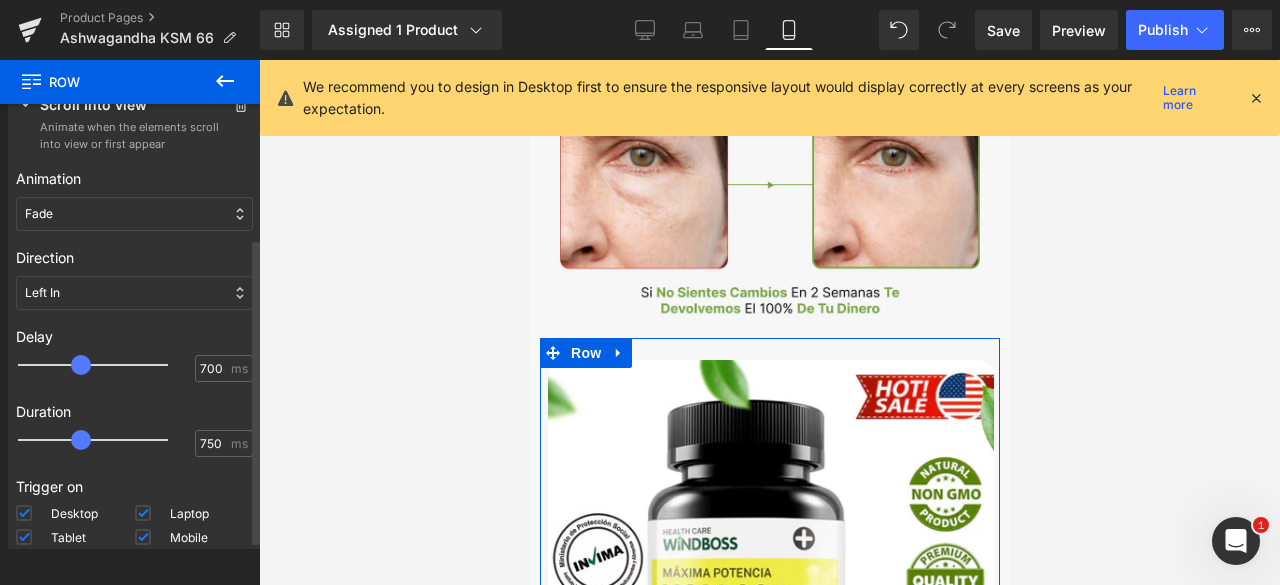 scroll, scrollTop: 197, scrollLeft: 0, axis: vertical 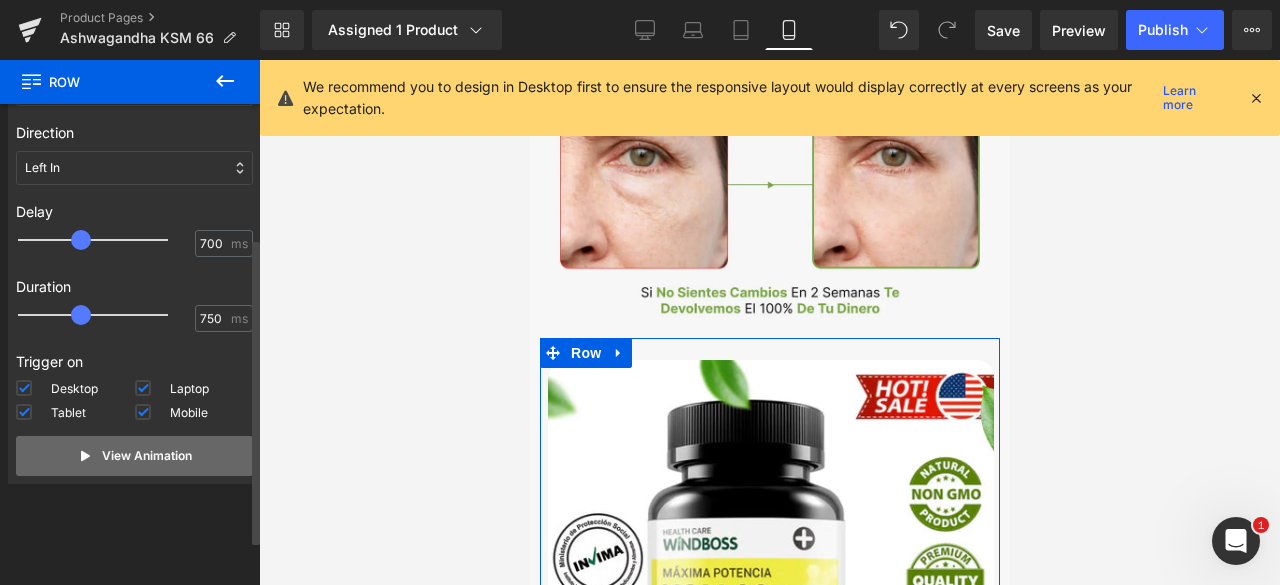 click on "View Animation" at bounding box center [134, 456] 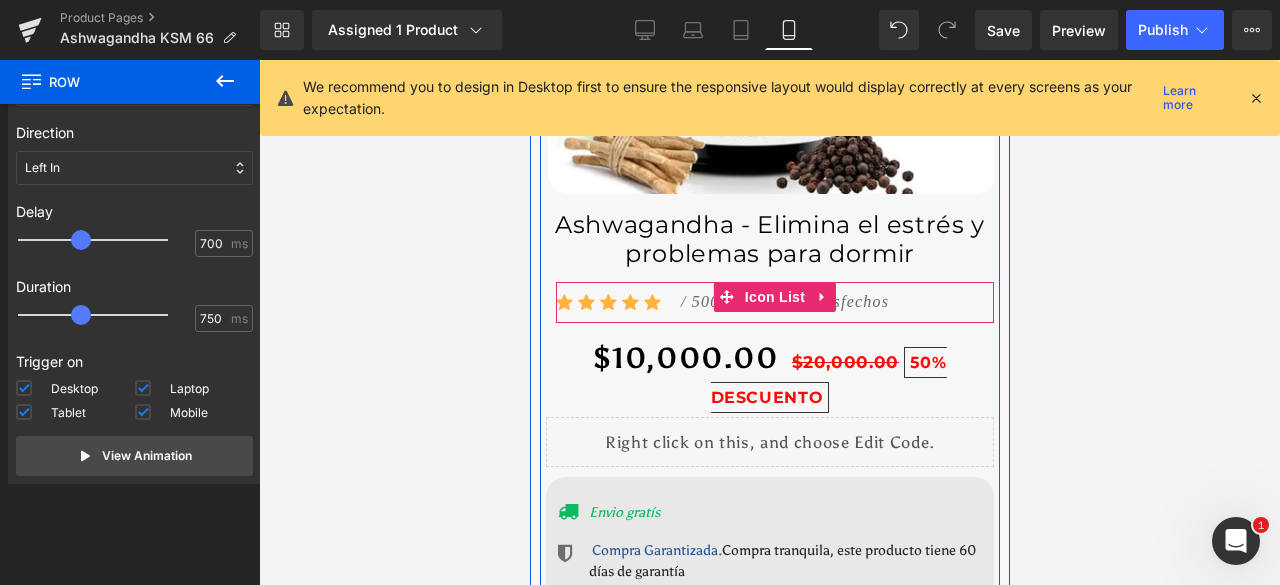 scroll, scrollTop: 1500, scrollLeft: 0, axis: vertical 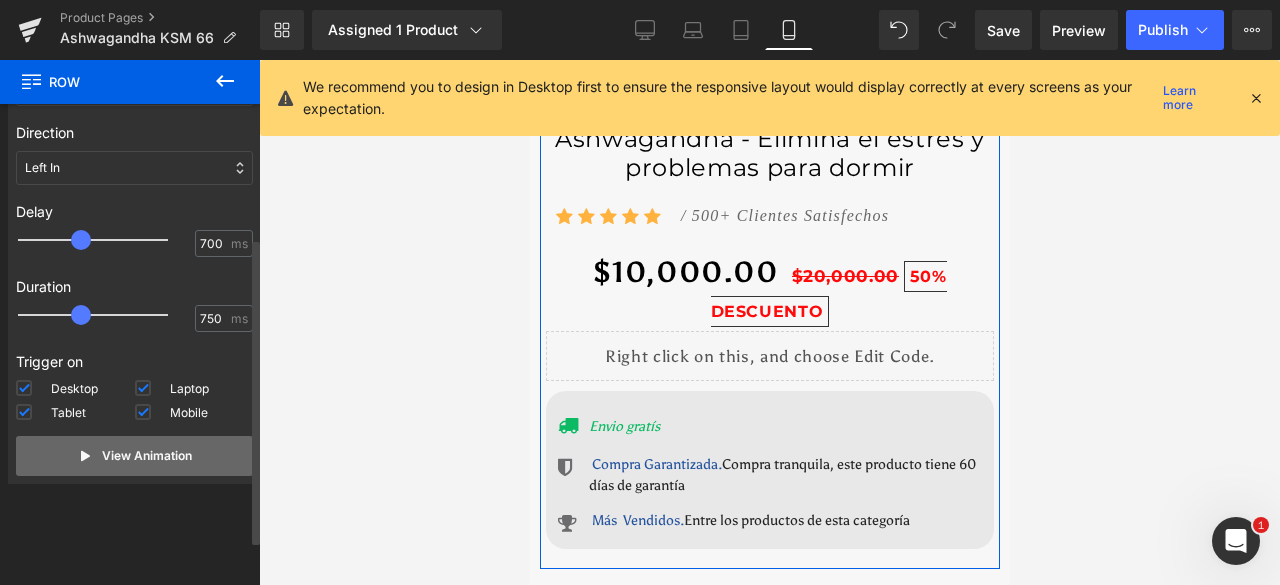click on "View Animation" at bounding box center [134, 456] 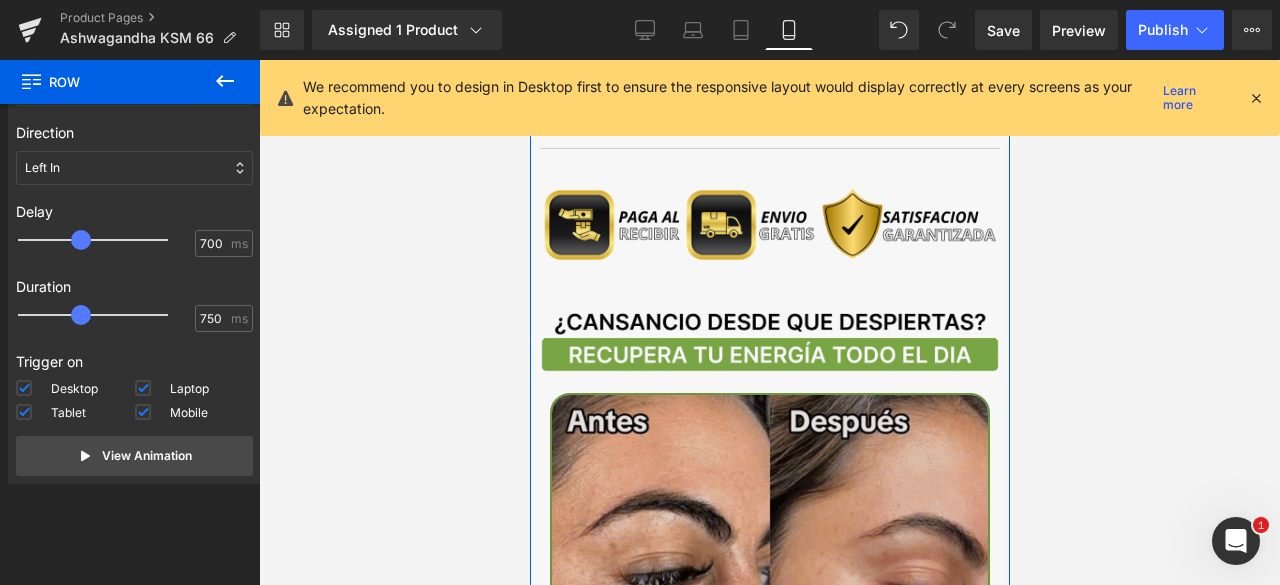scroll, scrollTop: 2200, scrollLeft: 0, axis: vertical 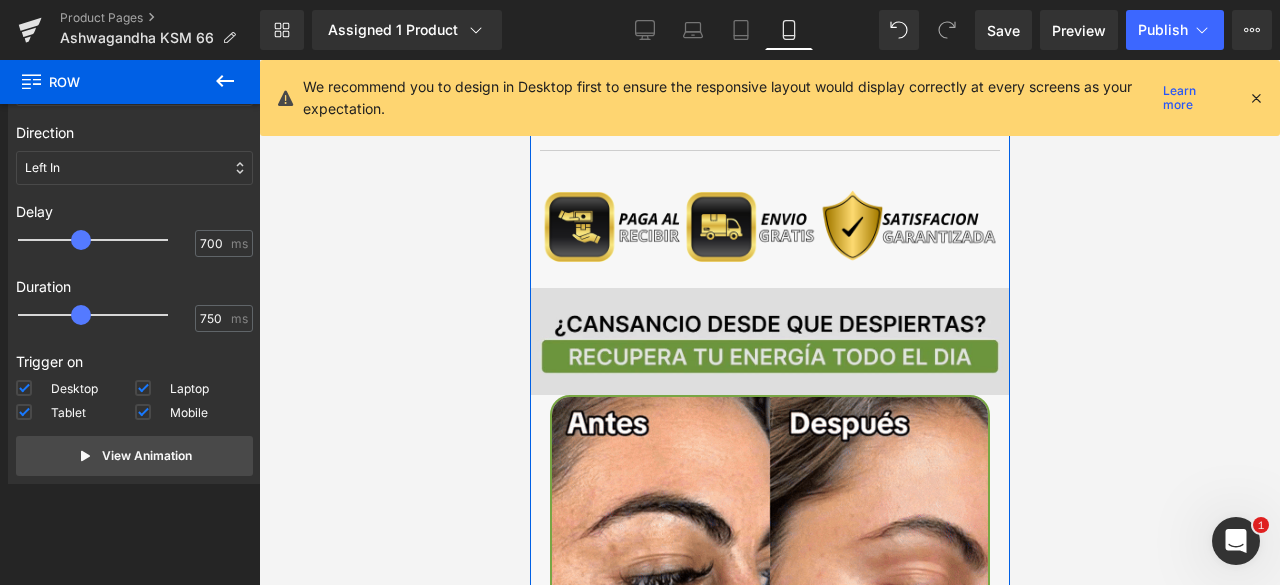 click at bounding box center [769, 341] 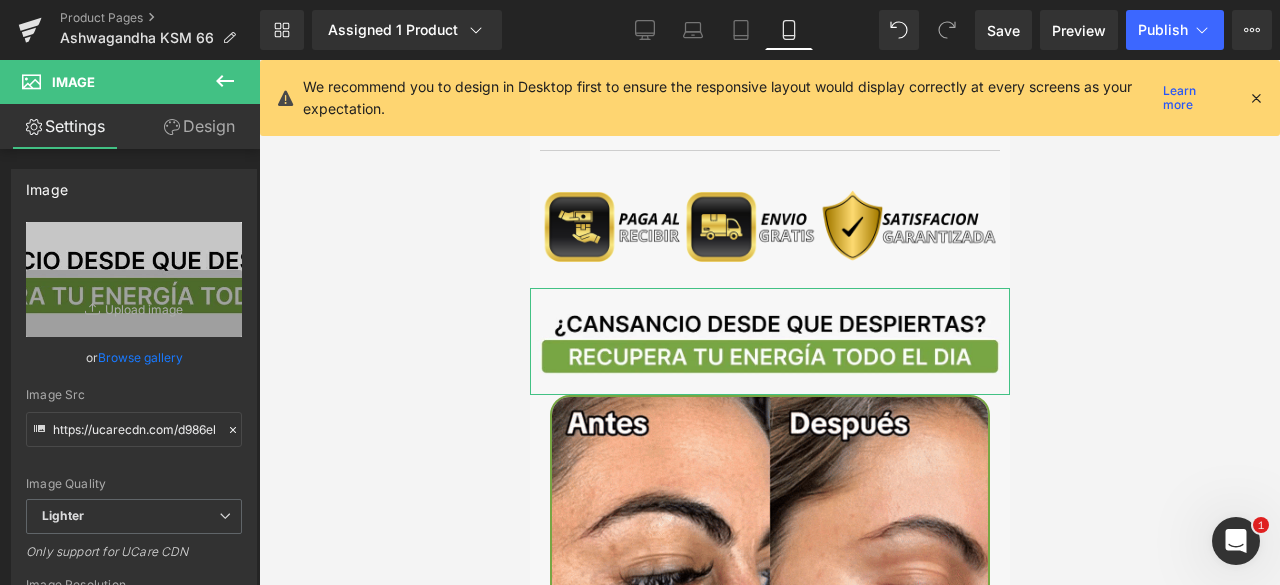 click on "Design" at bounding box center (199, 126) 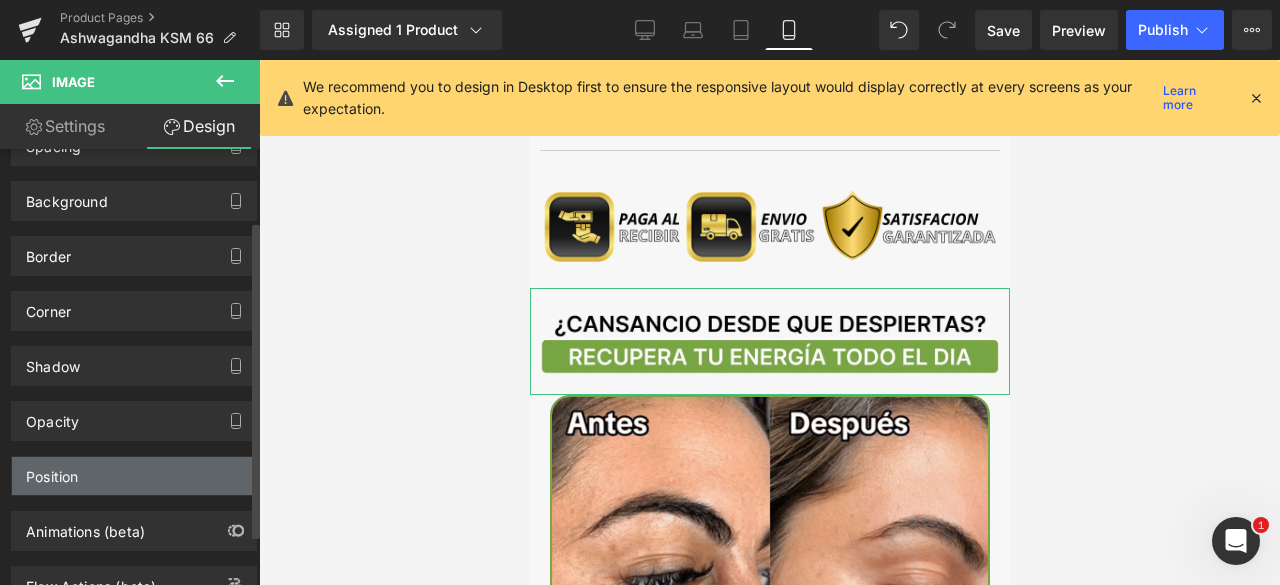 scroll, scrollTop: 168, scrollLeft: 0, axis: vertical 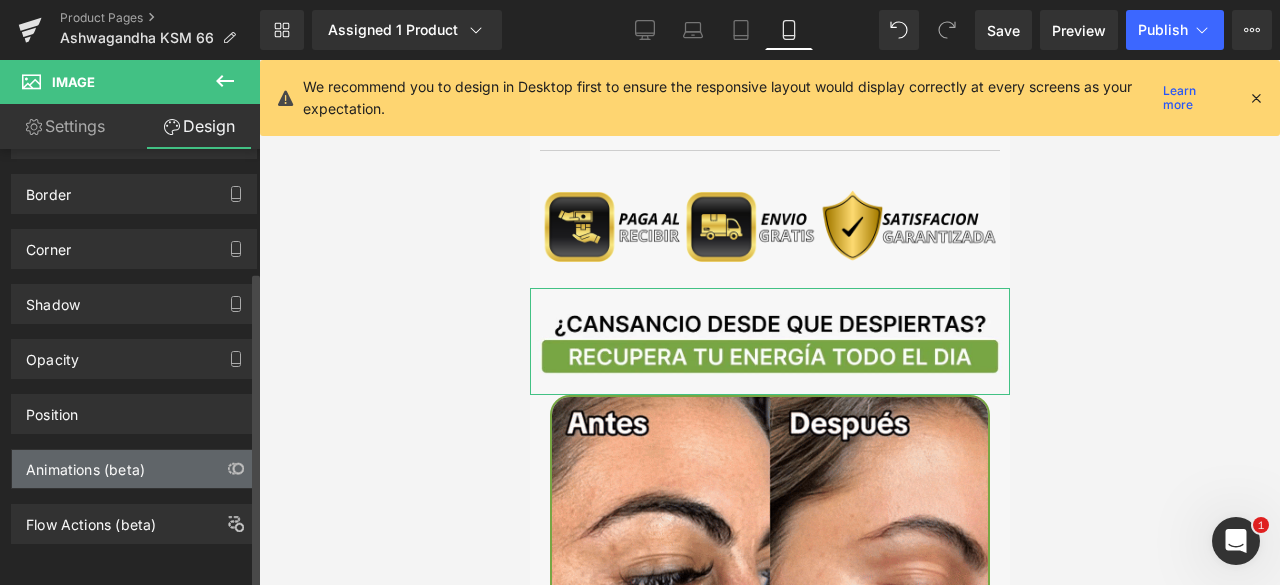 click on "Animations (beta)" at bounding box center (85, 464) 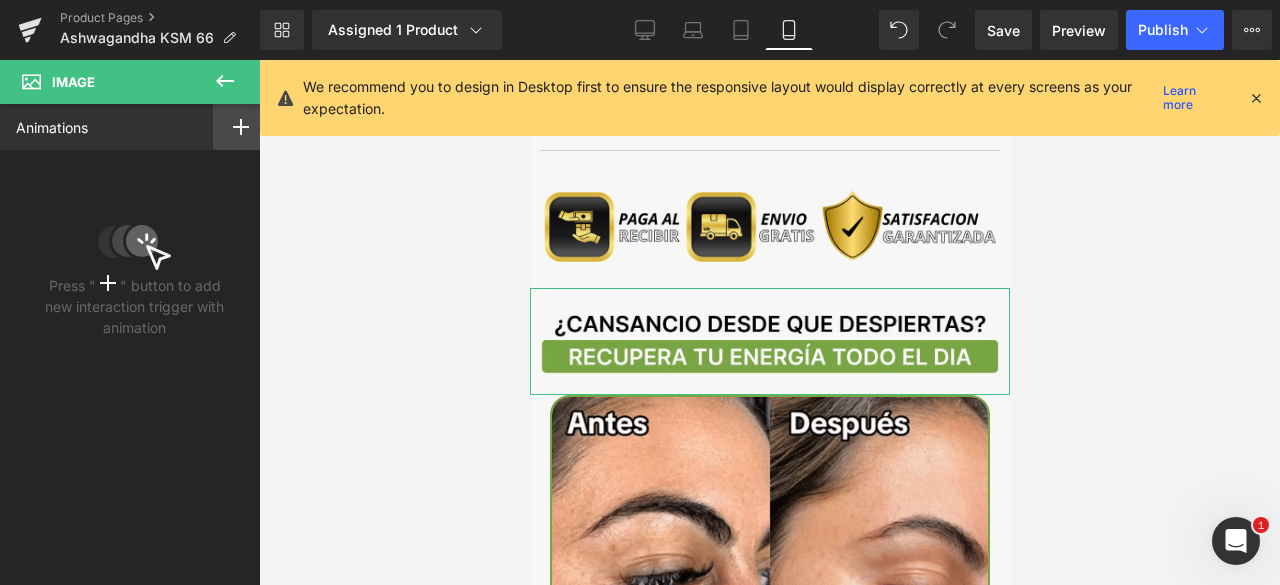 click at bounding box center (241, 127) 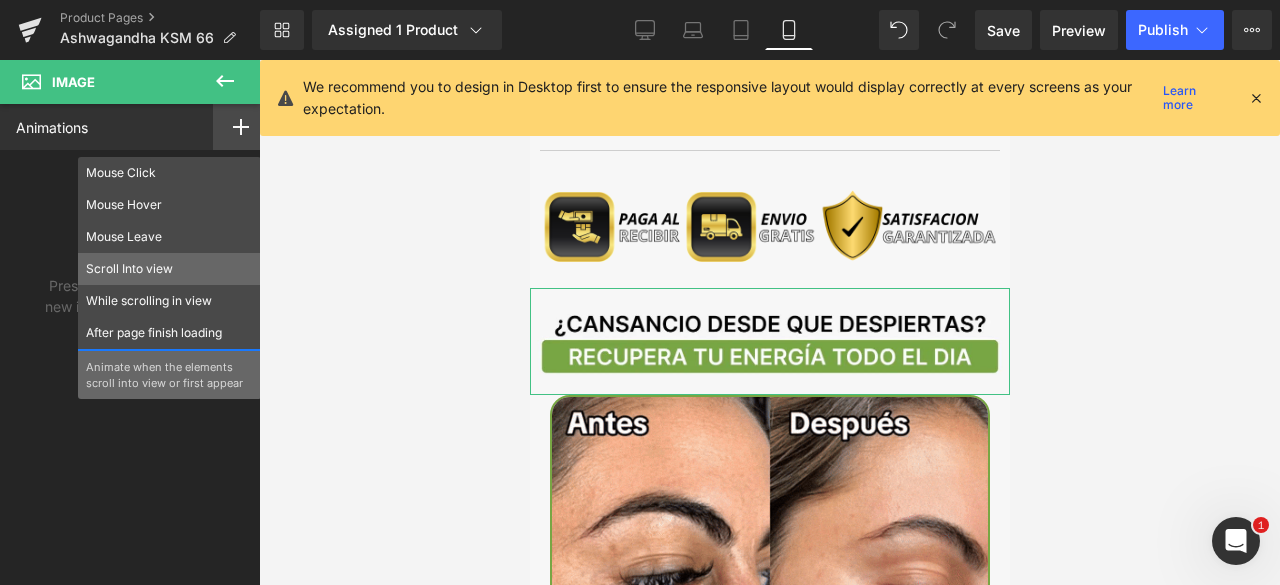 click on "Scroll Into view" at bounding box center [169, 269] 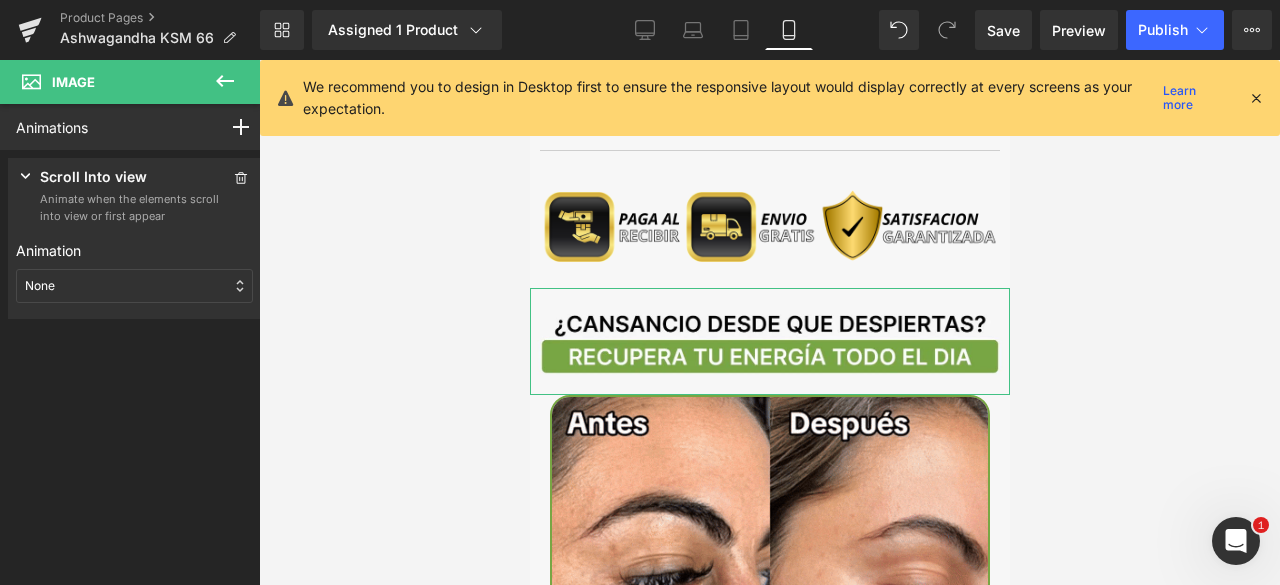 click on "None" at bounding box center (134, 286) 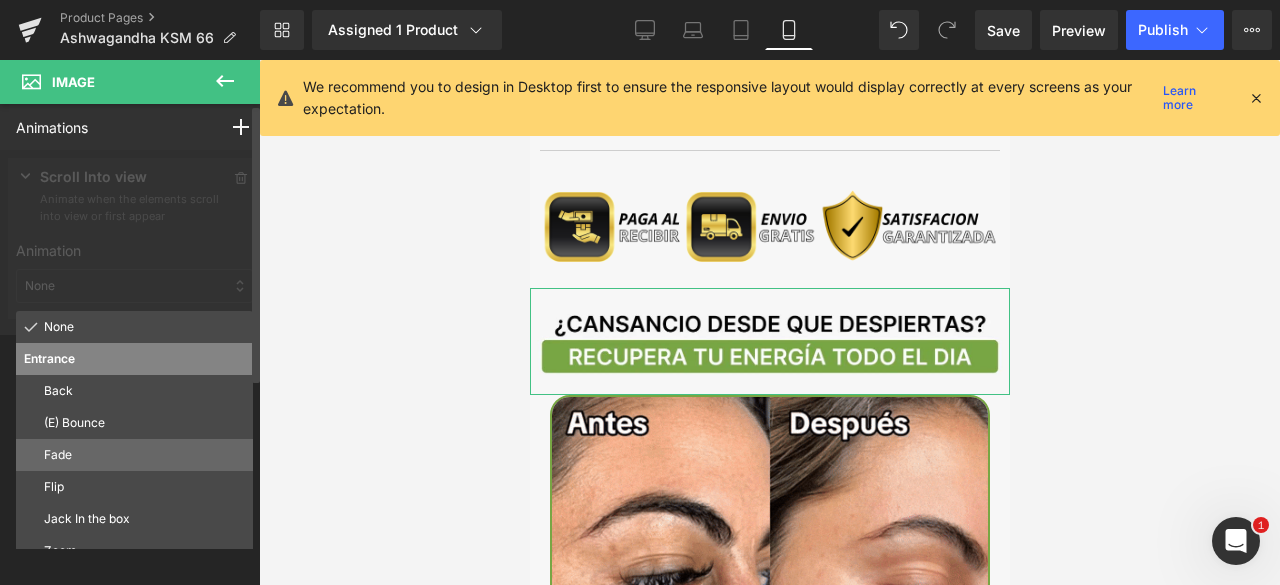 click on "Fade" at bounding box center (144, 455) 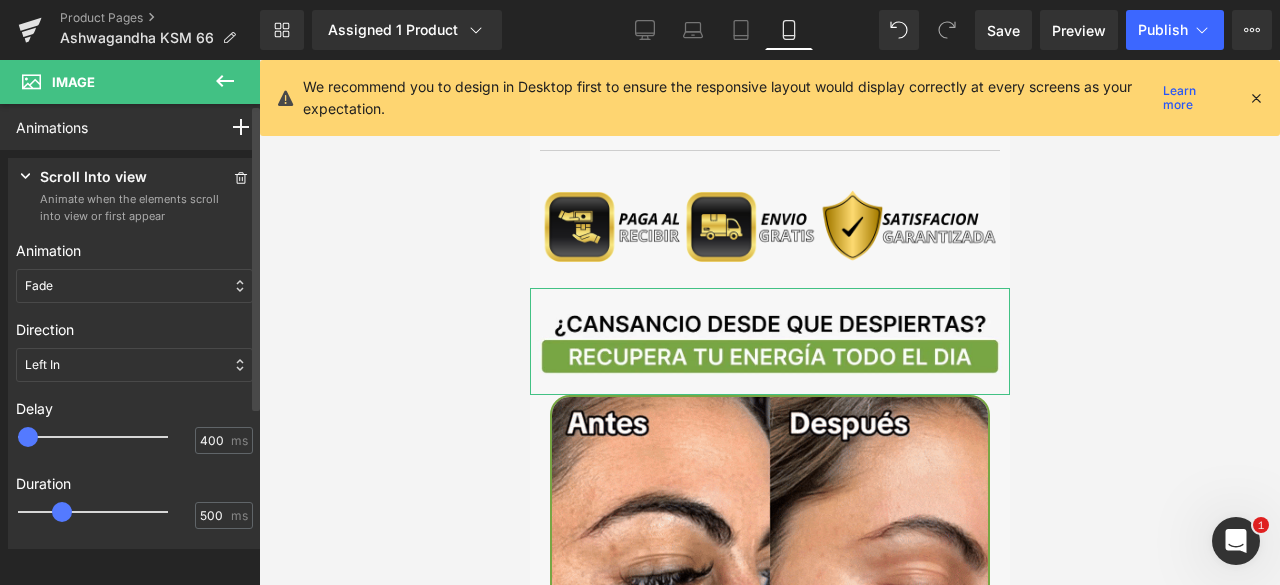 click at bounding box center (107, 437) 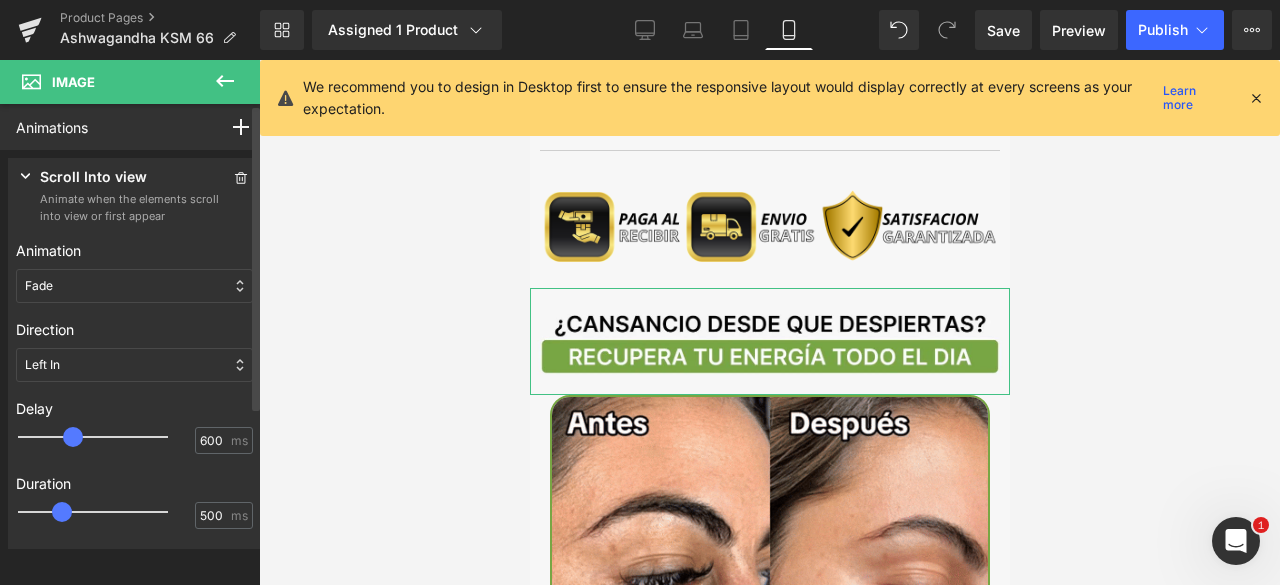 click at bounding box center [107, 437] 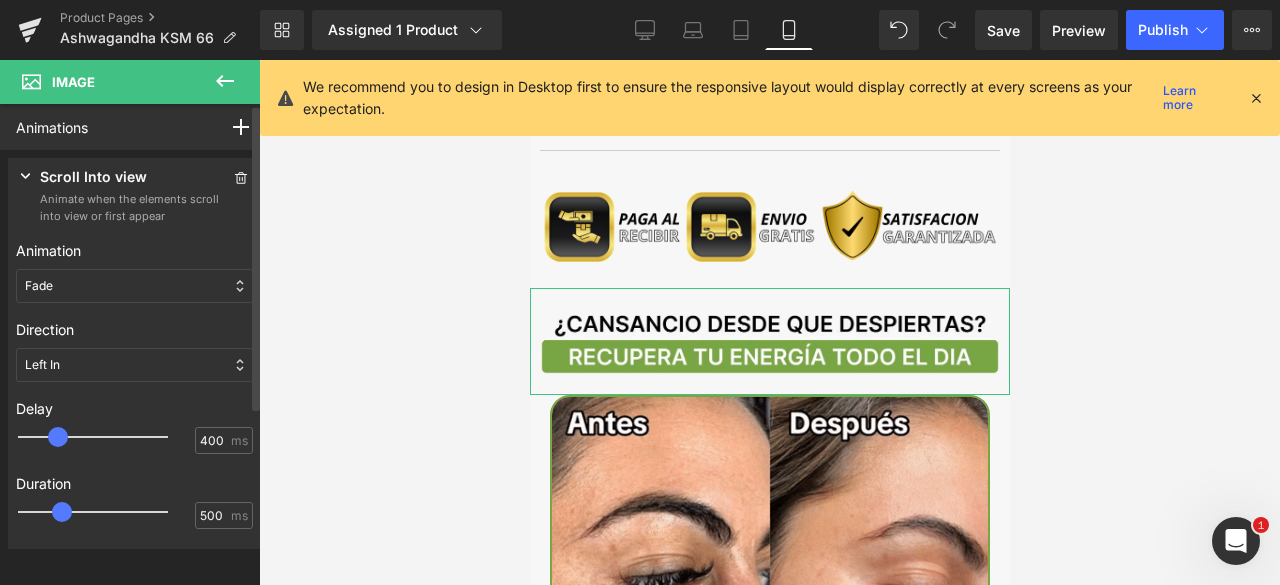 click at bounding box center [107, 437] 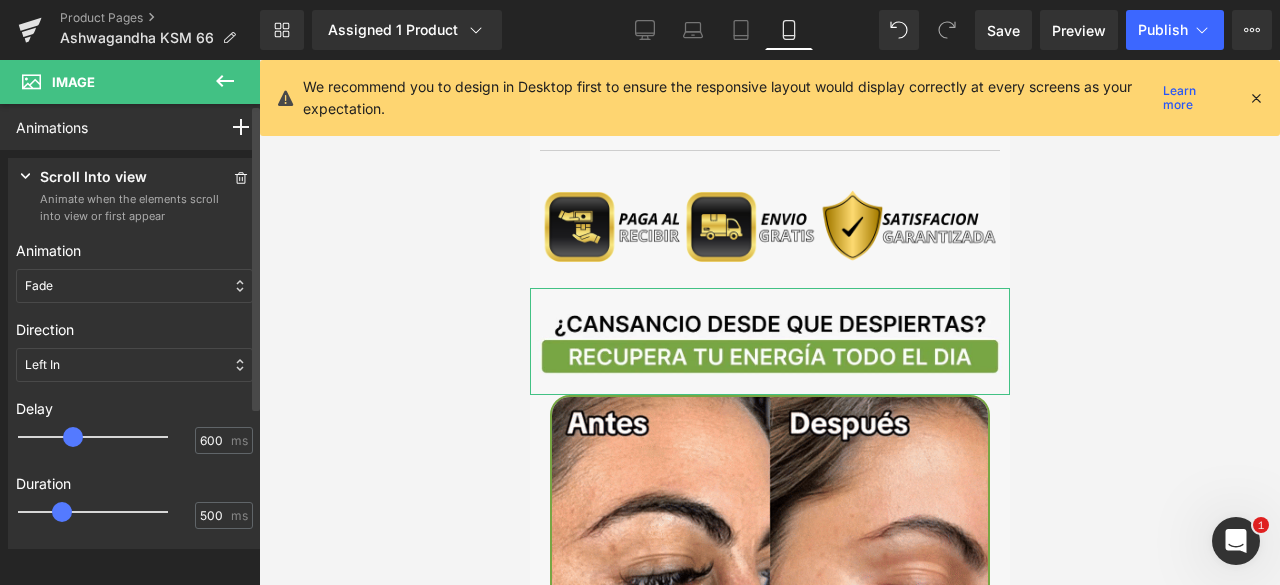 type on "500" 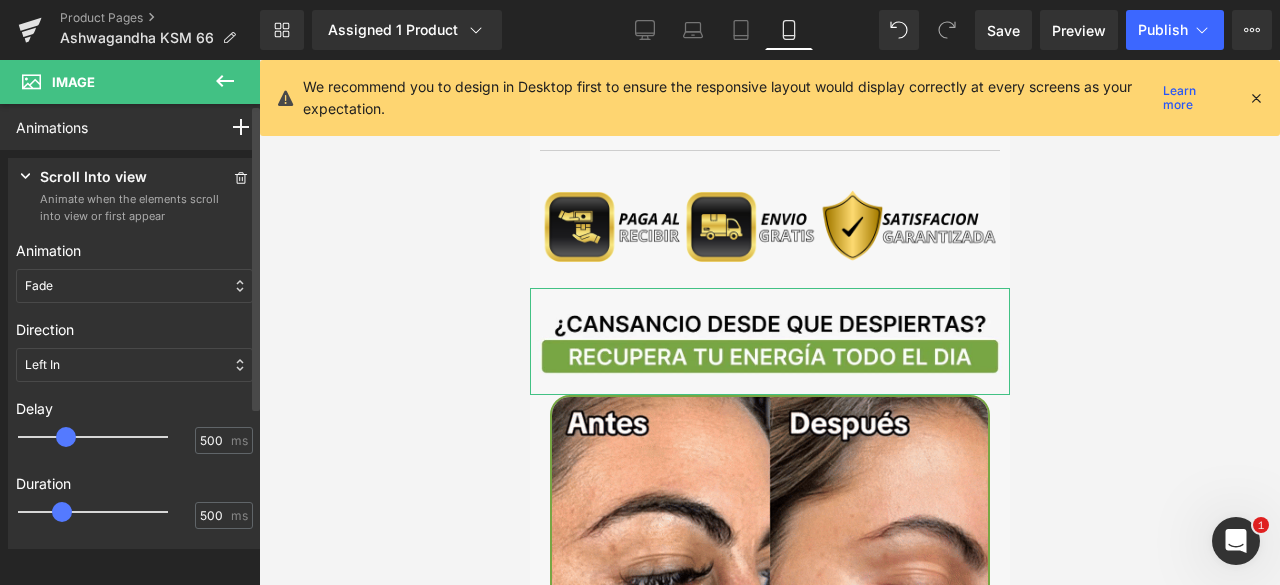 drag, startPoint x: 64, startPoint y: 439, endPoint x: 77, endPoint y: 445, distance: 14.3178215 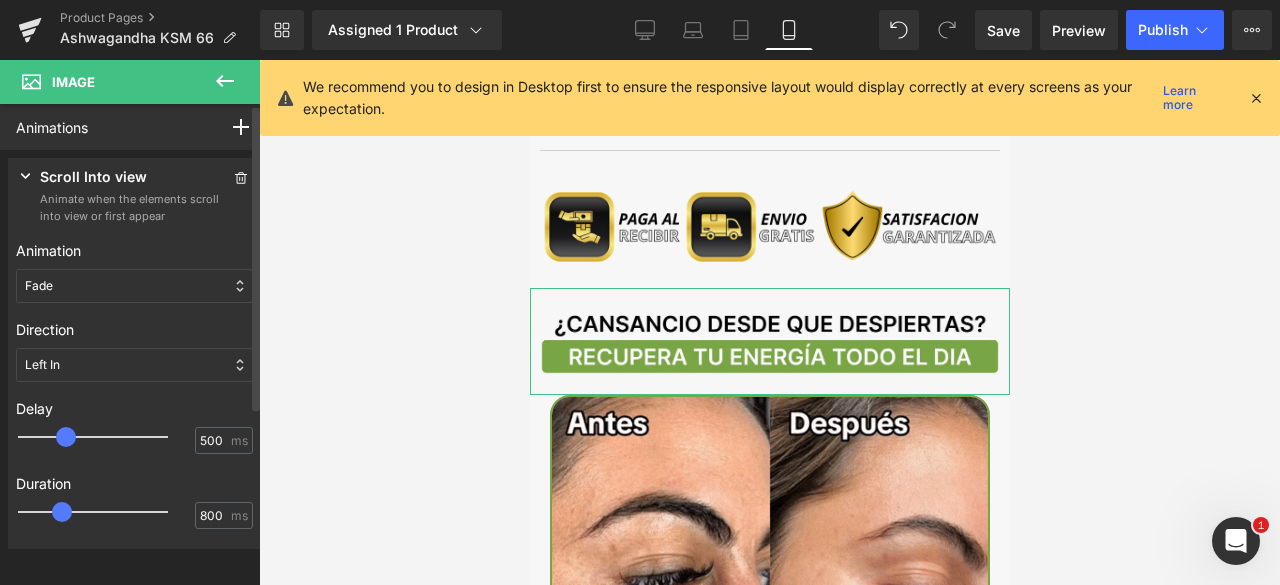 click at bounding box center (107, 512) 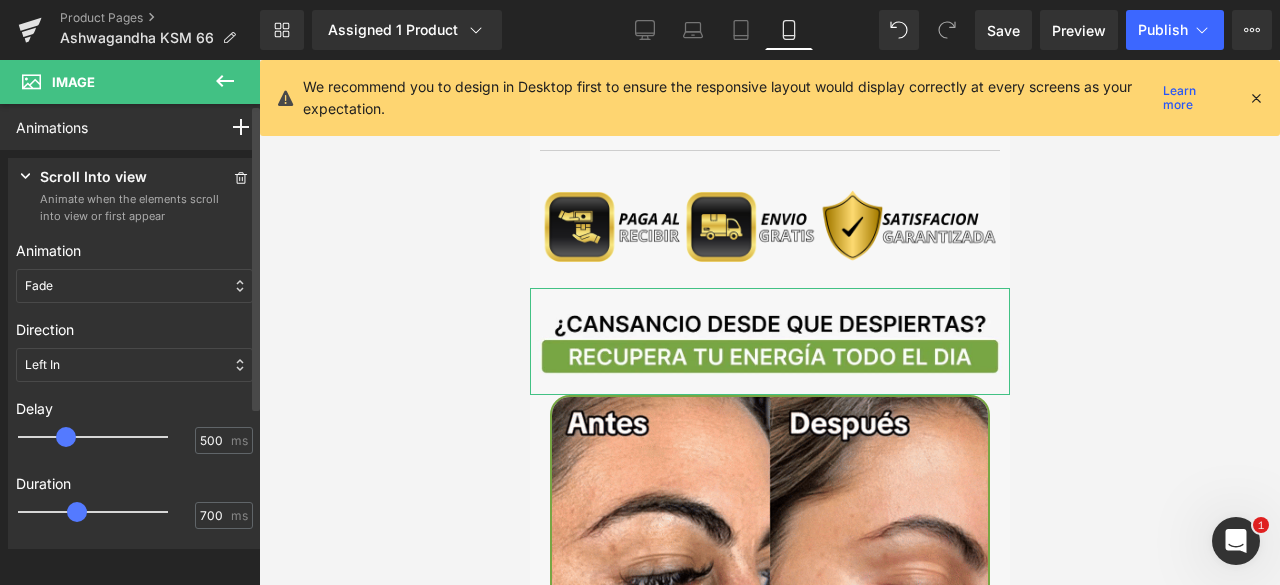 type on "750" 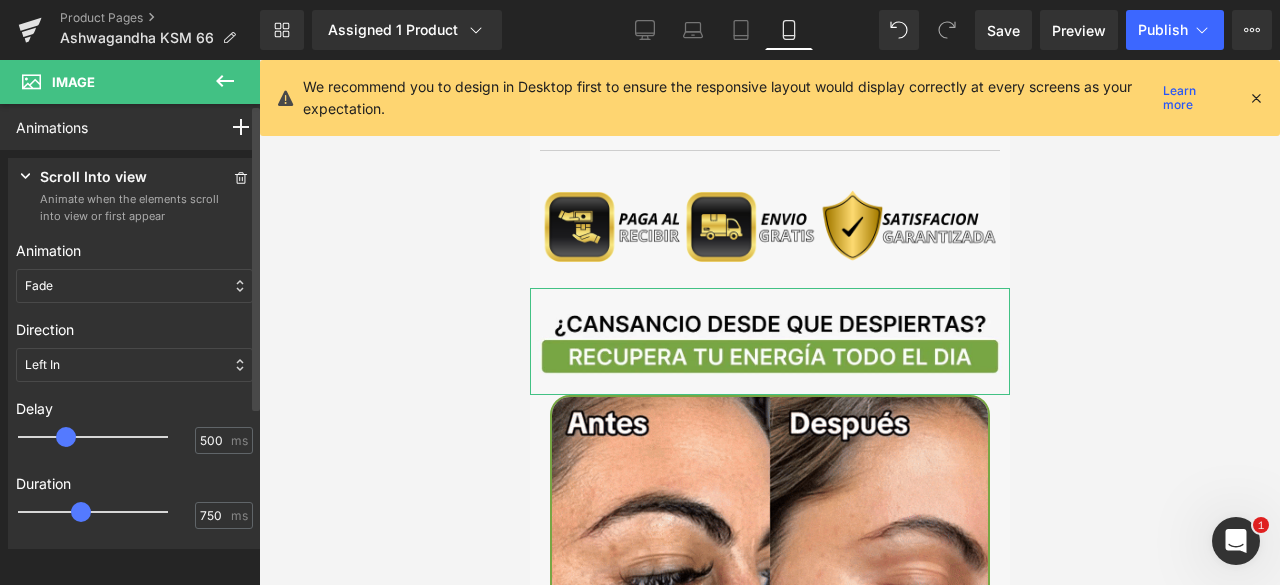 click at bounding box center [107, 512] 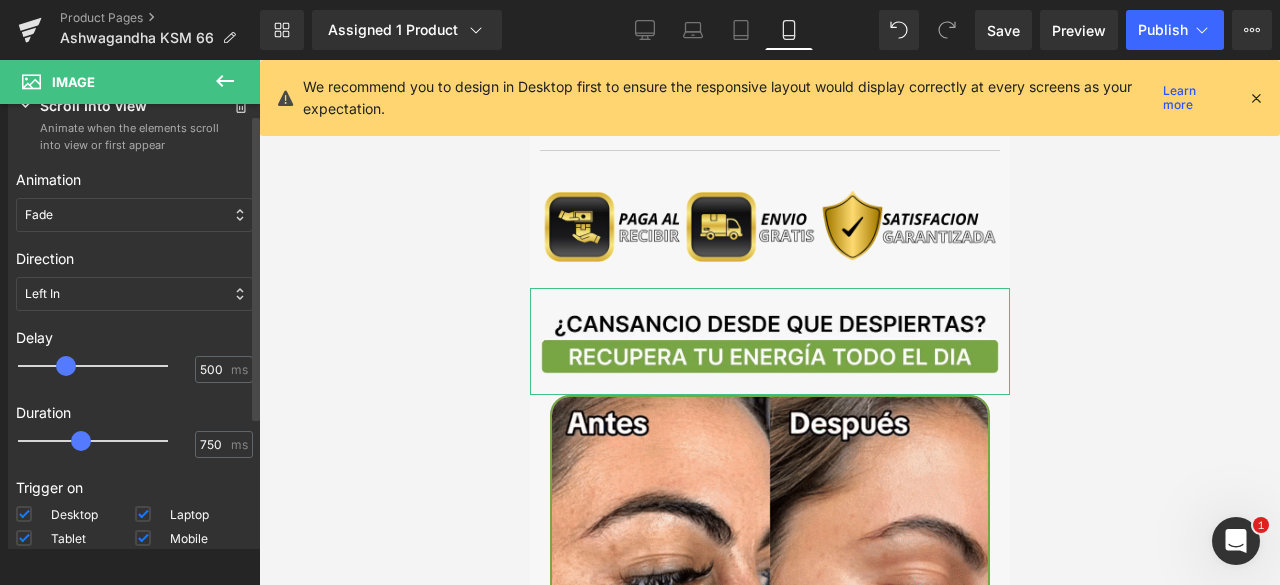 scroll, scrollTop: 197, scrollLeft: 0, axis: vertical 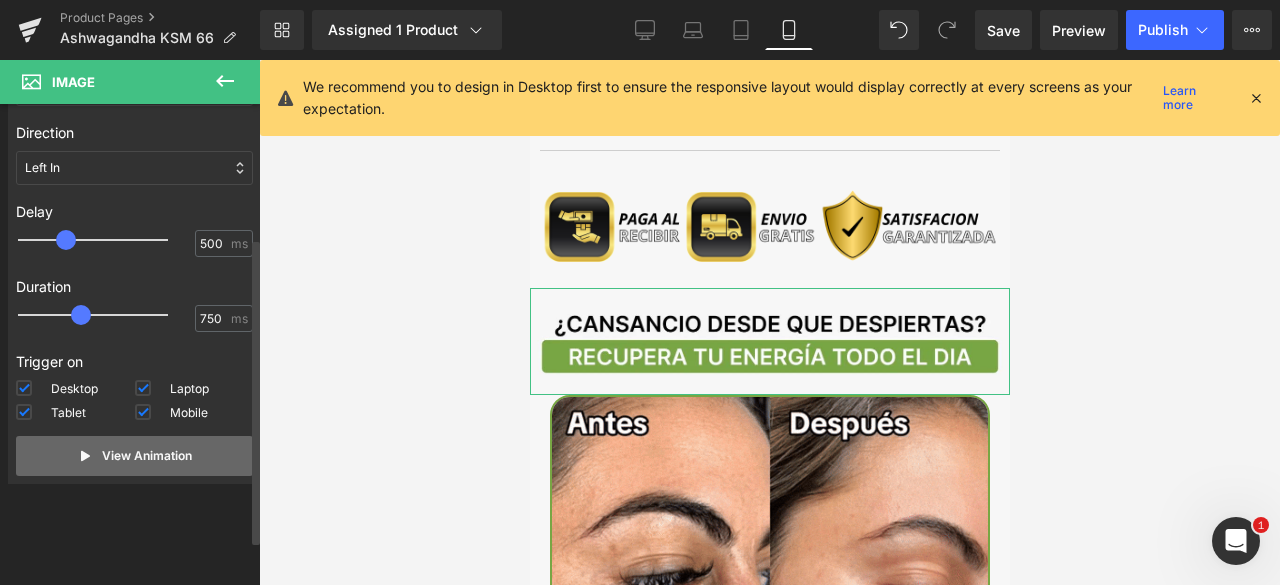 click on "View Animation" at bounding box center (147, 456) 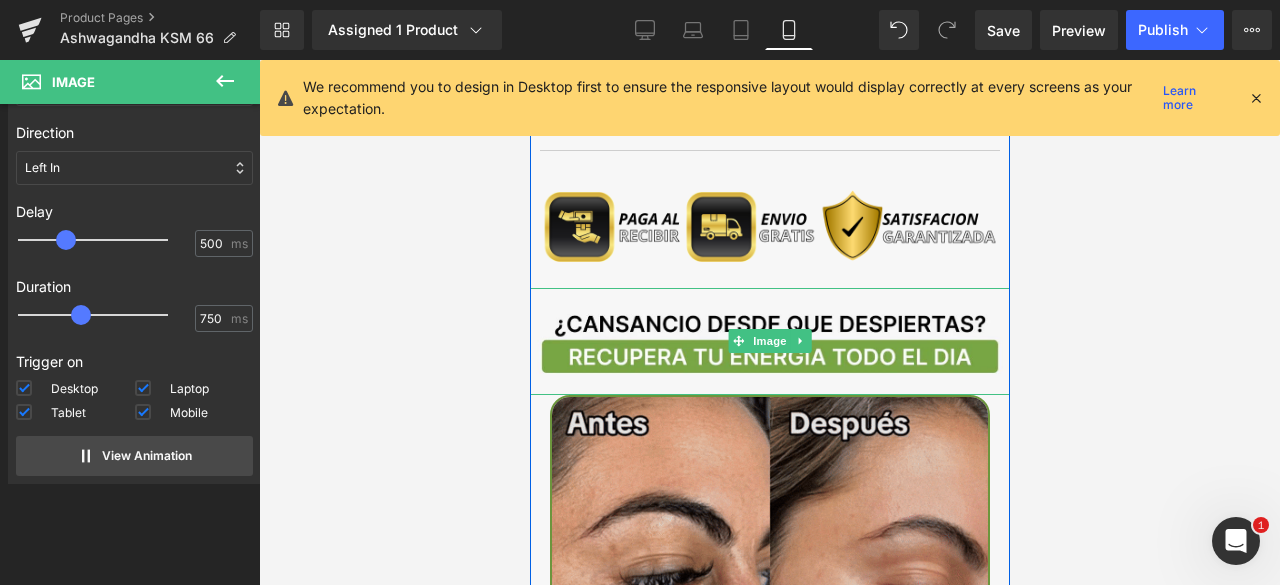 click at bounding box center (769, 615) 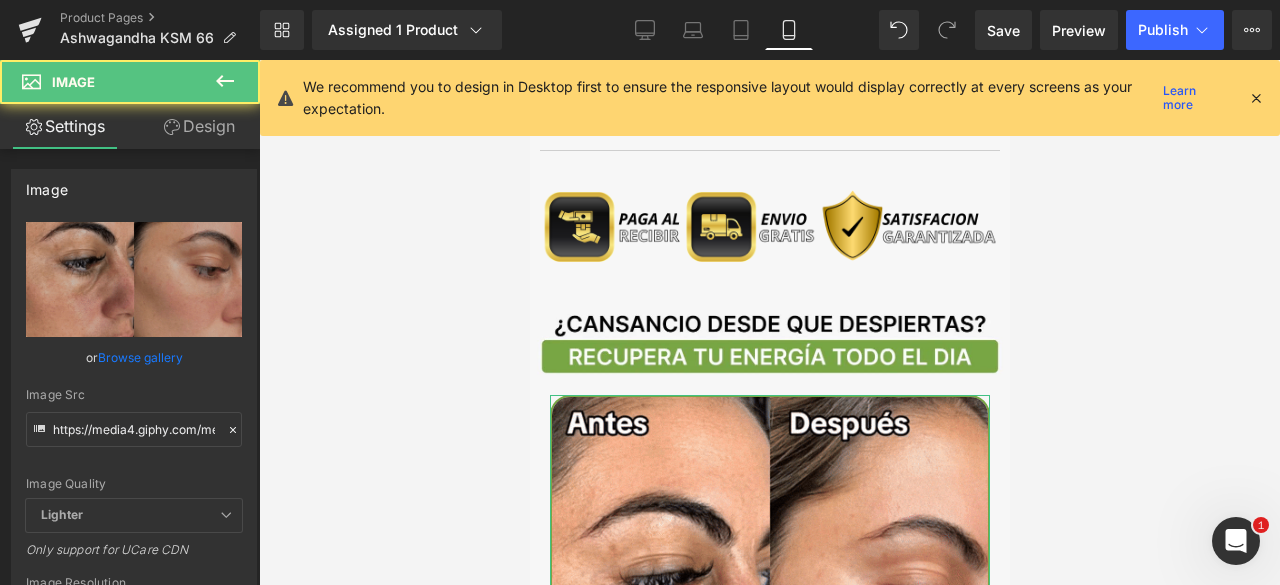 click on "Design" at bounding box center [199, 126] 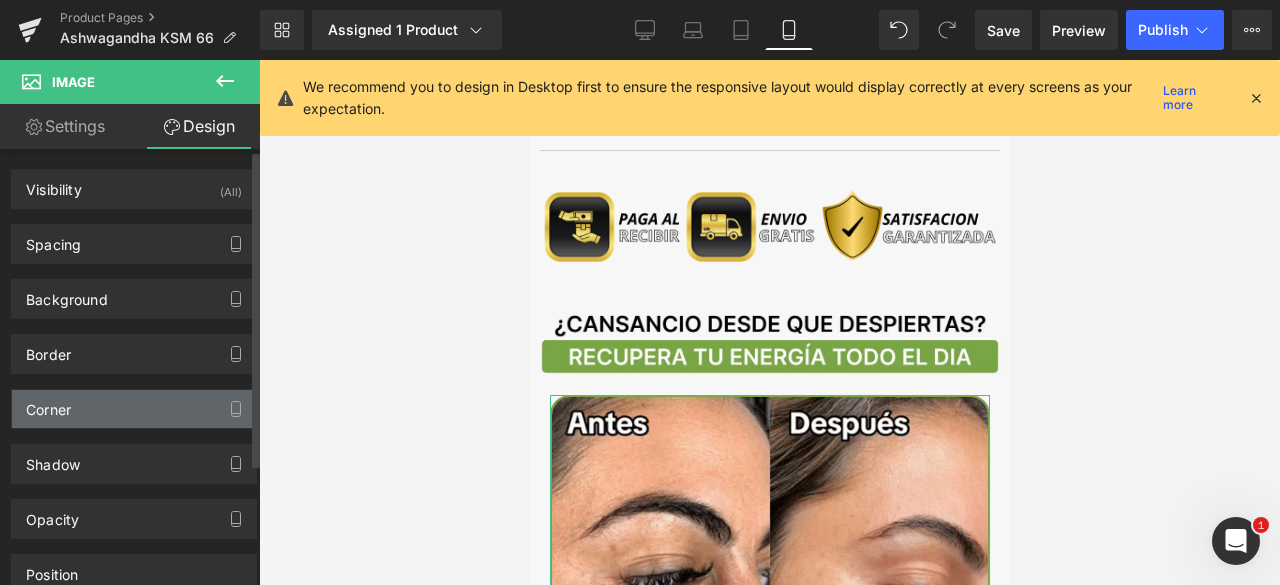 scroll, scrollTop: 168, scrollLeft: 0, axis: vertical 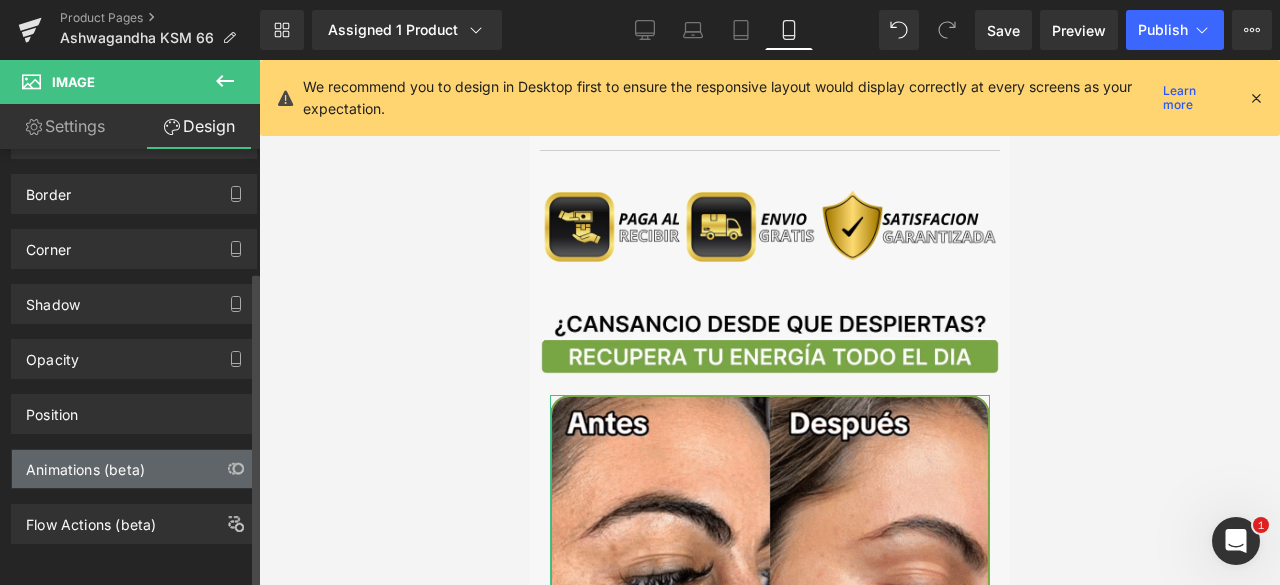 click on "Animations (beta)" at bounding box center (85, 464) 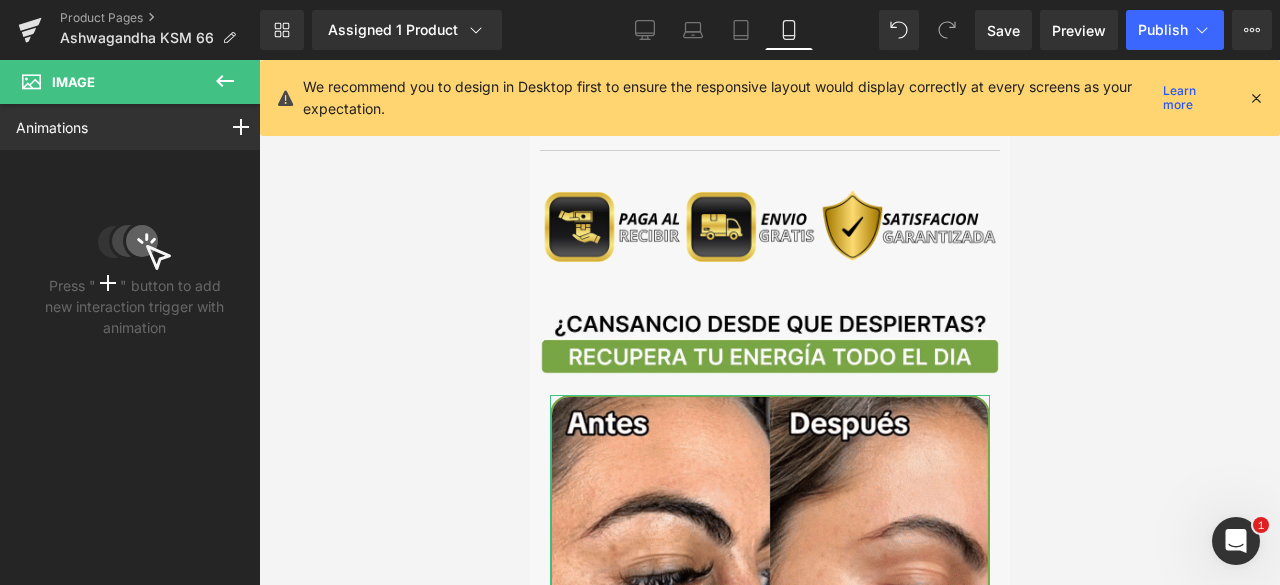click on "Animations
Mouse Click Mouse Hover Mouse Leave Scroll Into view While scrolling in view After page finish loading
This is the place for explaining how interaction trigger animation" at bounding box center (134, 127) 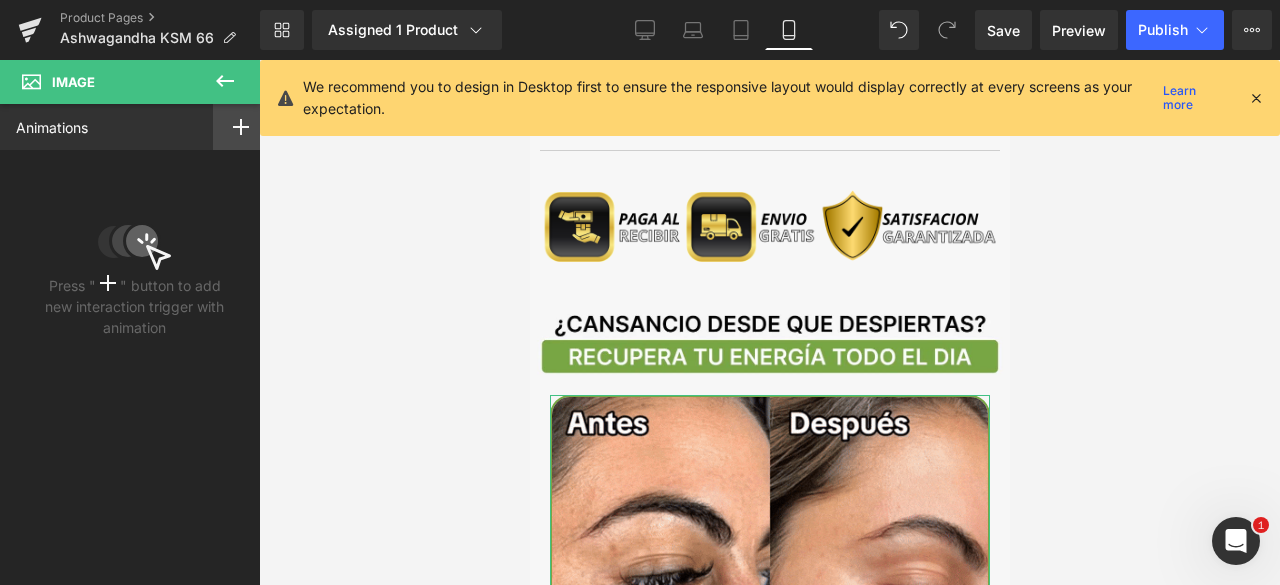 click at bounding box center [241, 127] 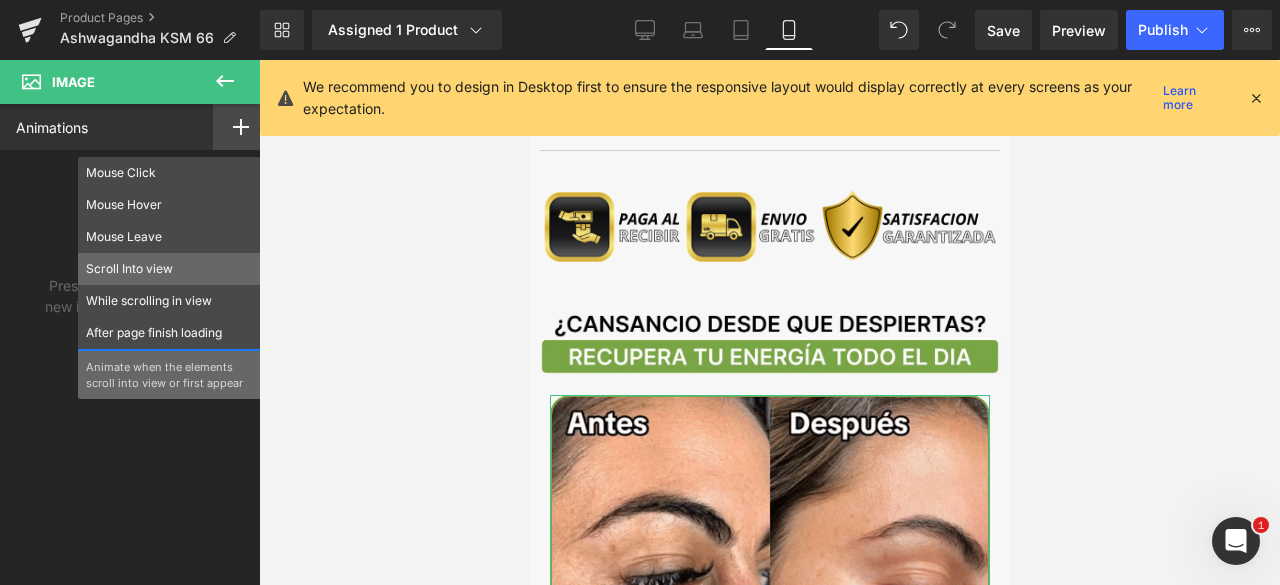 click on "Scroll Into view" at bounding box center (169, 269) 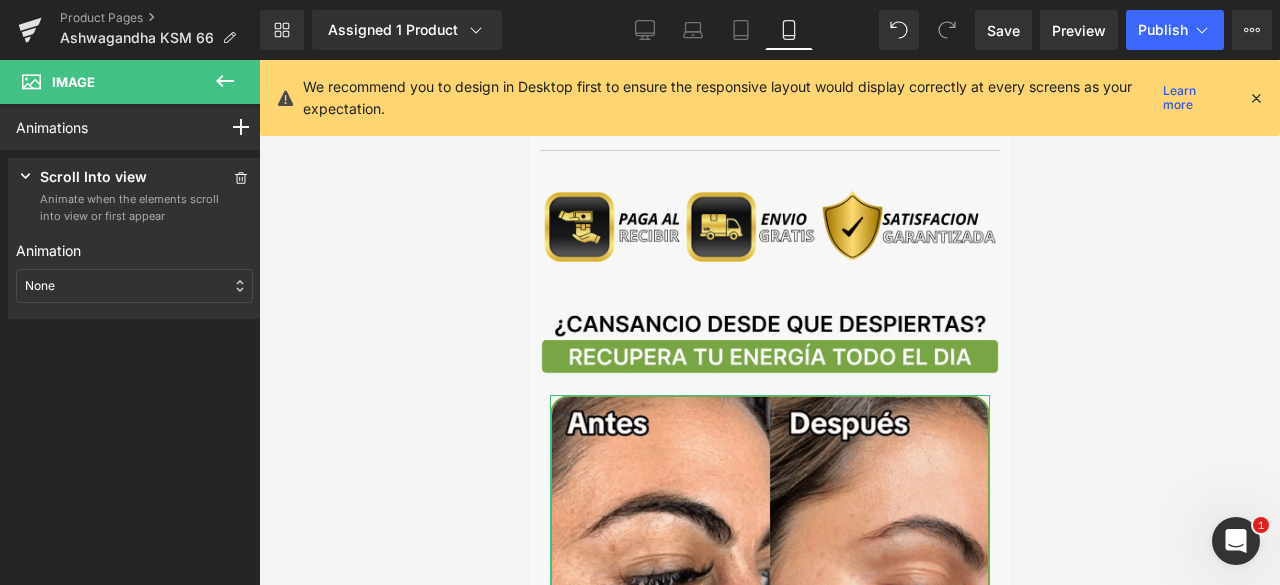 click on "None" at bounding box center [134, 286] 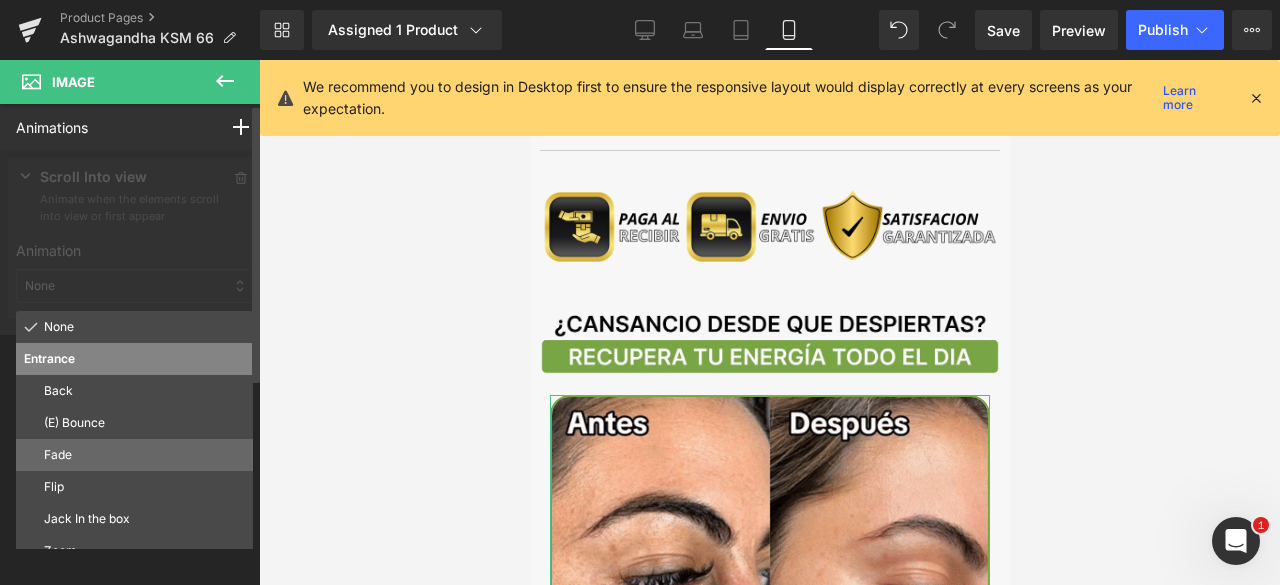 click on "Fade" at bounding box center (144, 455) 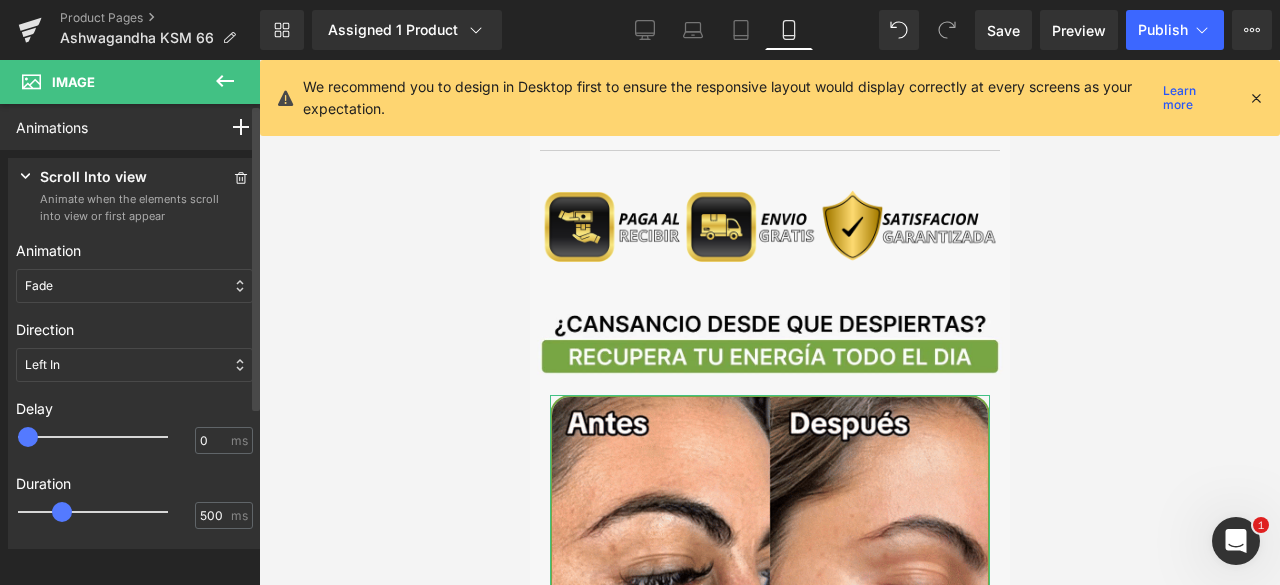 type on "500" 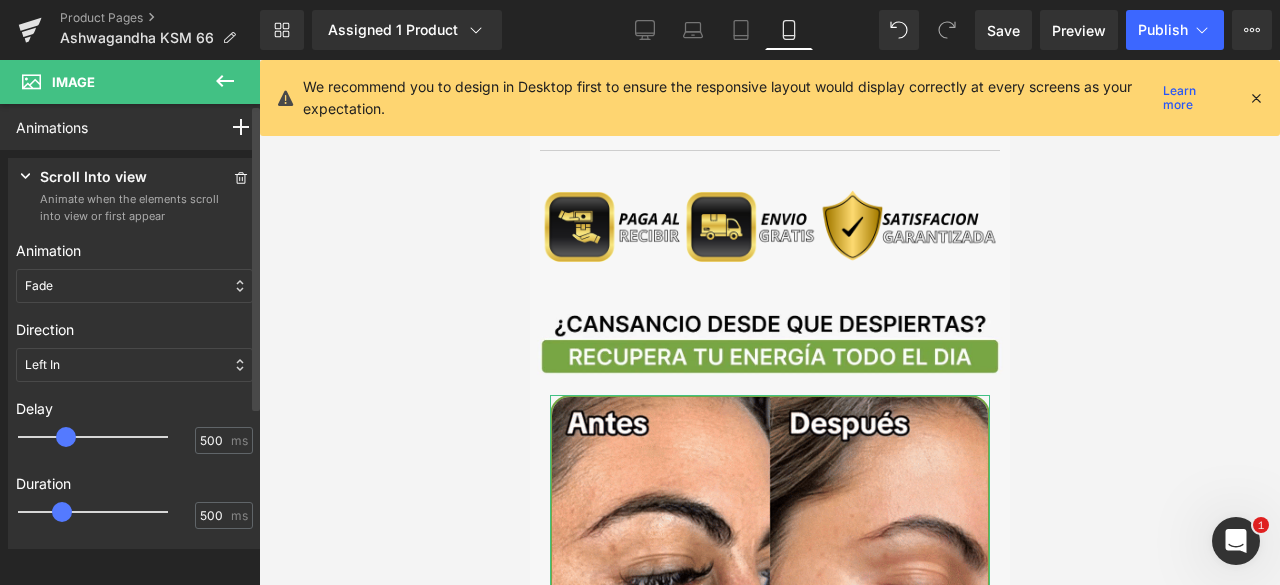 click at bounding box center [107, 437] 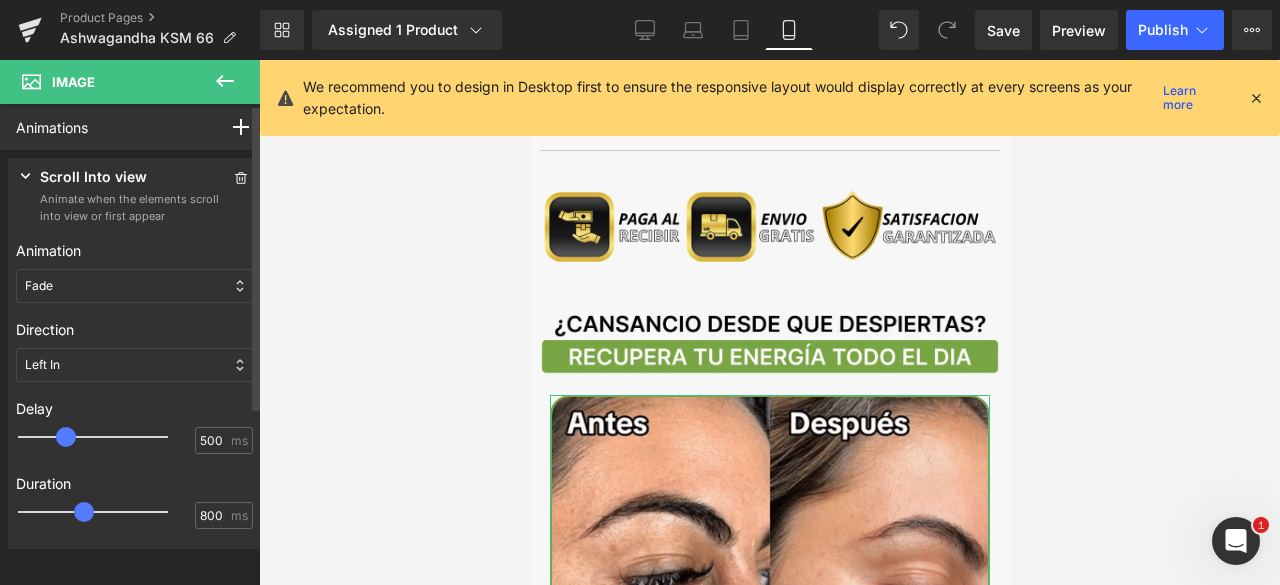 click at bounding box center (107, 512) 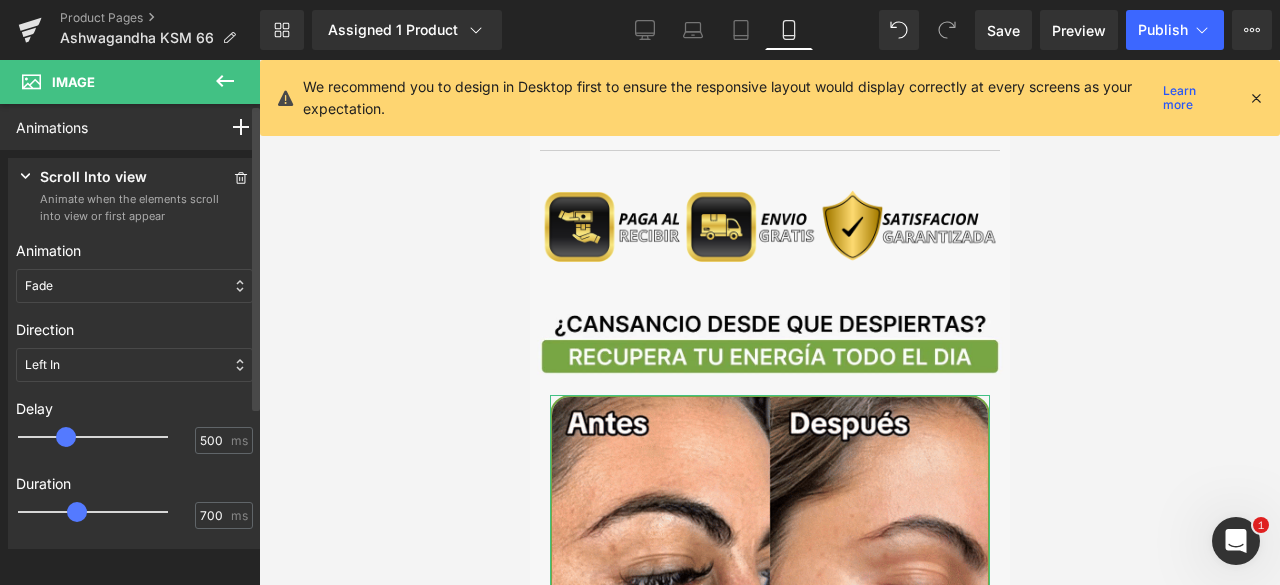 click at bounding box center [77, 512] 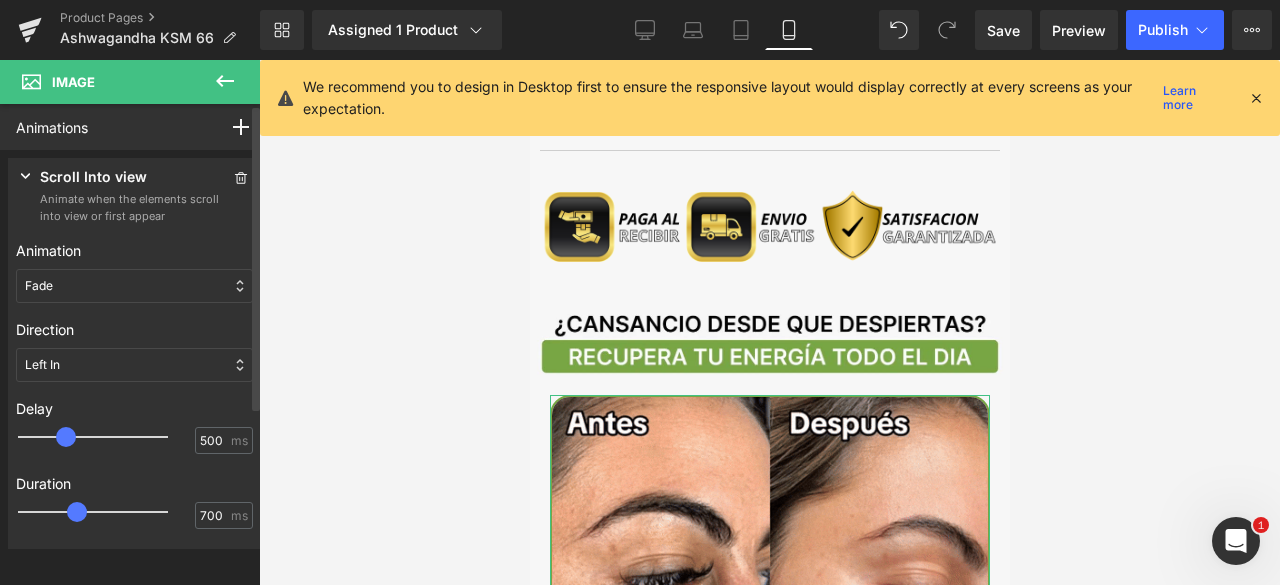 type on "750" 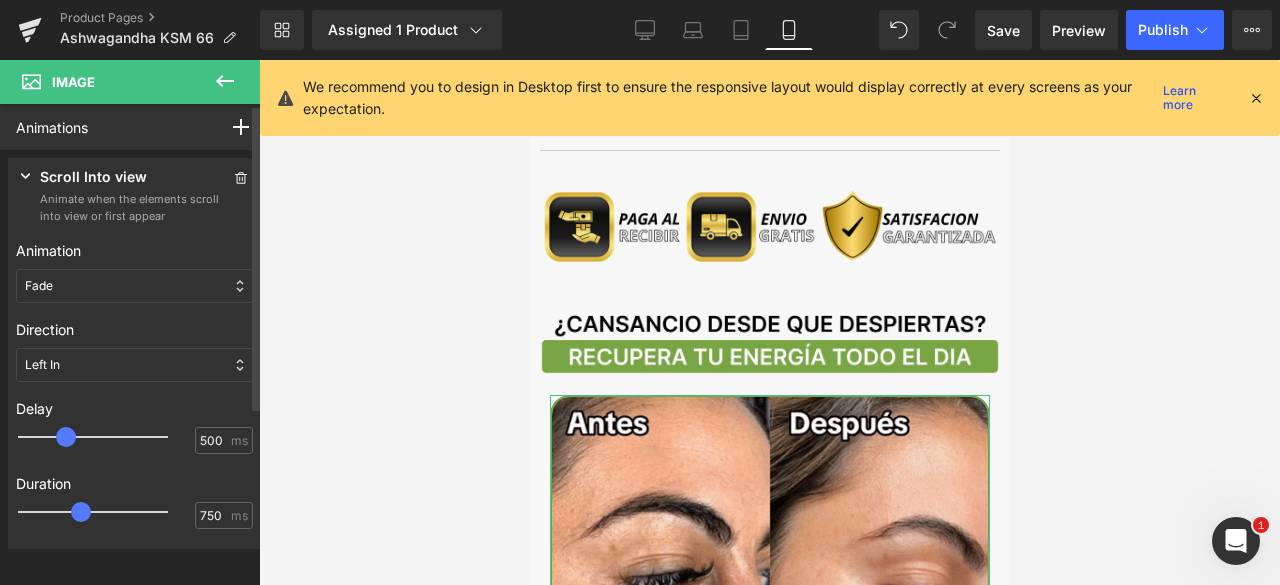 click at bounding box center (81, 512) 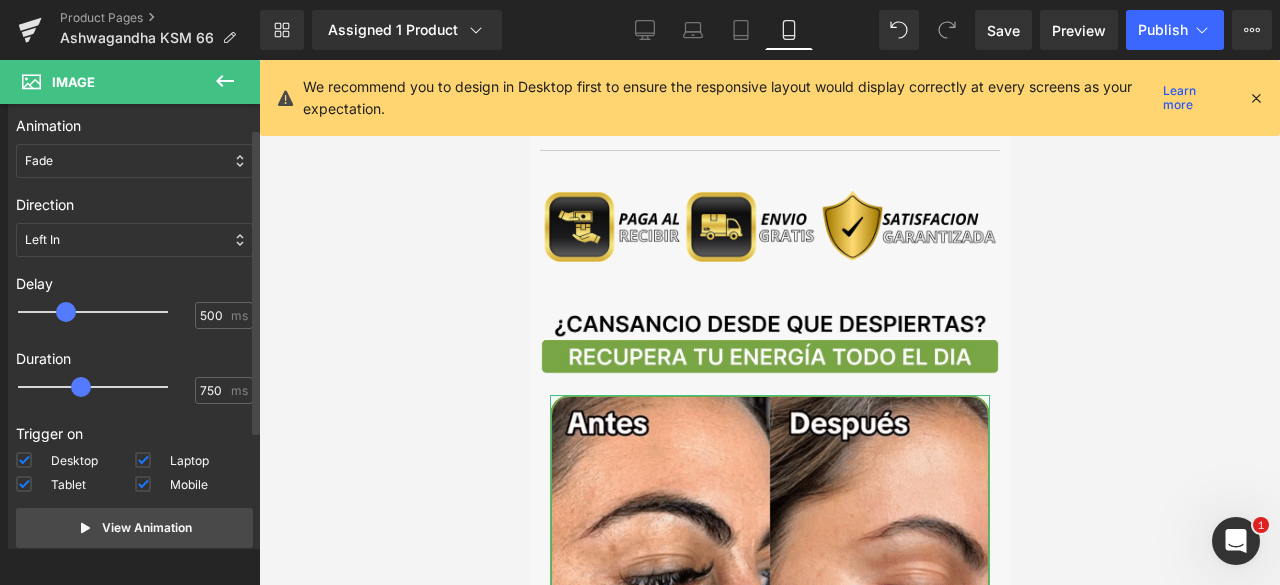 scroll, scrollTop: 197, scrollLeft: 0, axis: vertical 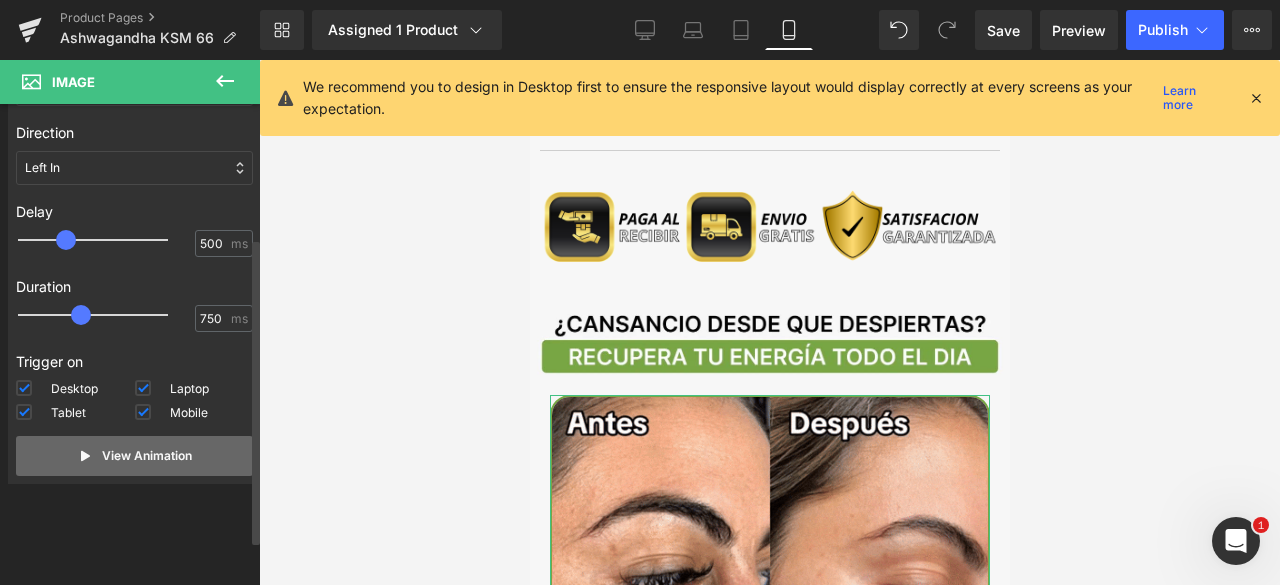 click on "View Animation" at bounding box center (147, 456) 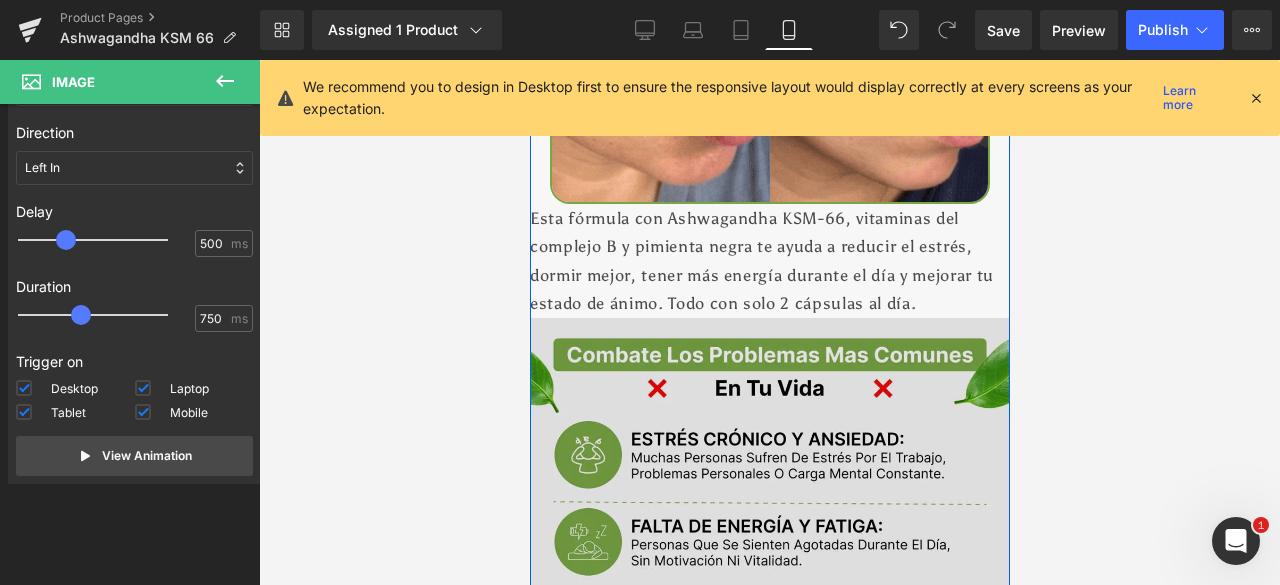 scroll, scrollTop: 2800, scrollLeft: 0, axis: vertical 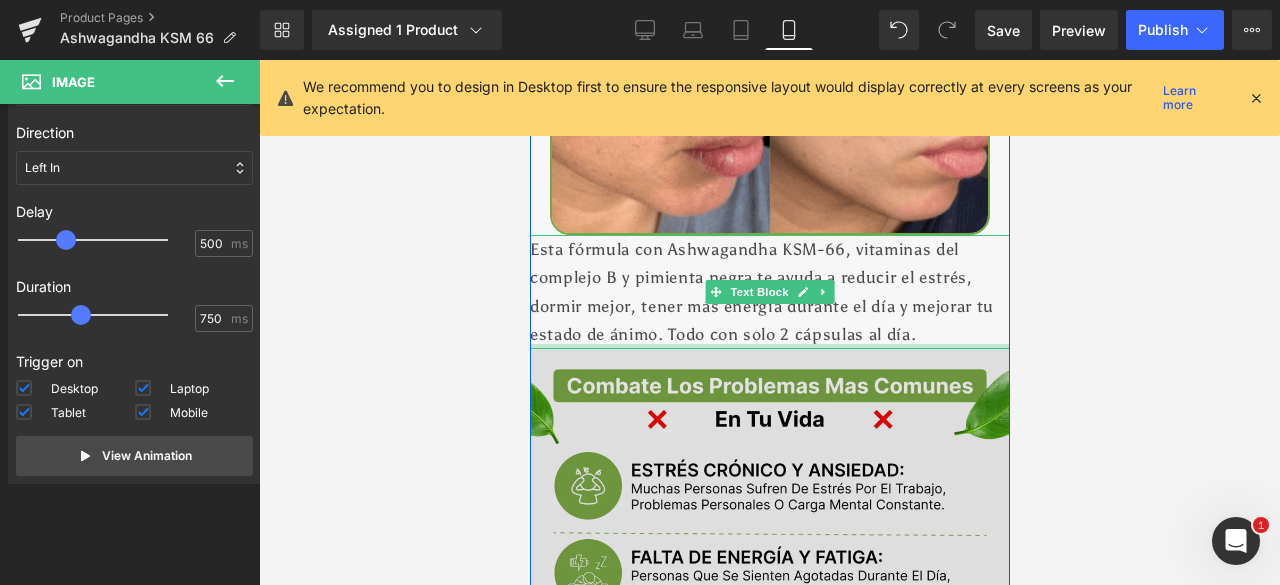 click at bounding box center (769, 621) 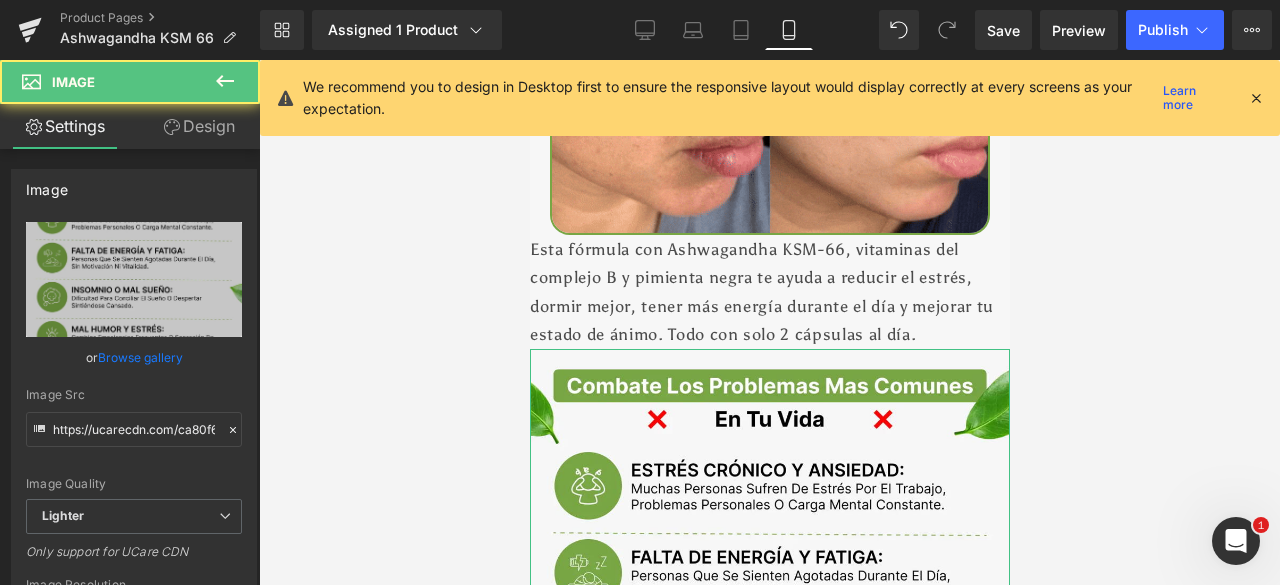 click on "Design" at bounding box center (199, 126) 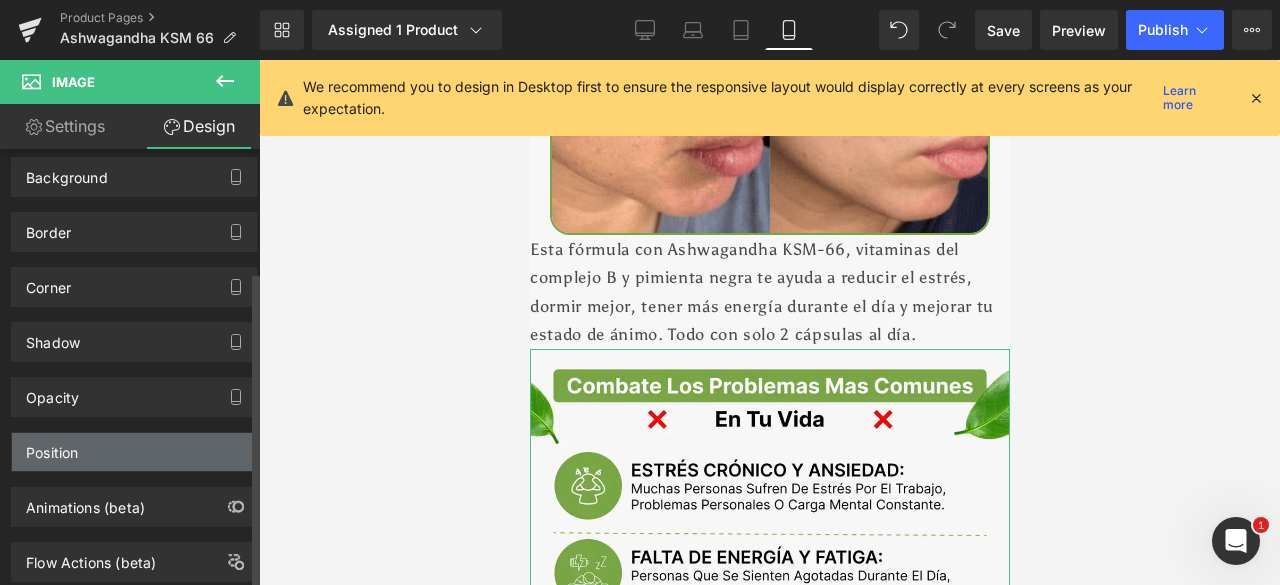 scroll, scrollTop: 168, scrollLeft: 0, axis: vertical 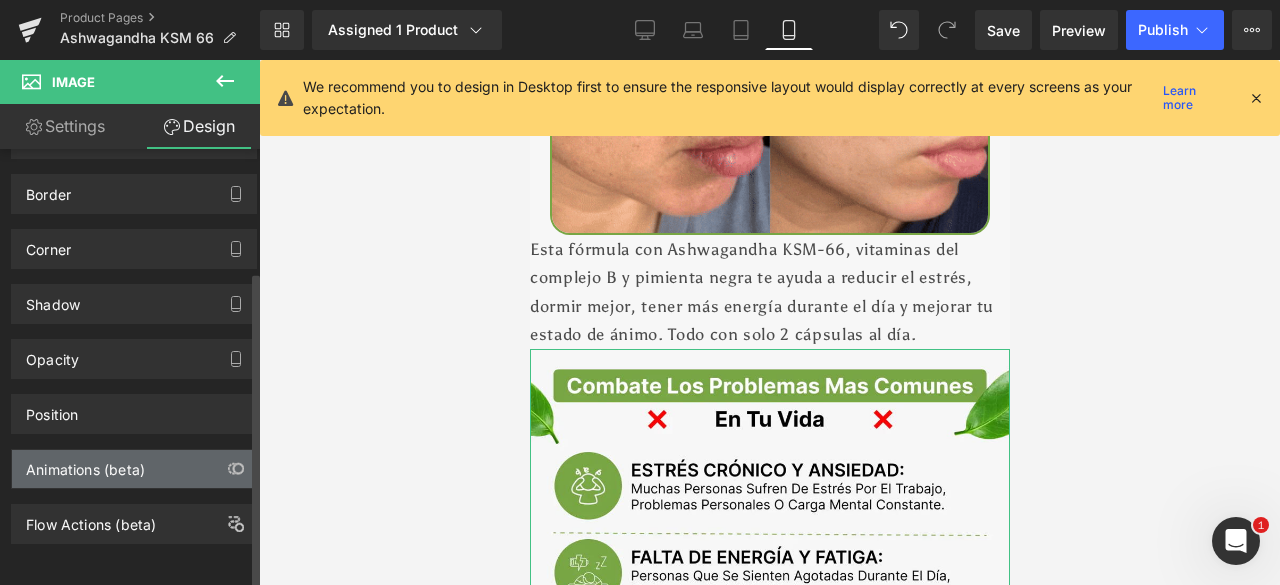 click on "Animations (beta)" at bounding box center [85, 464] 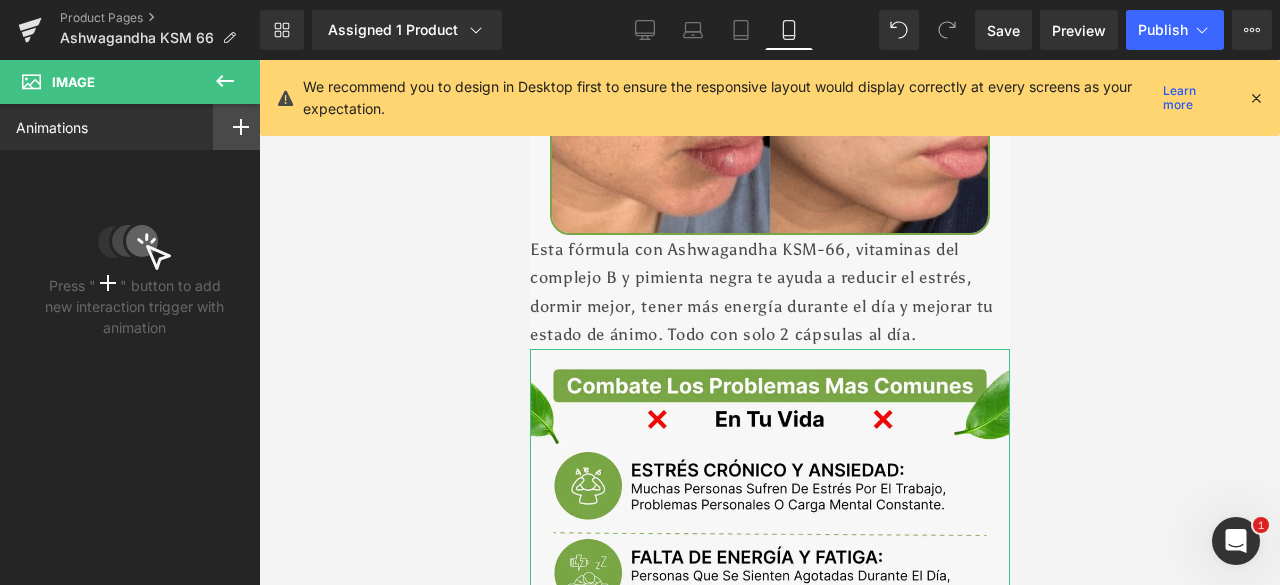 click 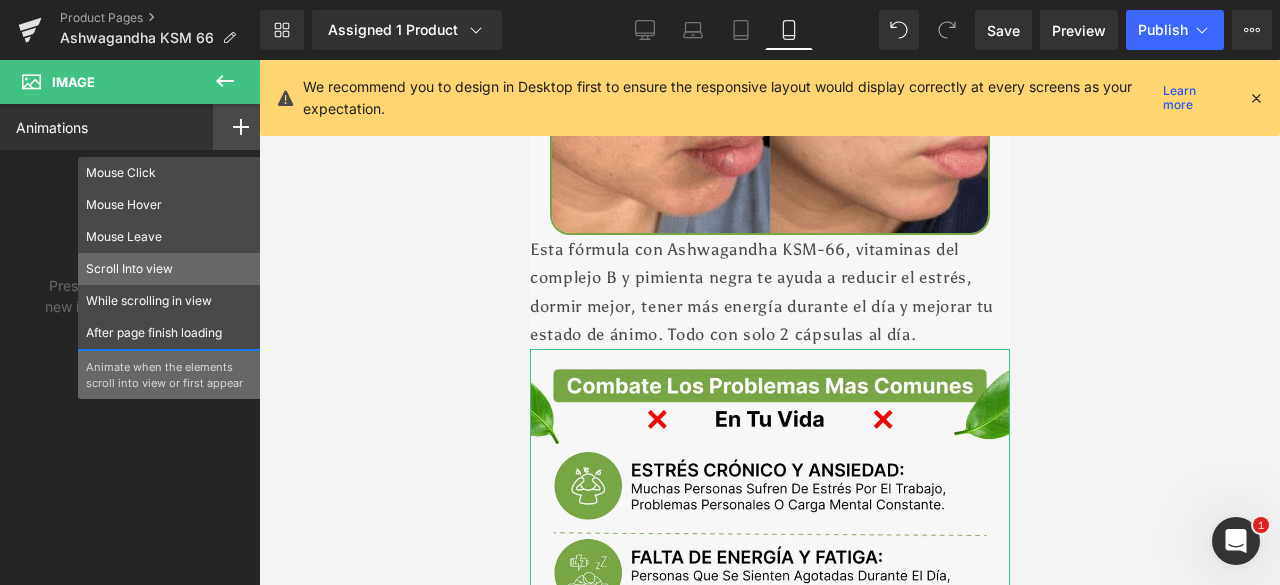 click on "Scroll Into view" at bounding box center (169, 269) 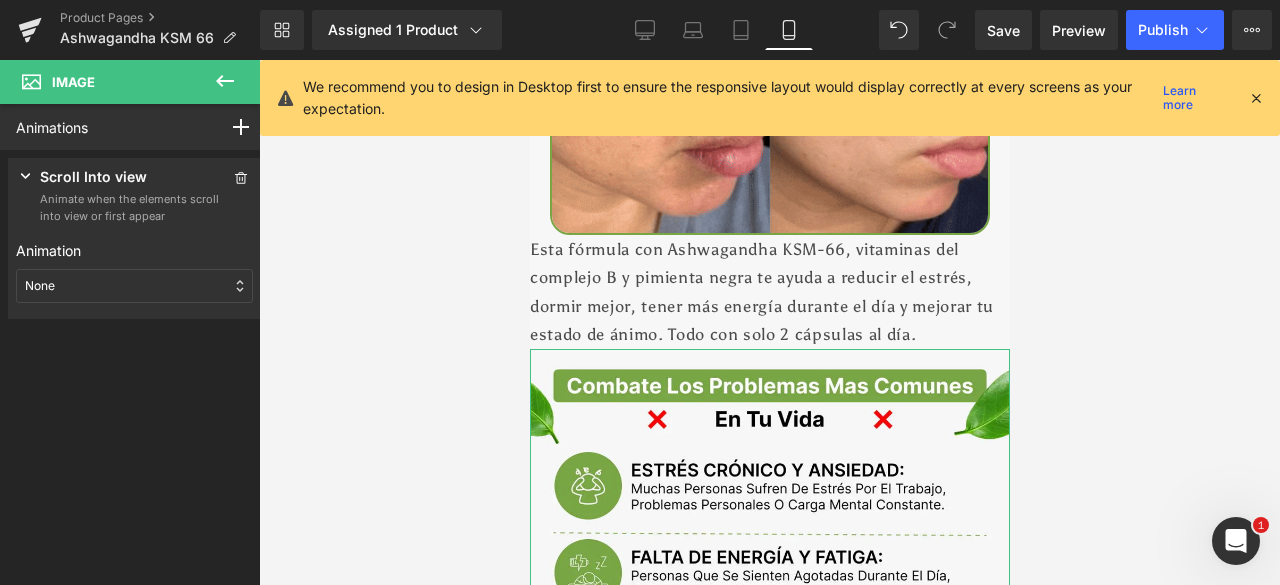 click on "None" at bounding box center (134, 286) 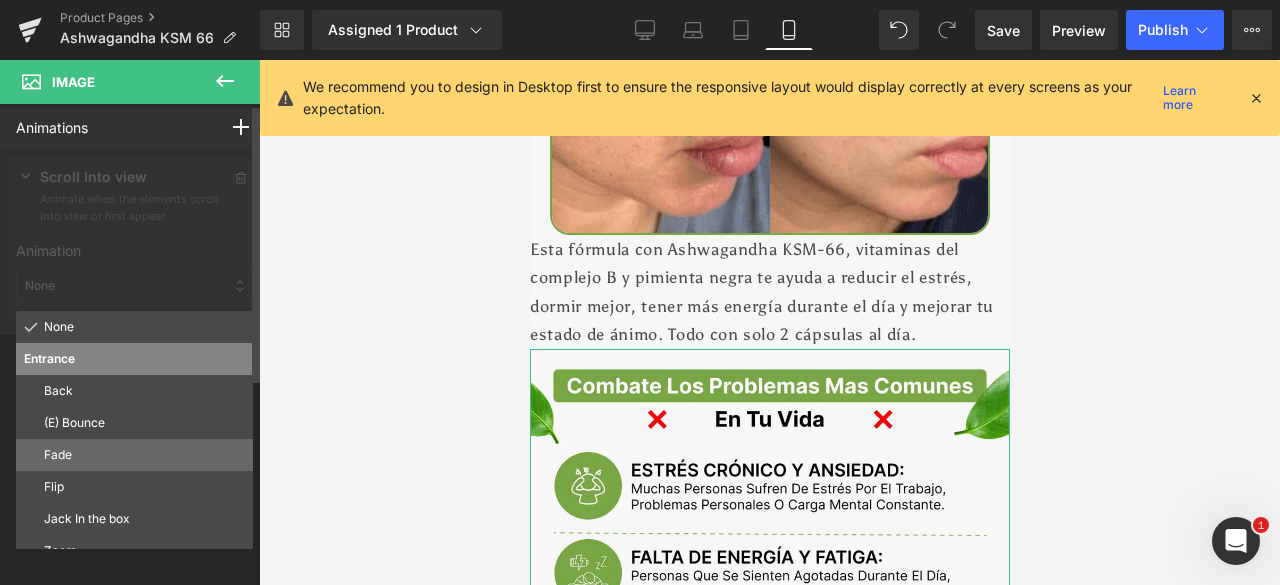 click on "Fade" at bounding box center (144, 455) 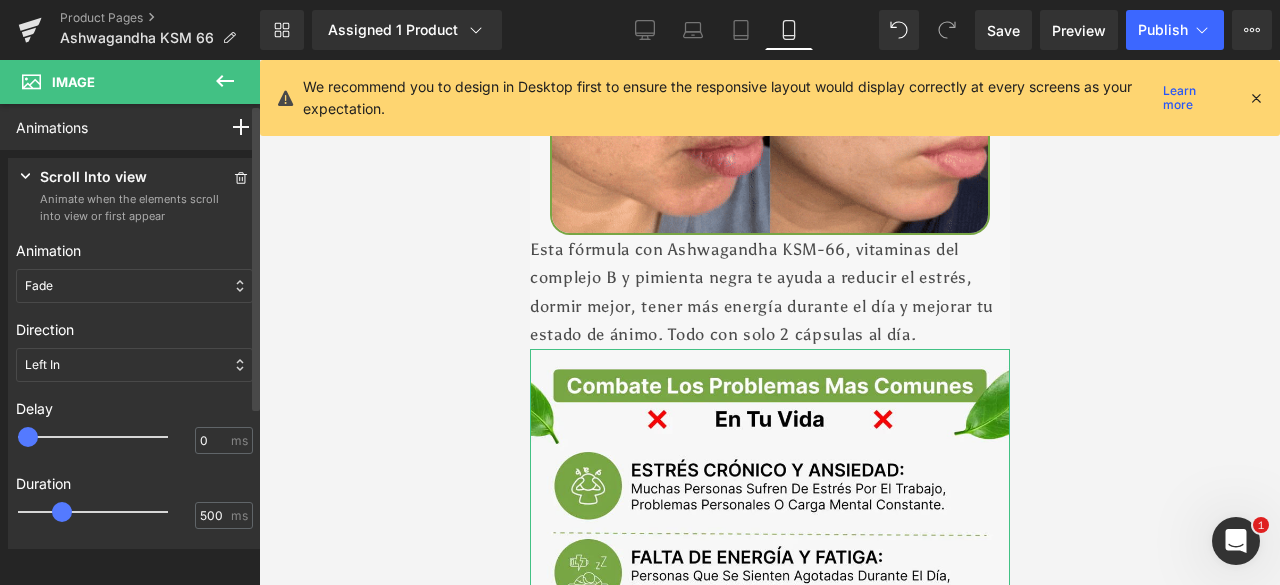 type on "500" 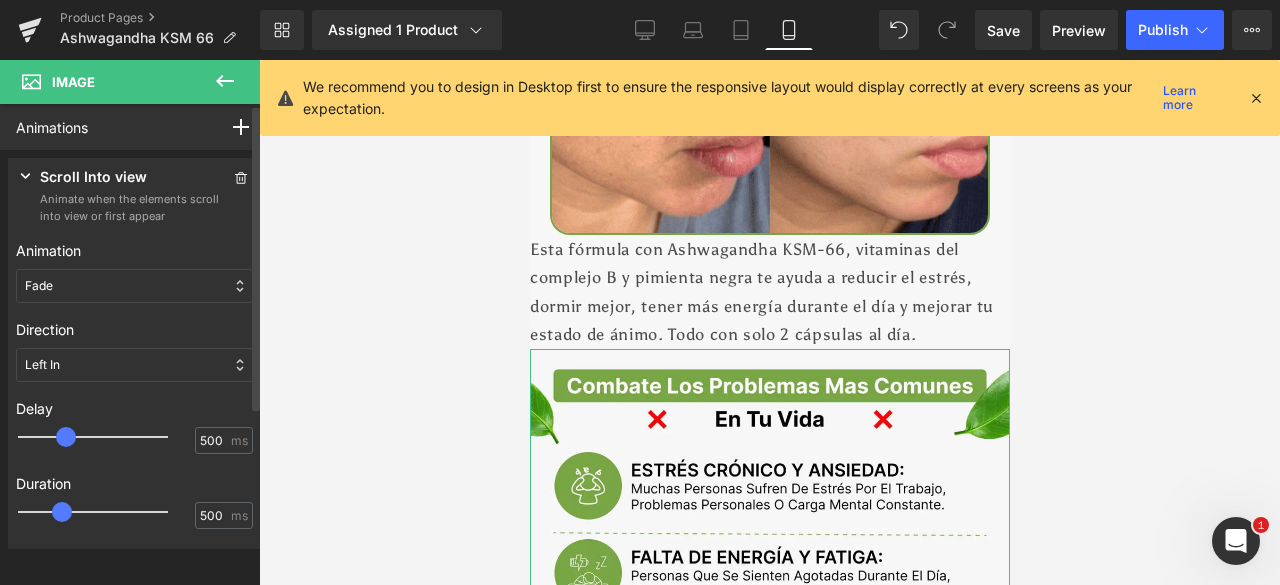 click at bounding box center [107, 437] 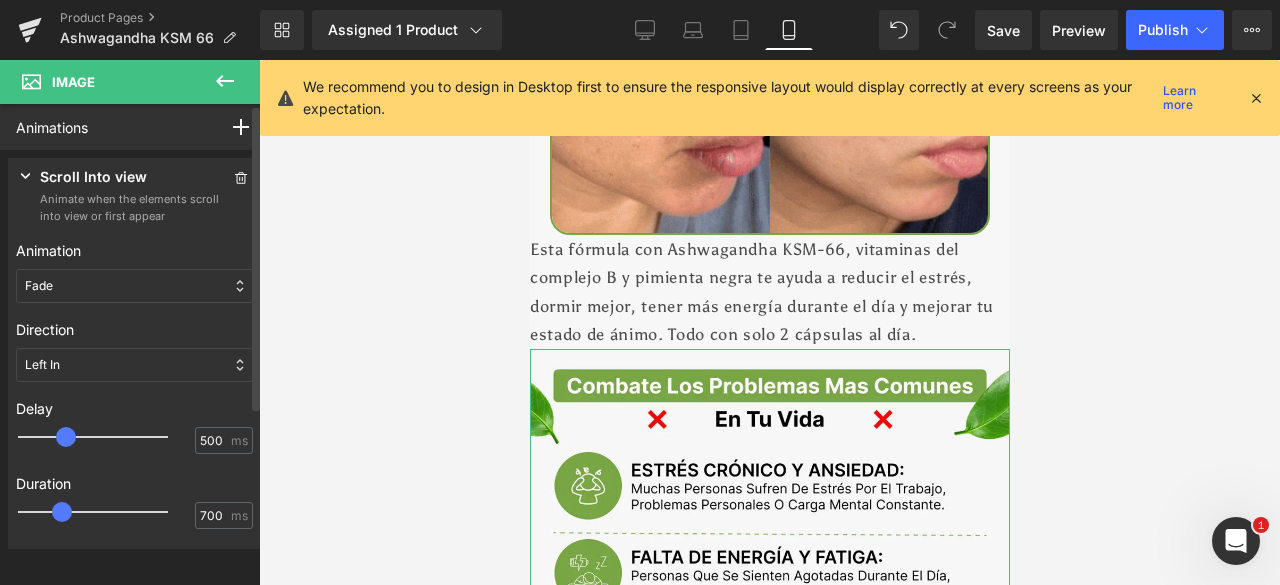click at bounding box center [107, 512] 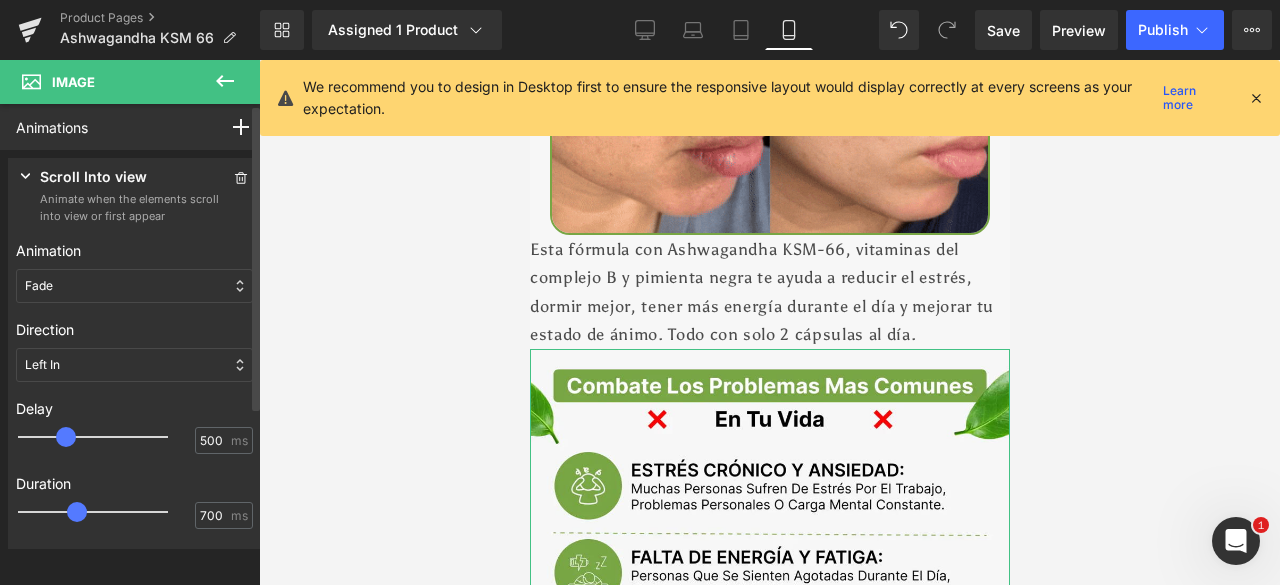 type on "750" 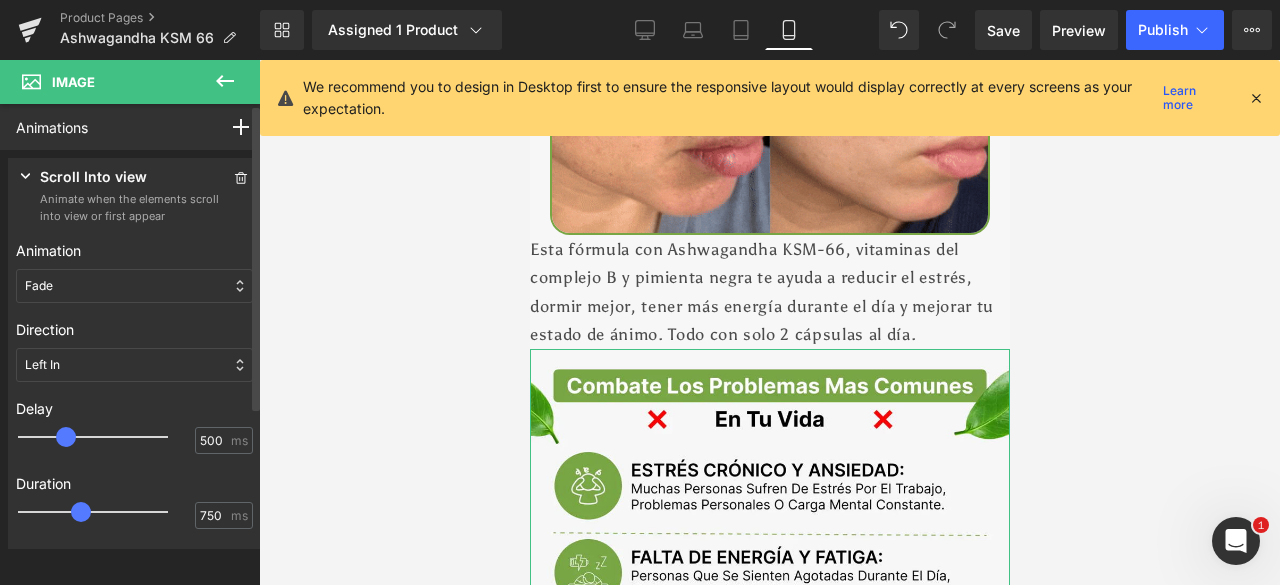 click at bounding box center [107, 512] 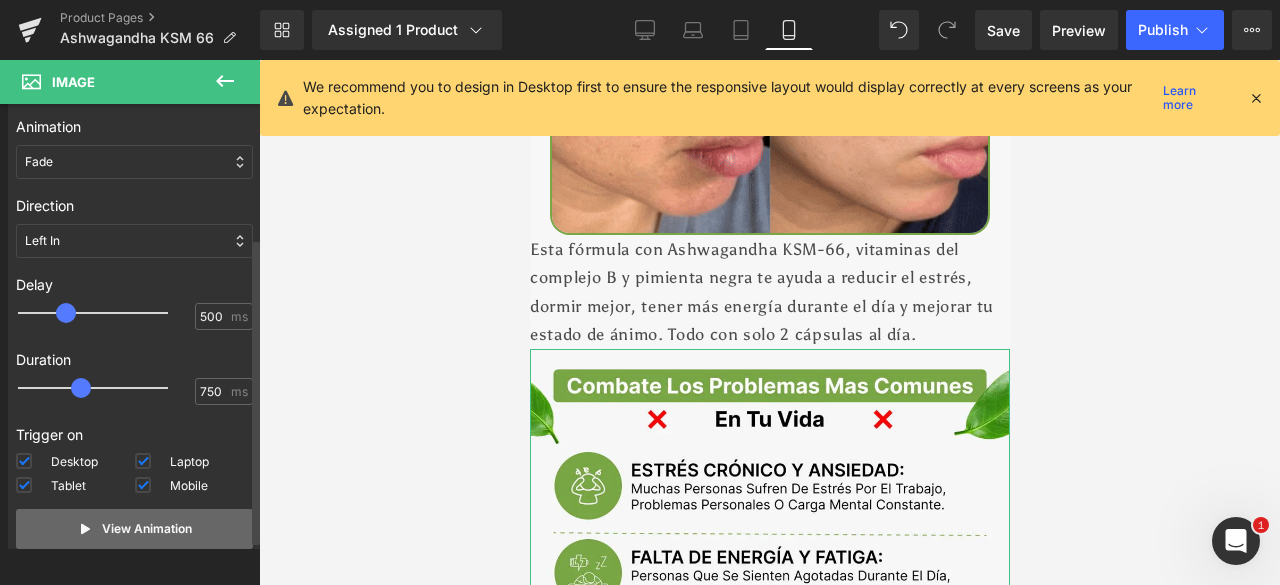 scroll, scrollTop: 197, scrollLeft: 0, axis: vertical 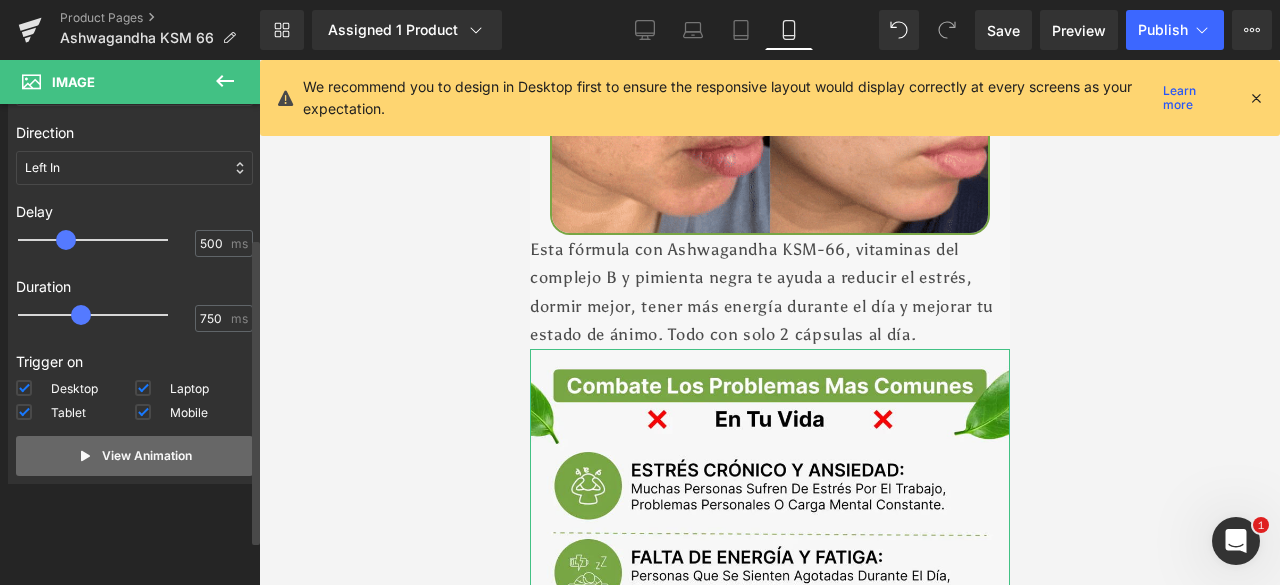 click on "View Animation" at bounding box center (134, 456) 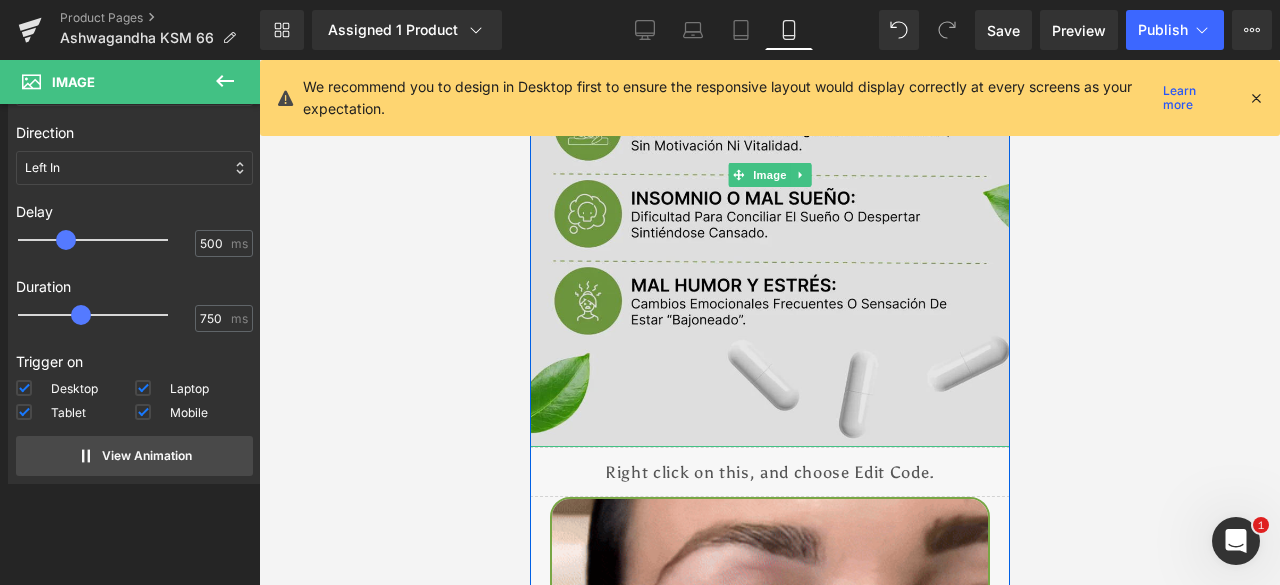 scroll, scrollTop: 3400, scrollLeft: 0, axis: vertical 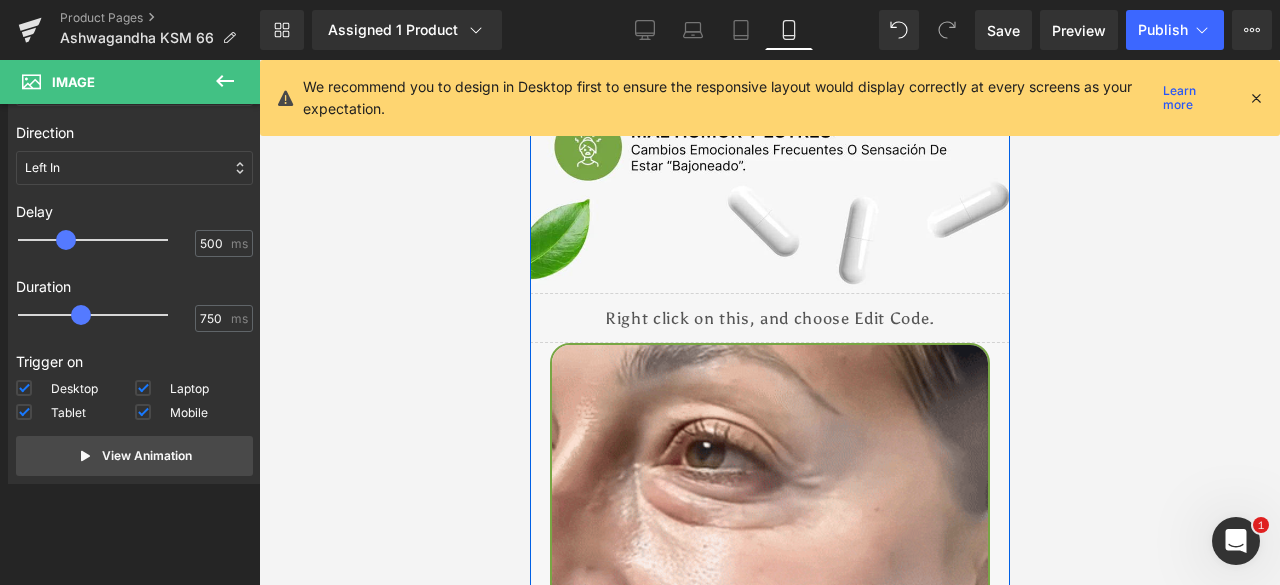 click on "Liquid" at bounding box center [769, 318] 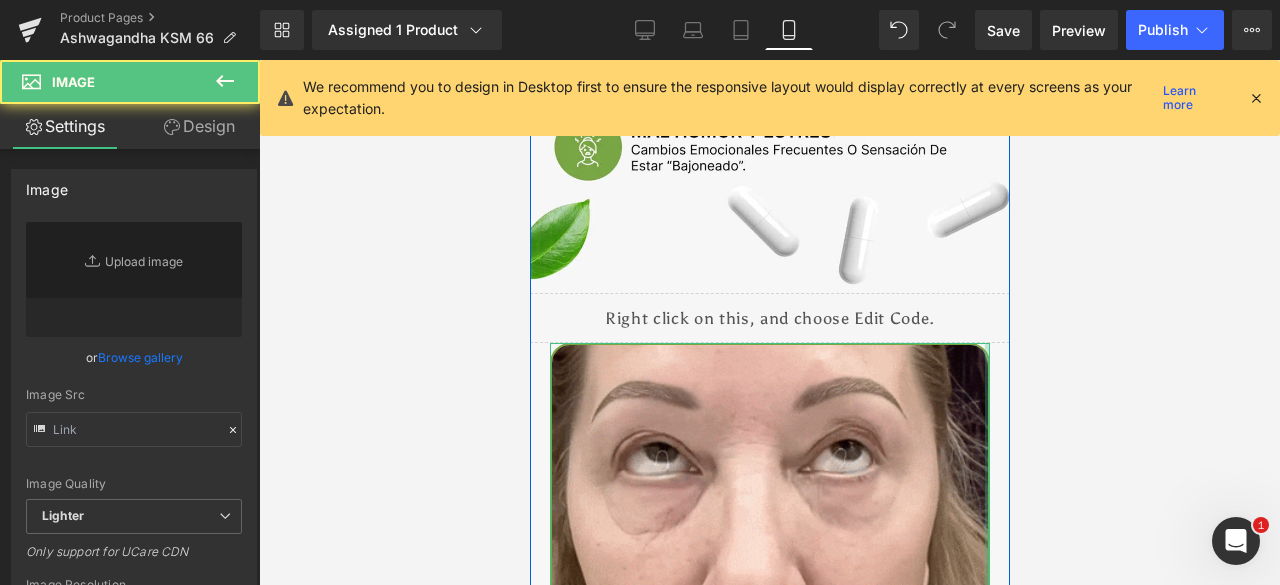 type on "https://media.giphy.com/media/jyZ3zUmDTkQu2fgmlA/giphy.gif" 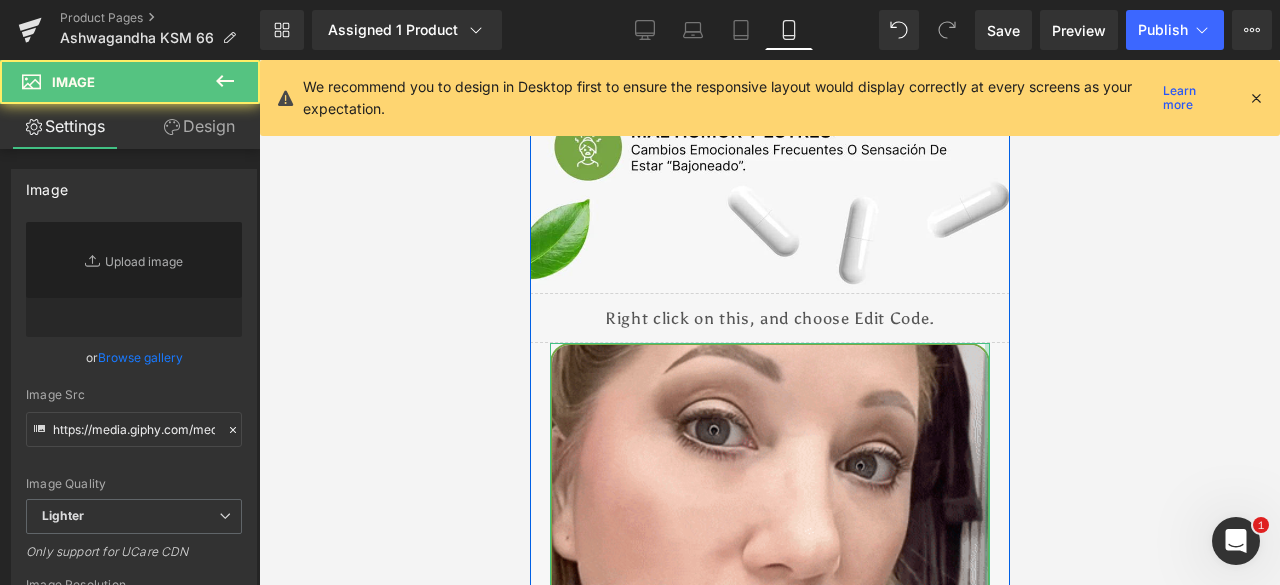 click at bounding box center [986, 635] 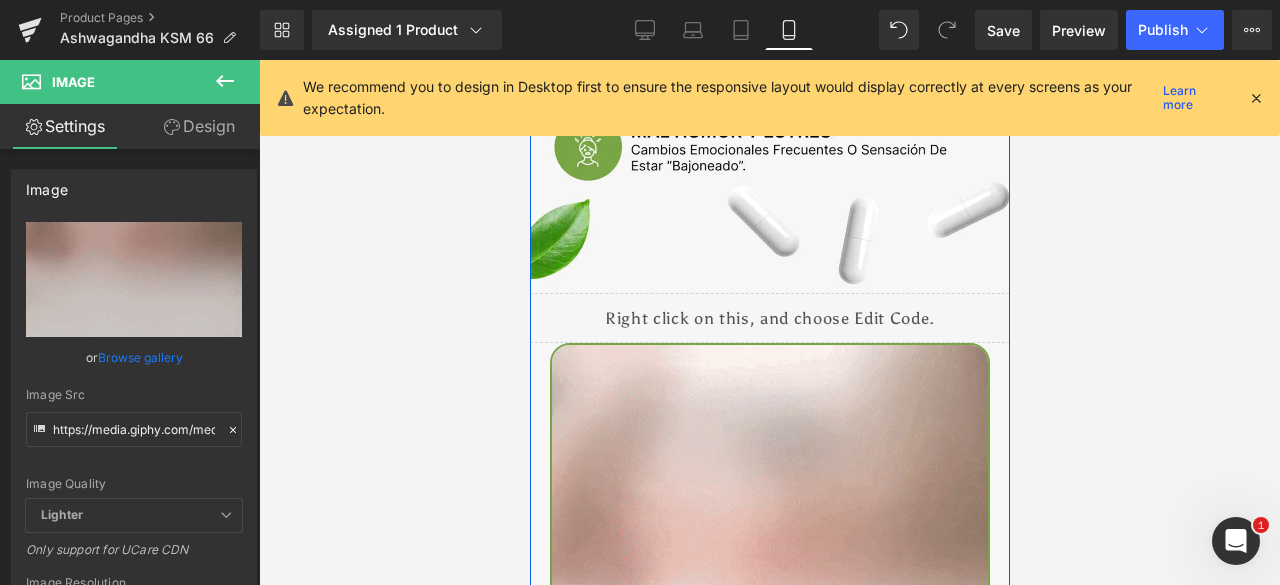click on "Image" at bounding box center [769, 635] 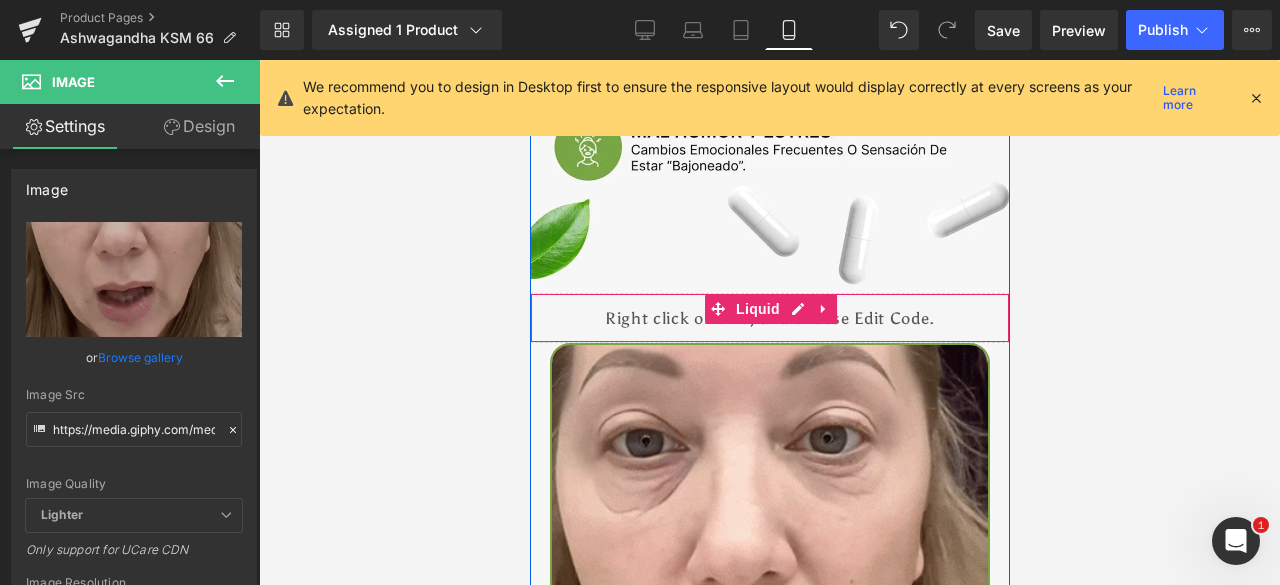 click on "Liquid" at bounding box center [769, 318] 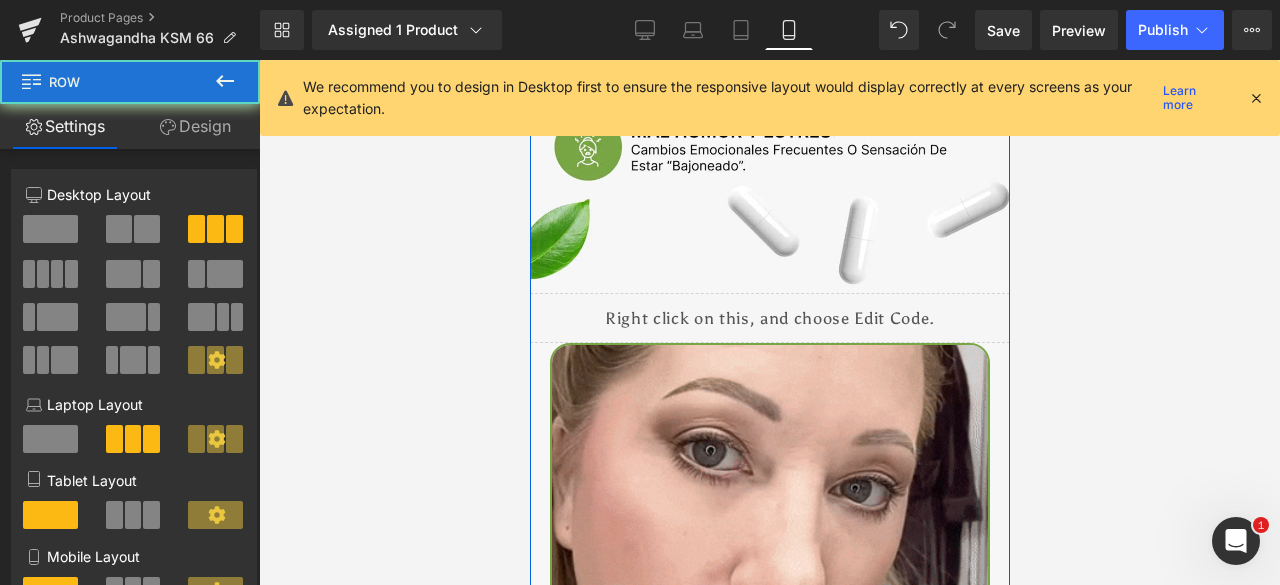 click on "Image         Image
Sale Off
(P) Image
‹" at bounding box center (769, 349) 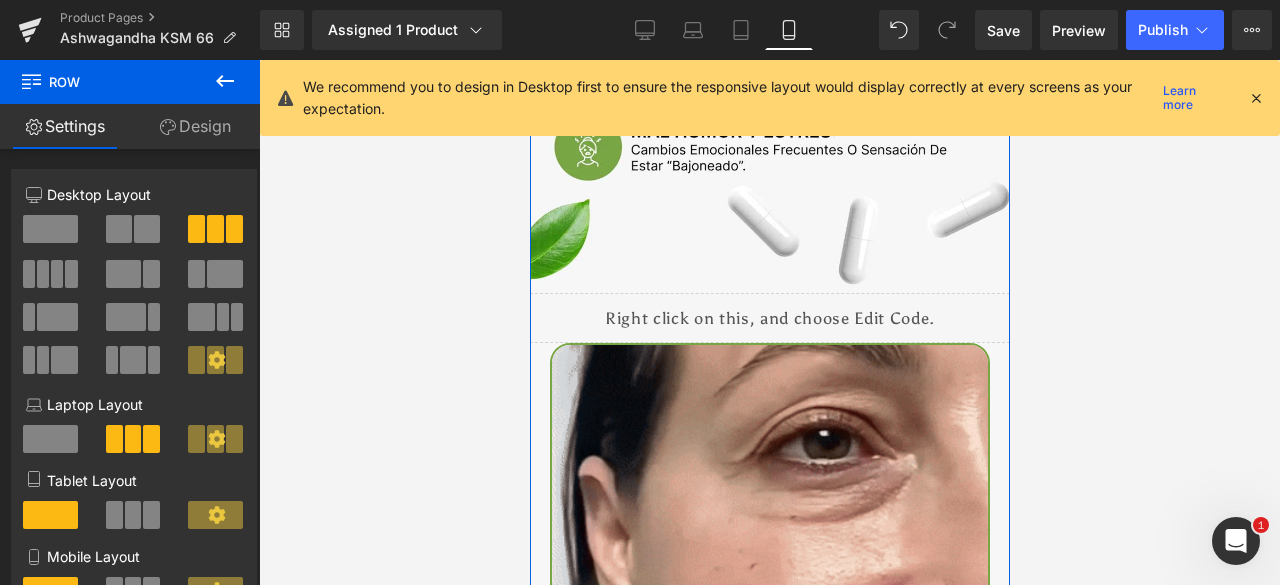 click on "Design" at bounding box center [195, 126] 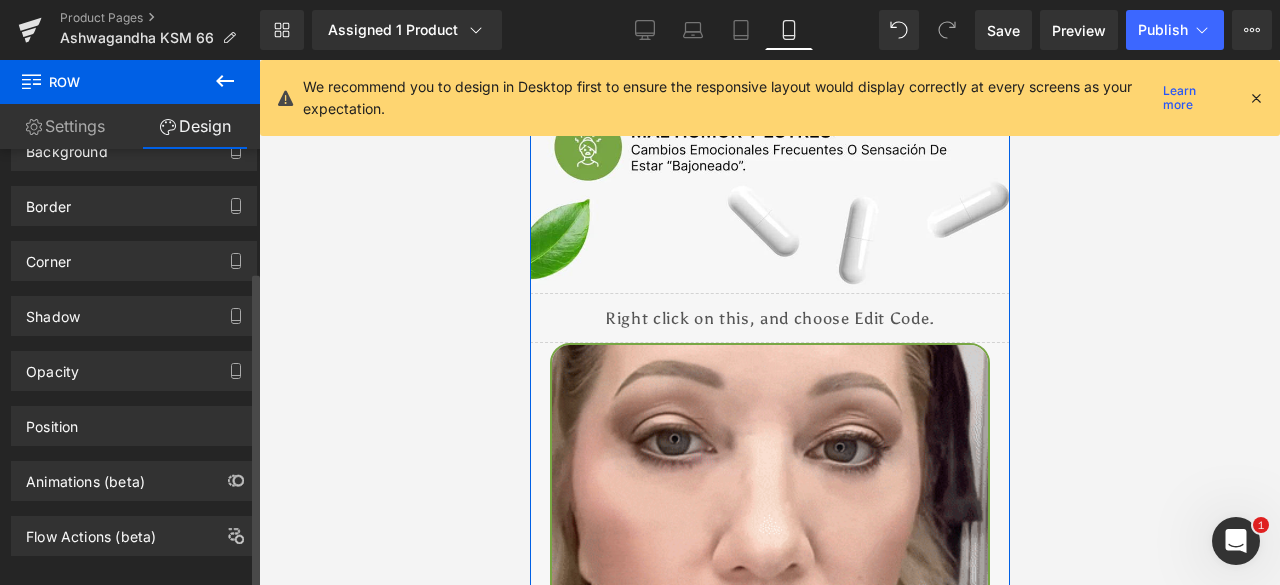 scroll, scrollTop: 168, scrollLeft: 0, axis: vertical 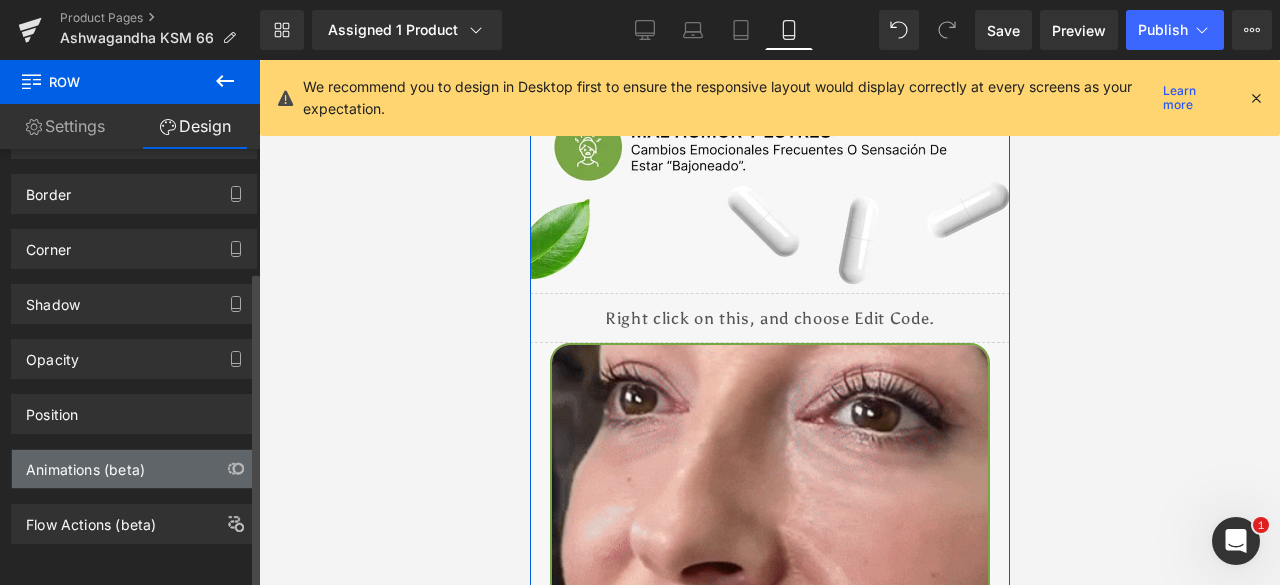 click on "Animations (beta)" at bounding box center [85, 464] 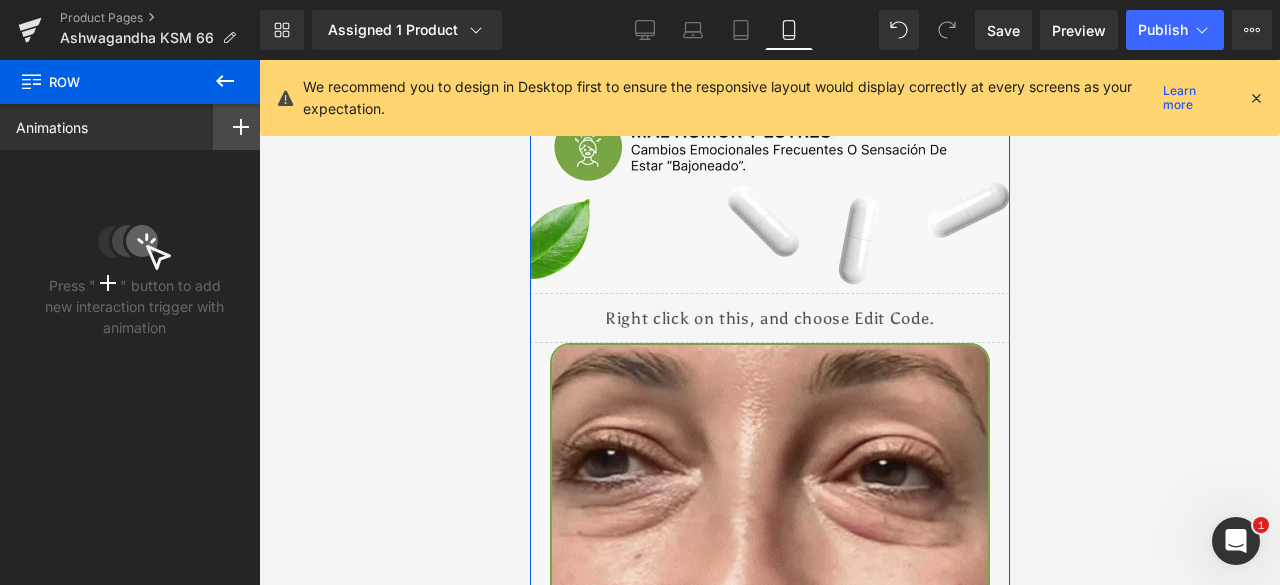 click at bounding box center (241, 127) 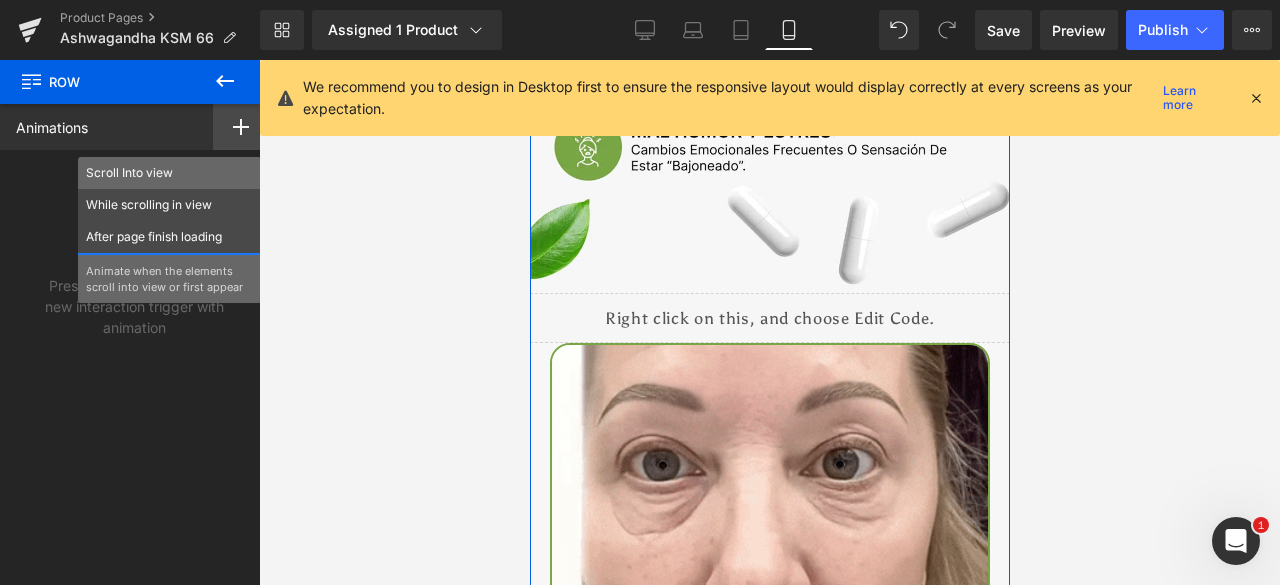 click on "Scroll Into view" at bounding box center [169, 173] 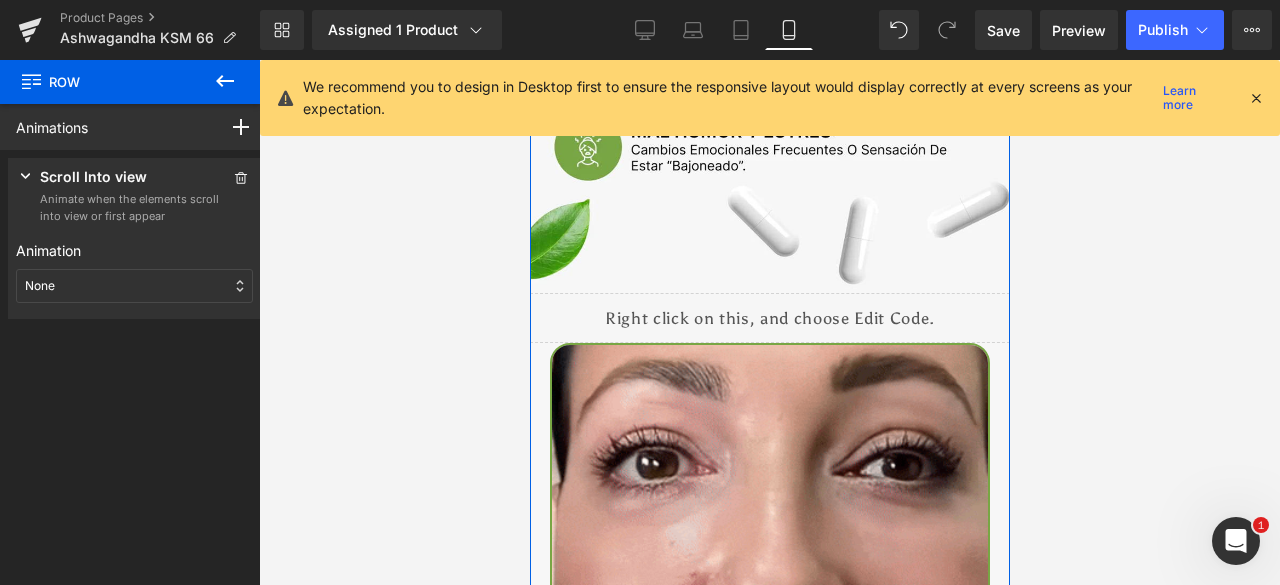 click on "None" at bounding box center (40, 286) 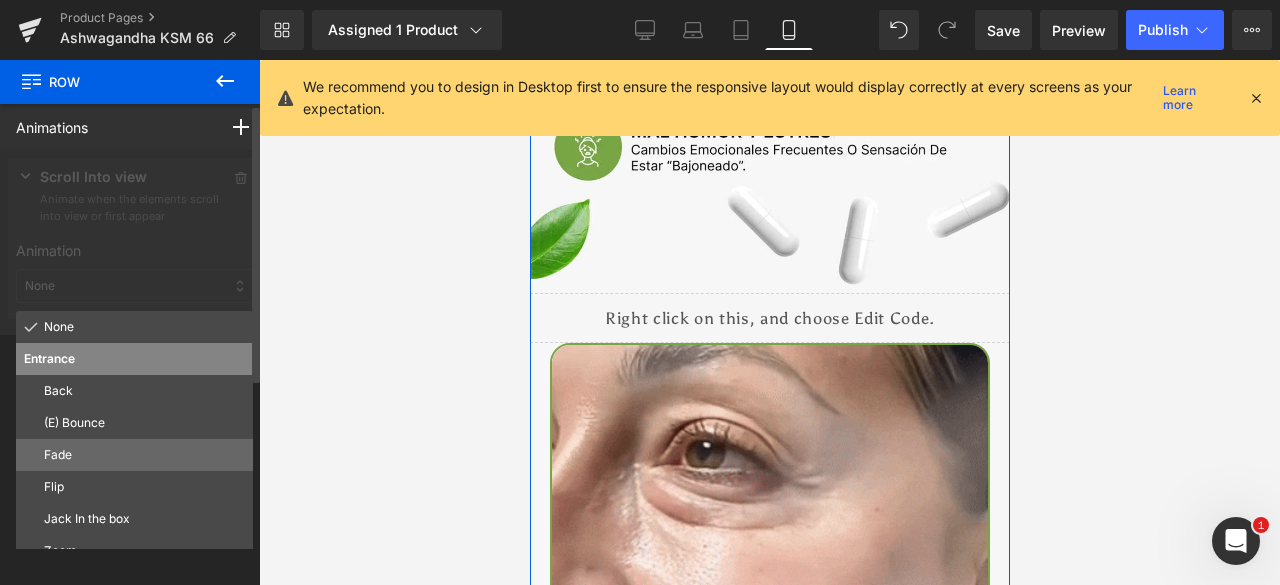 click on "Fade" at bounding box center [144, 455] 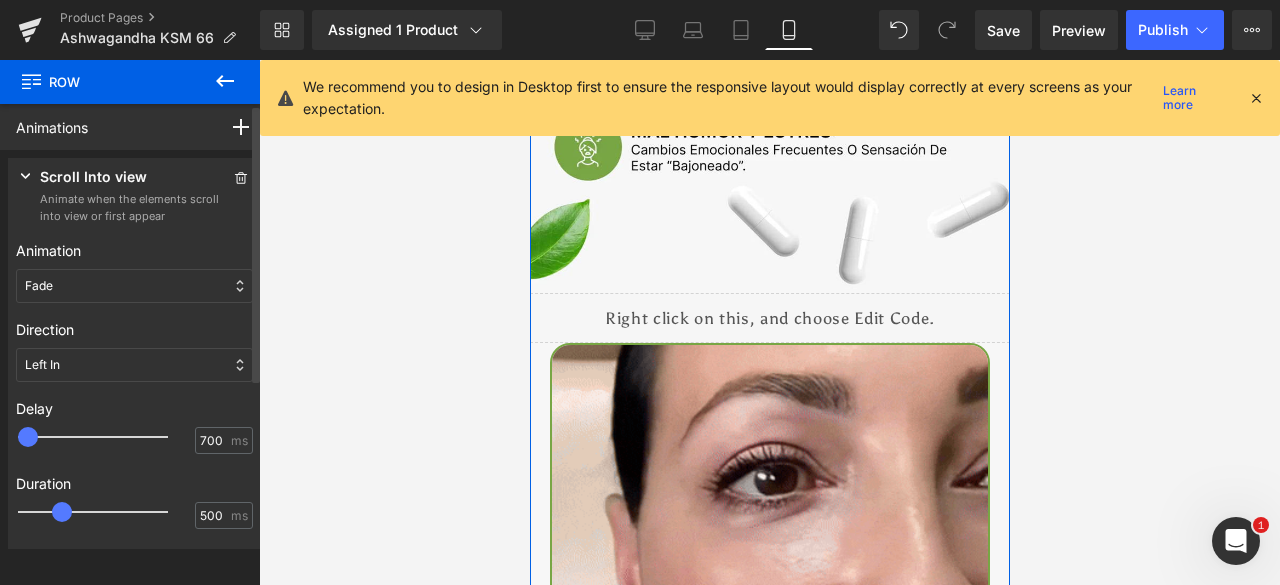 click at bounding box center [107, 437] 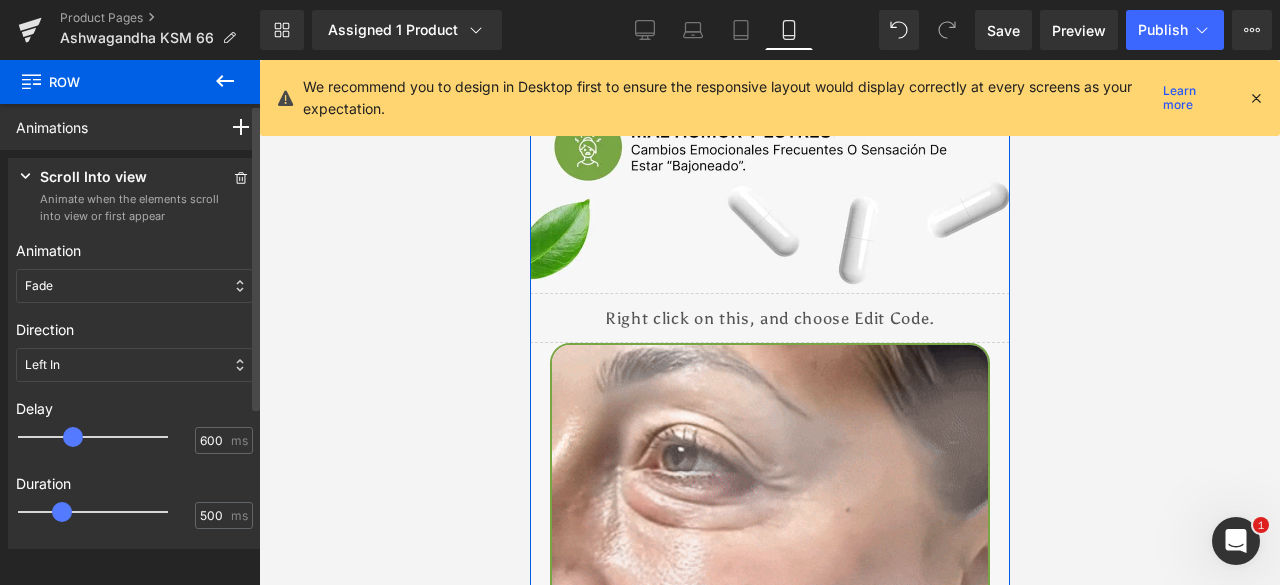 type on "500" 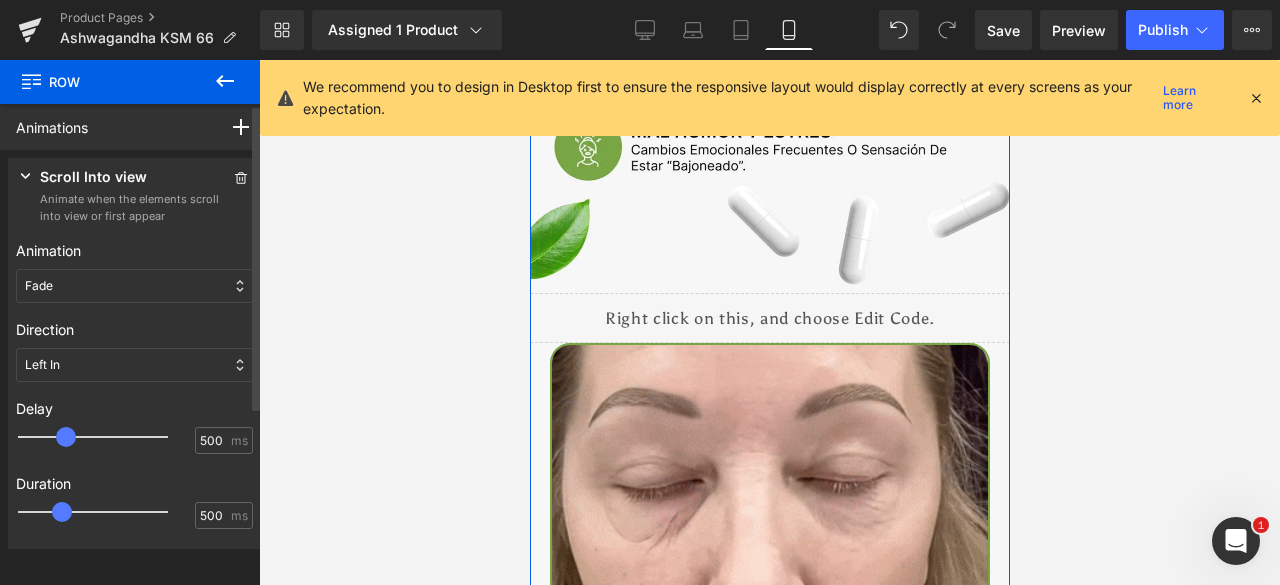 click at bounding box center (66, 437) 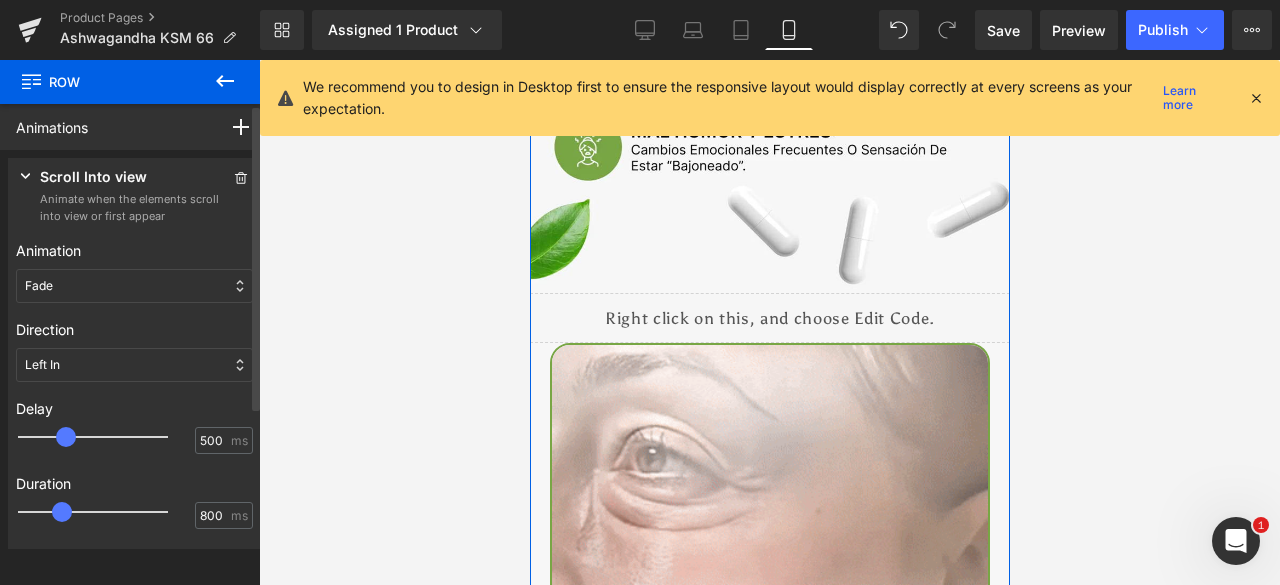 click at bounding box center (107, 512) 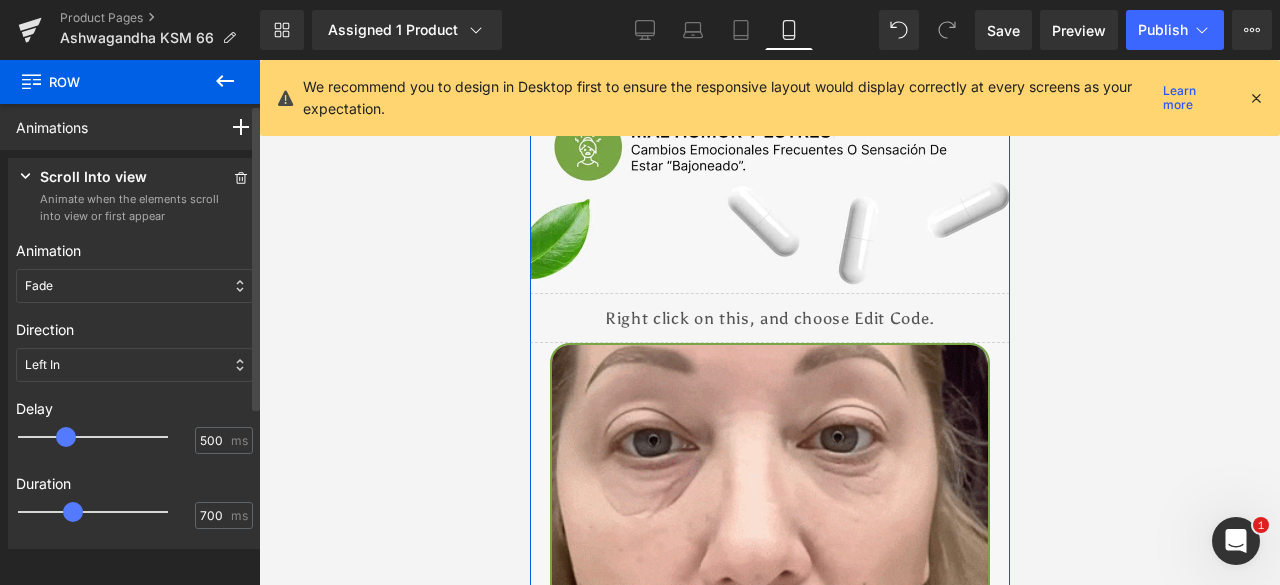 type on "750" 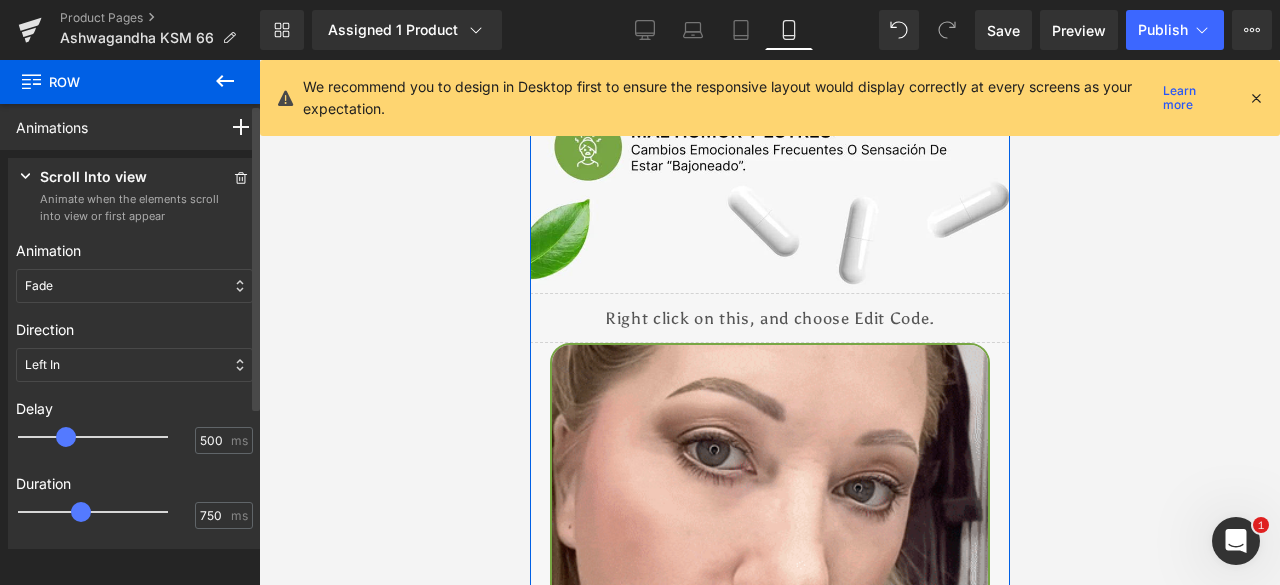 click at bounding box center [81, 512] 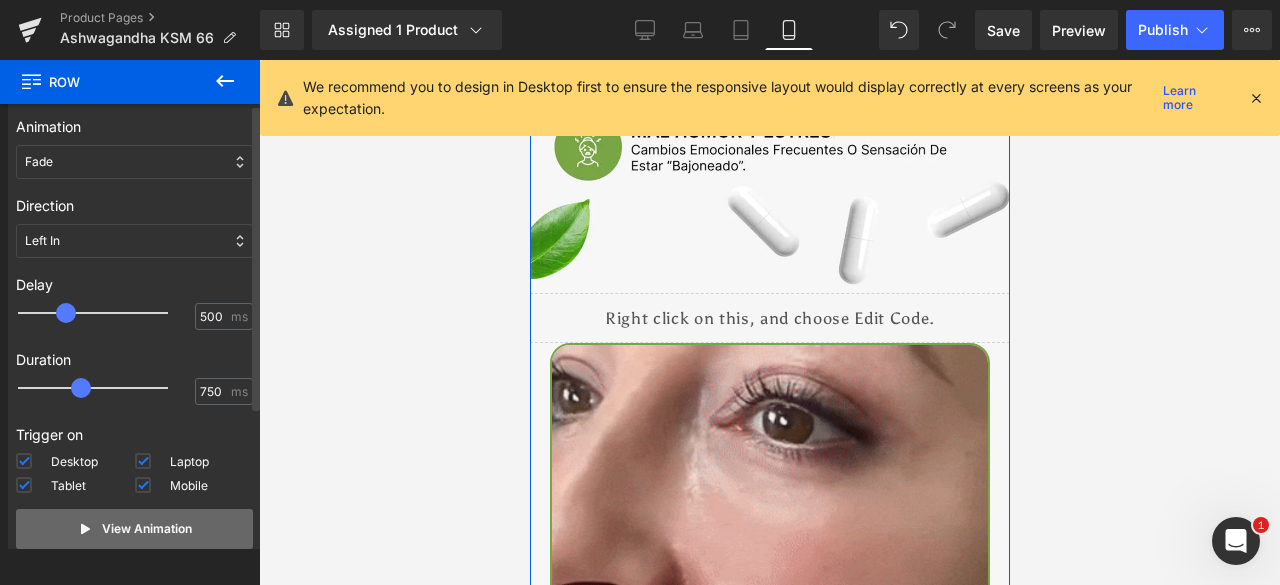 scroll, scrollTop: 197, scrollLeft: 0, axis: vertical 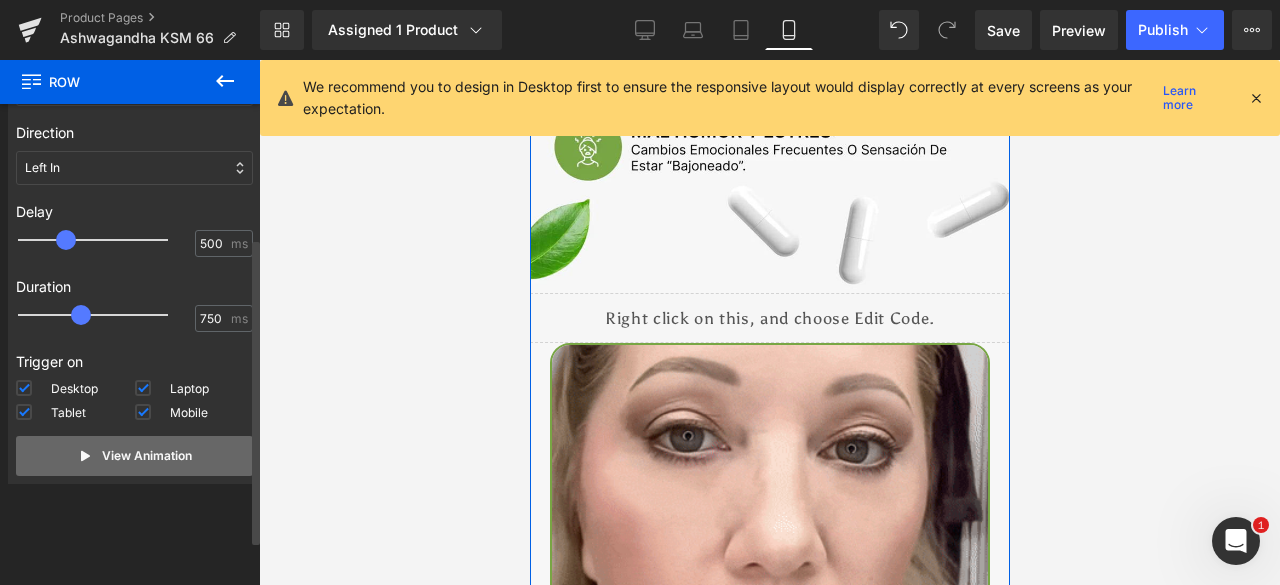 click on "View Animation" at bounding box center (147, 456) 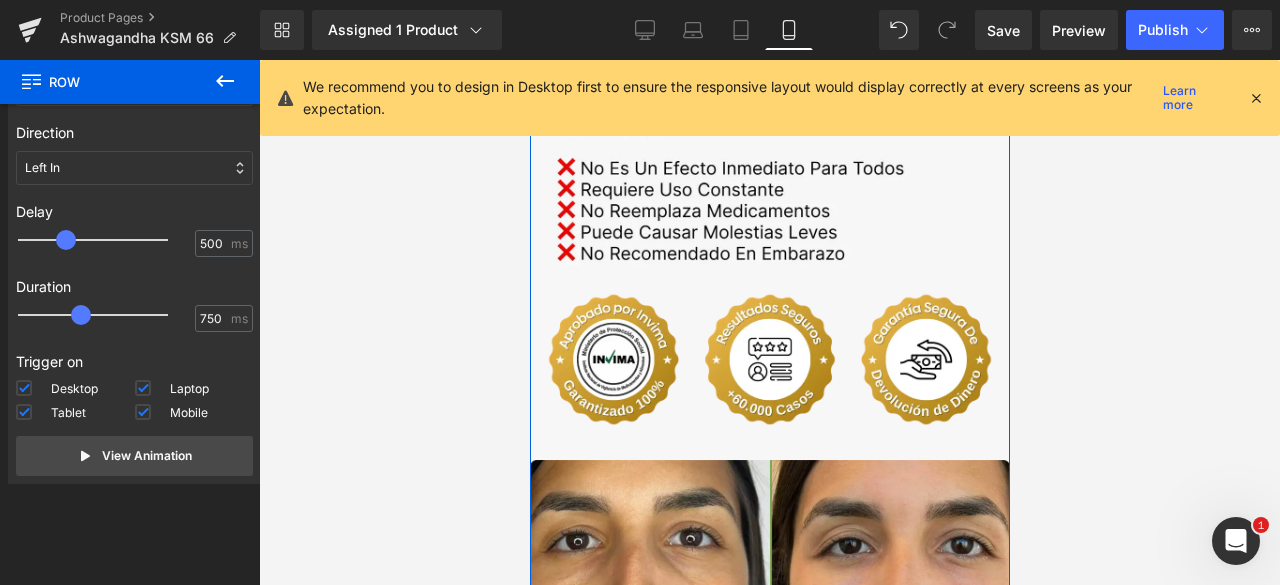 scroll, scrollTop: 4700, scrollLeft: 0, axis: vertical 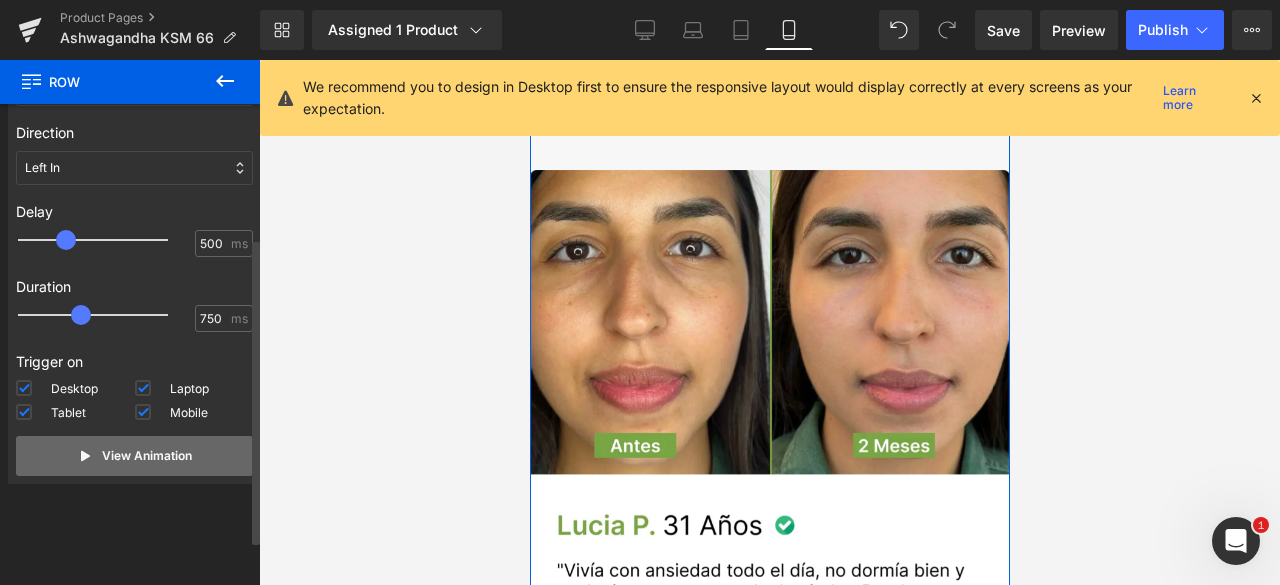 click on "View Animation" at bounding box center (134, 456) 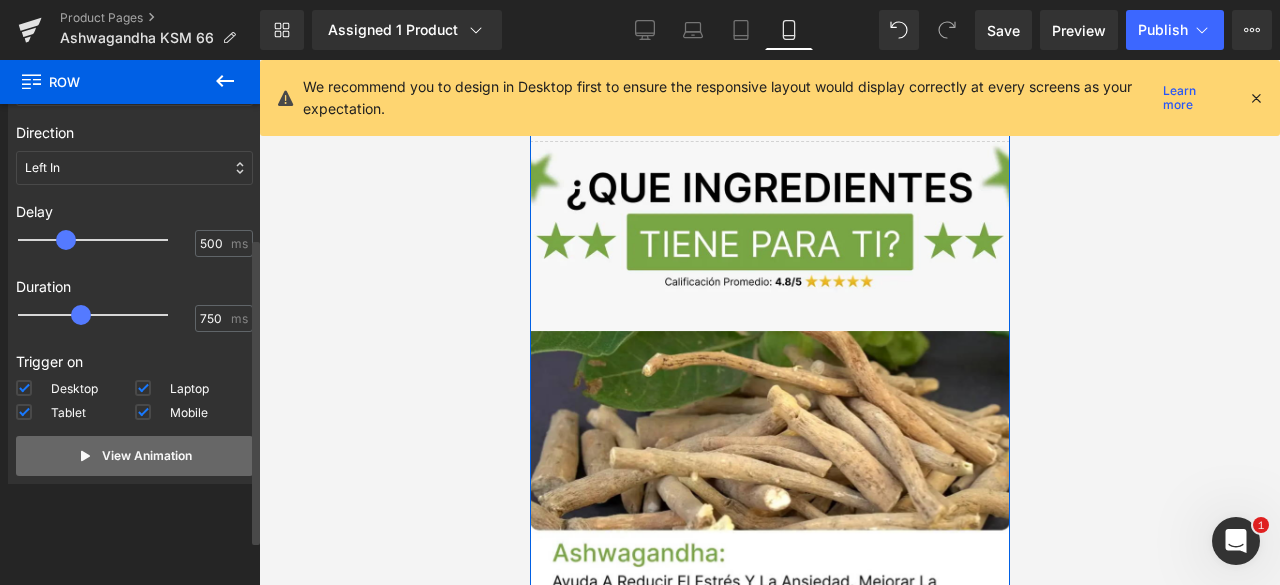click on "View Animation" at bounding box center (147, 456) 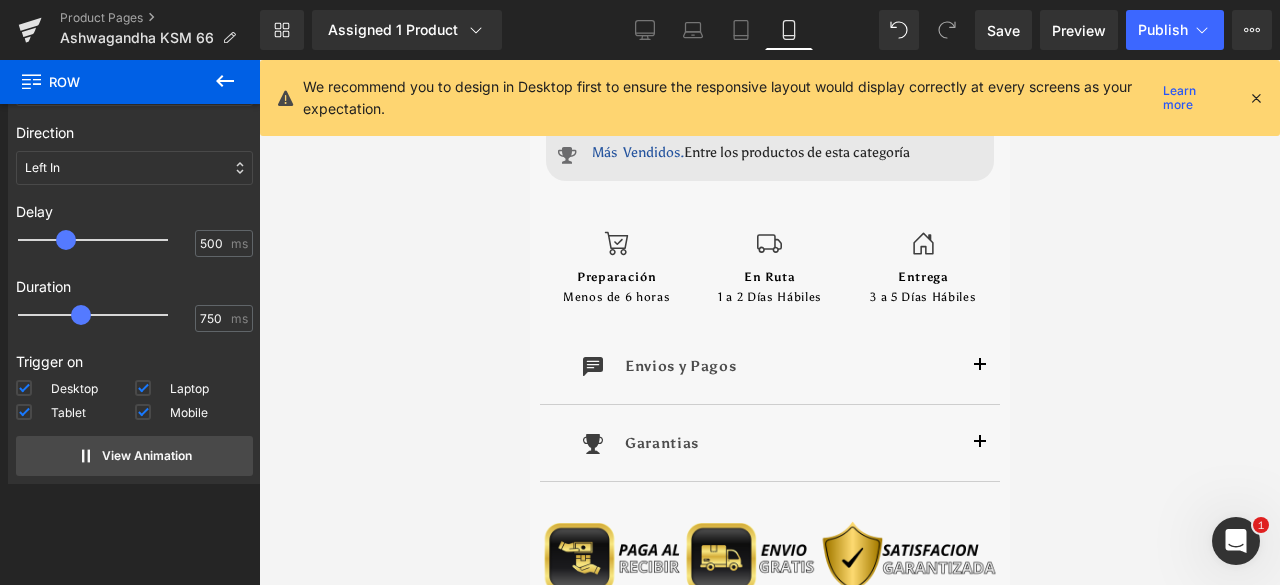 scroll, scrollTop: 6800, scrollLeft: 0, axis: vertical 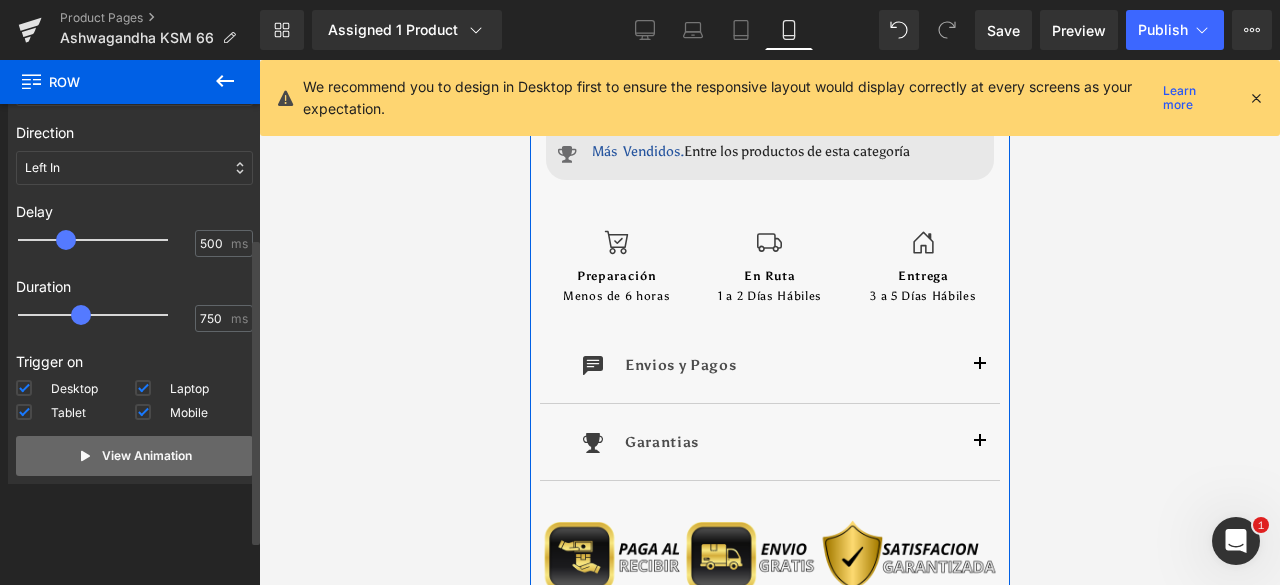 click on "View Animation" at bounding box center [134, 456] 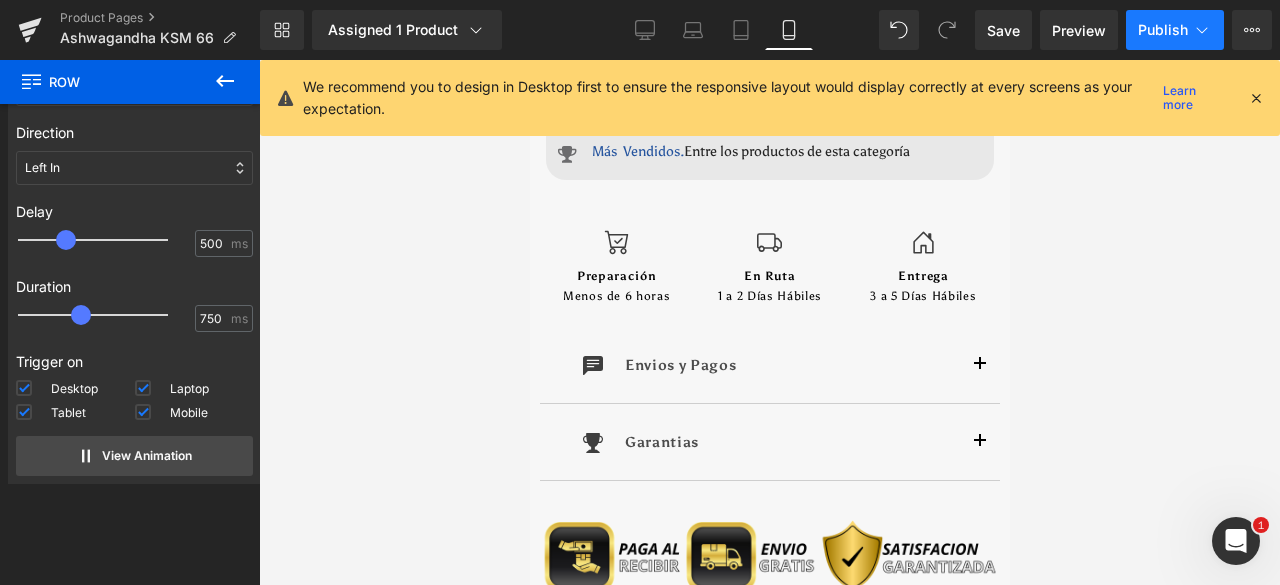 click on "Publish" at bounding box center (1163, 30) 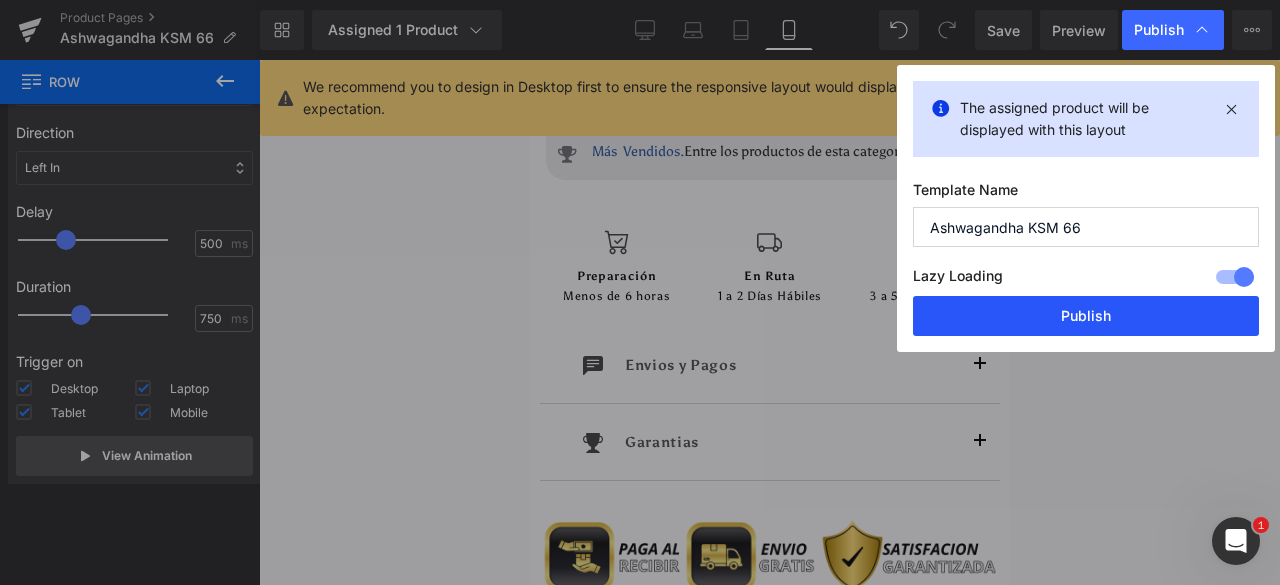click on "Publish" at bounding box center [1086, 316] 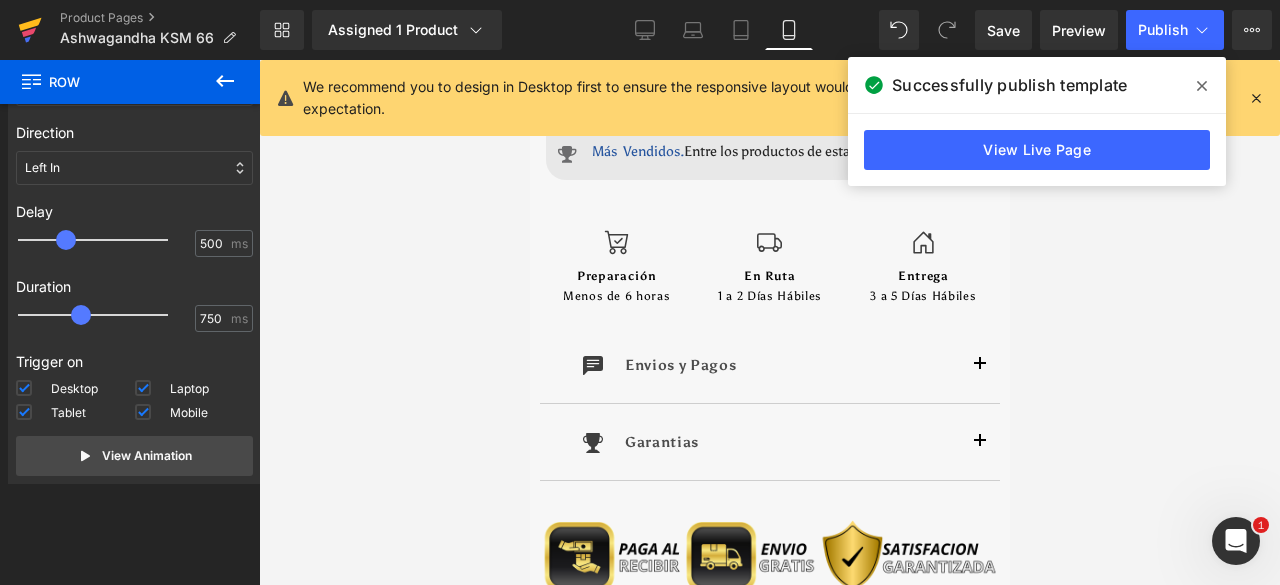 click 